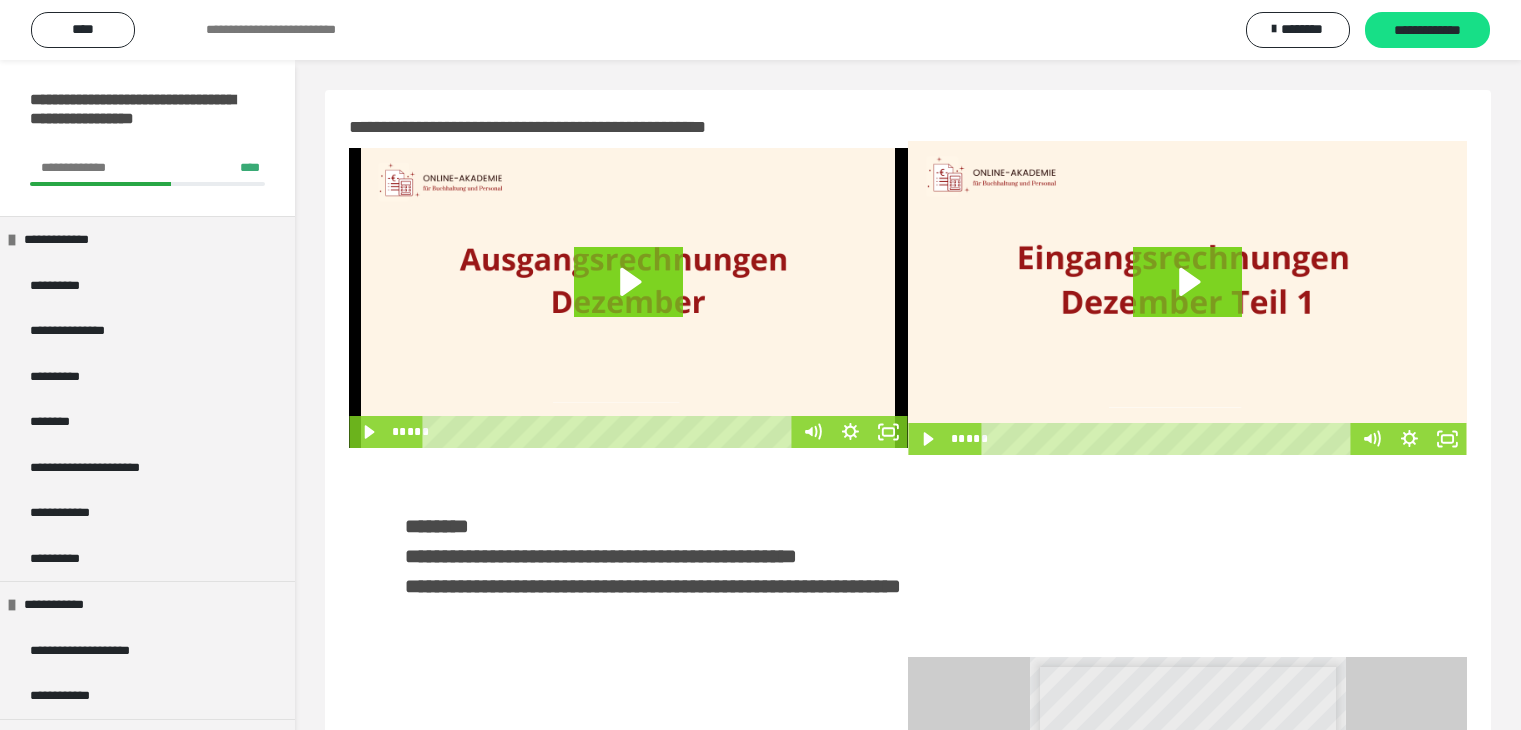 scroll, scrollTop: 186, scrollLeft: 0, axis: vertical 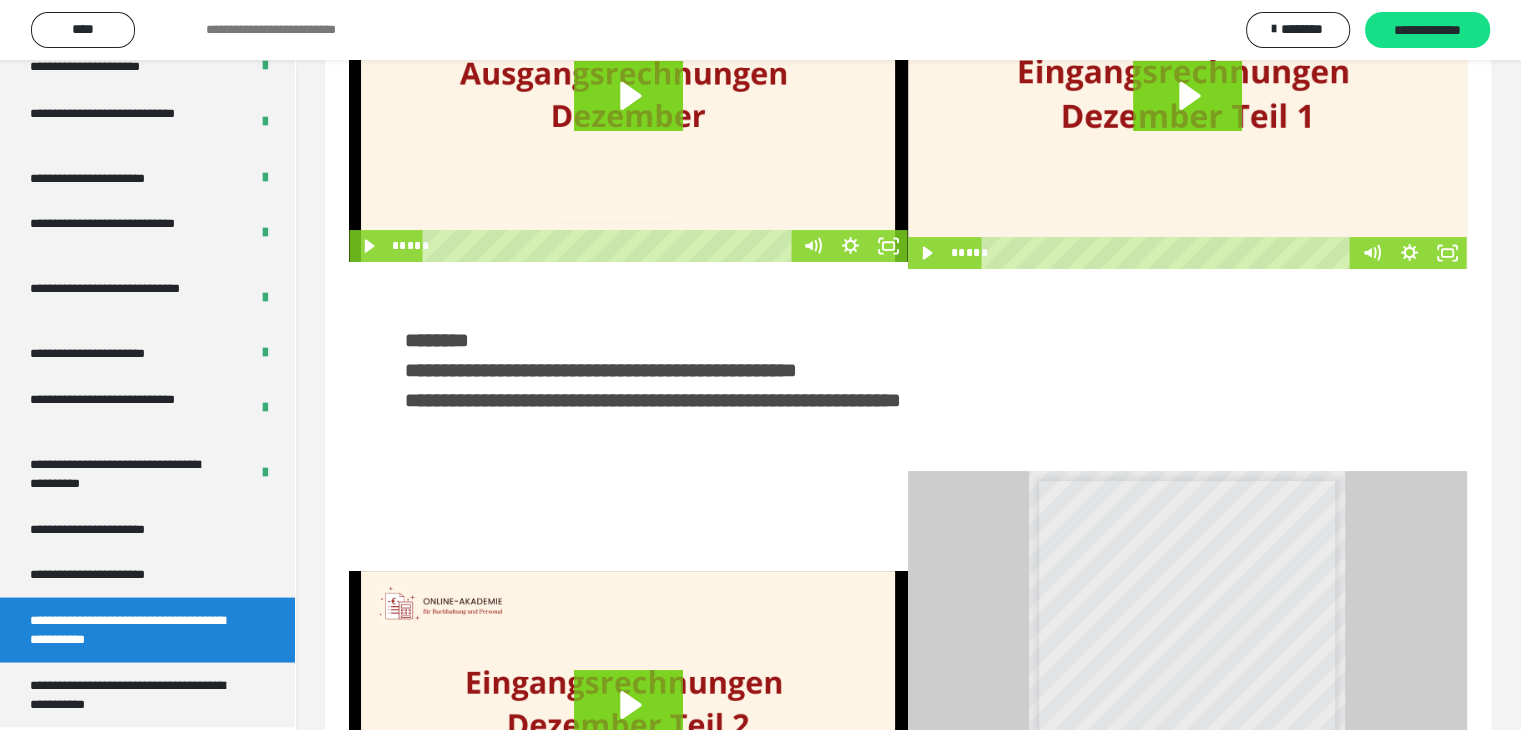 click at bounding box center (628, 721) 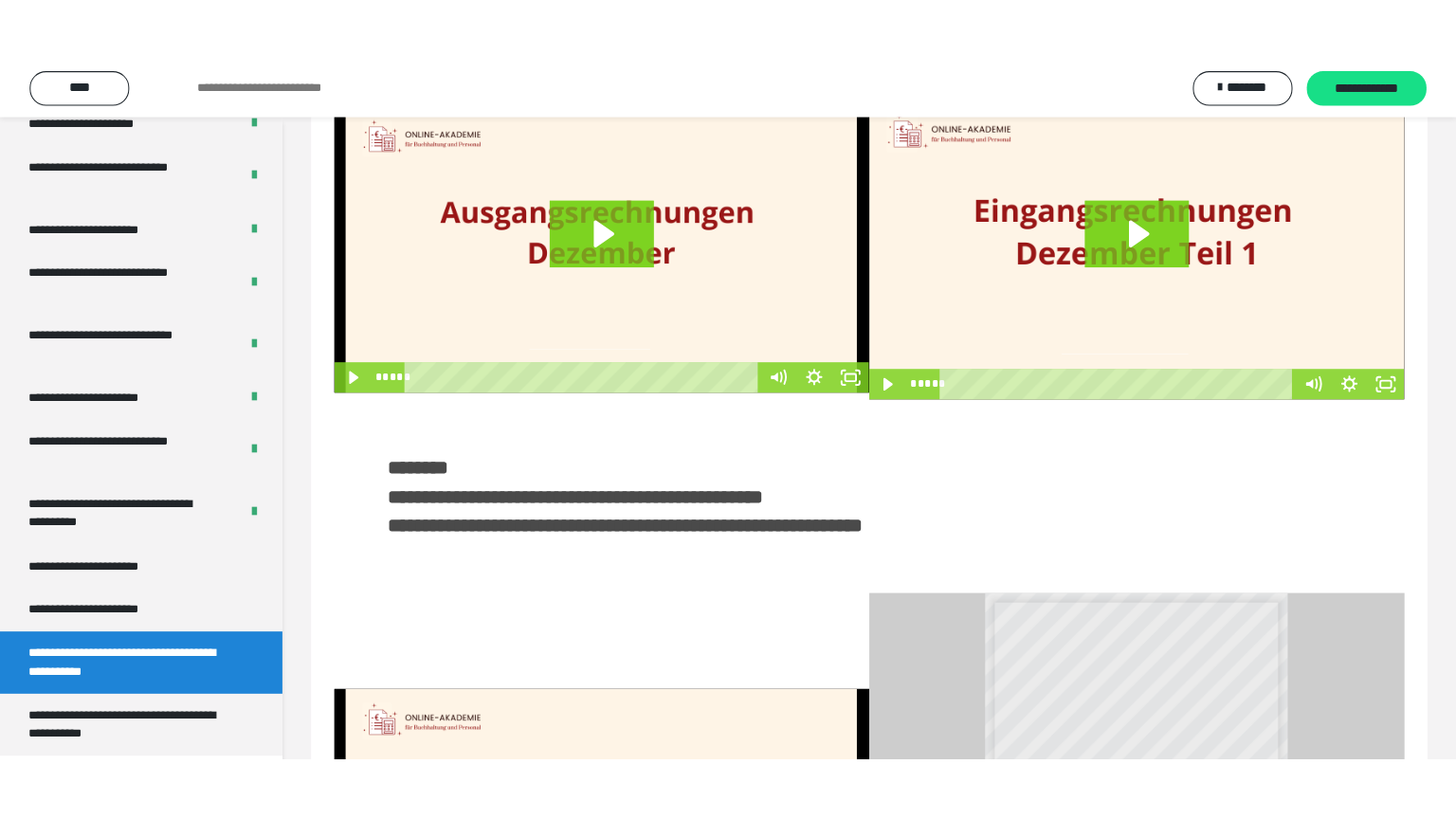 scroll, scrollTop: 0, scrollLeft: 0, axis: both 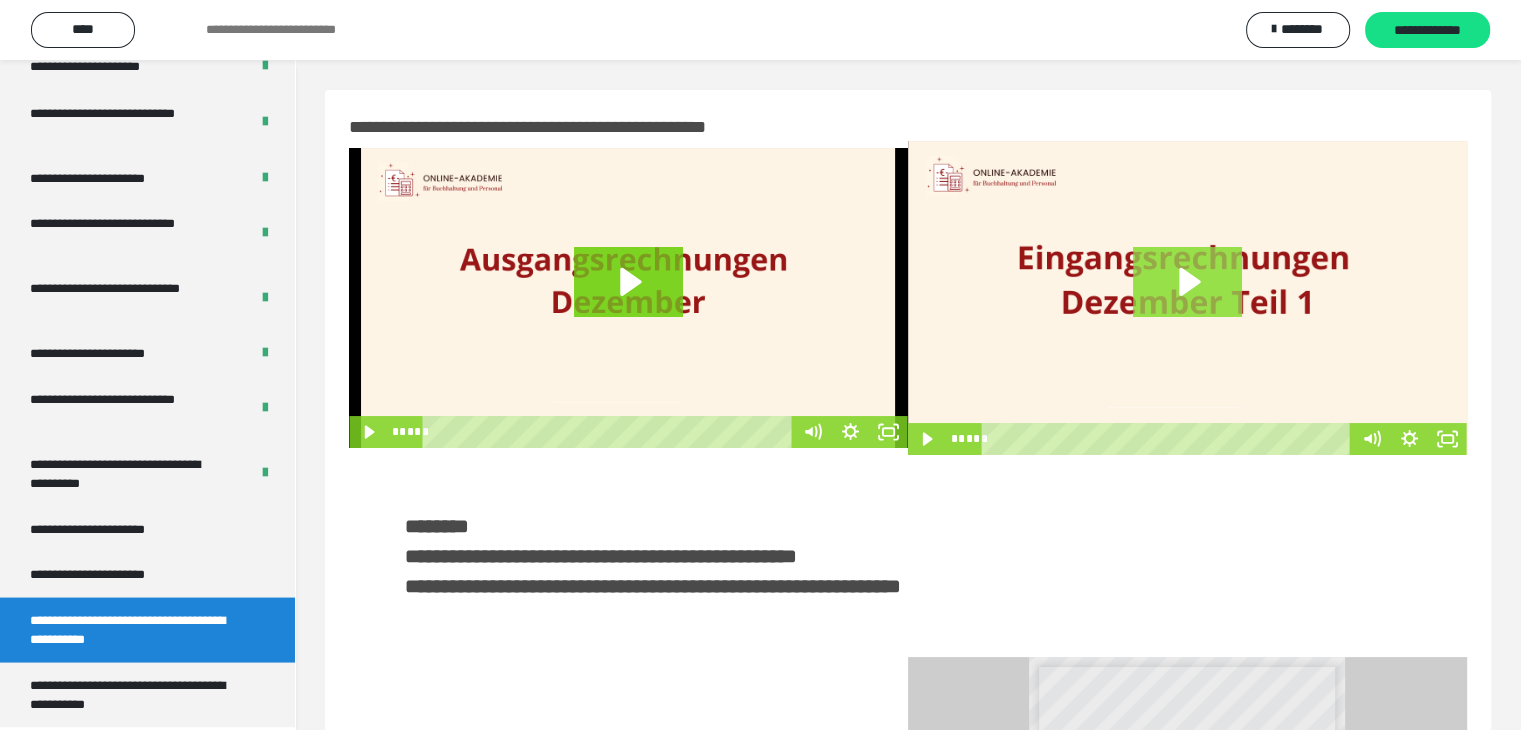 click 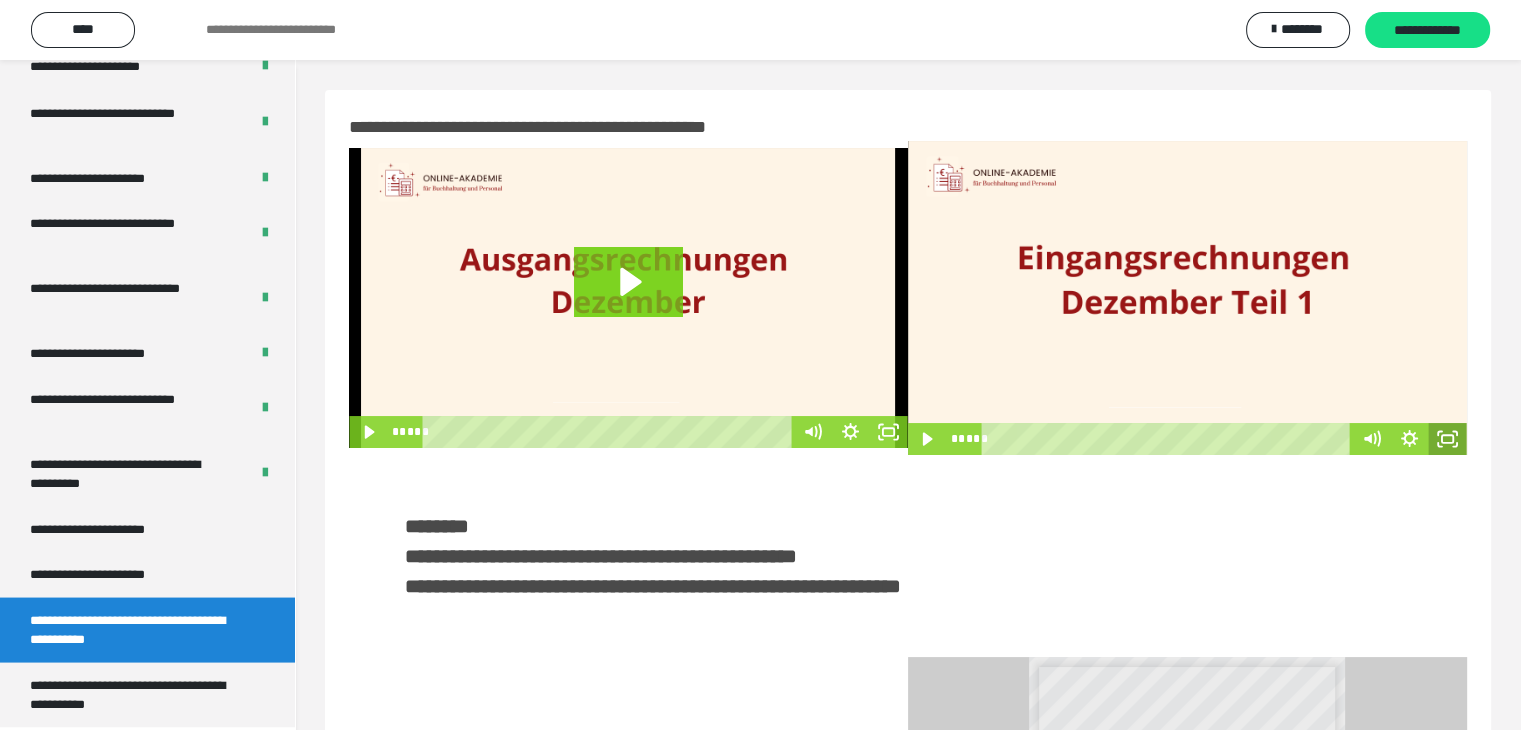 click 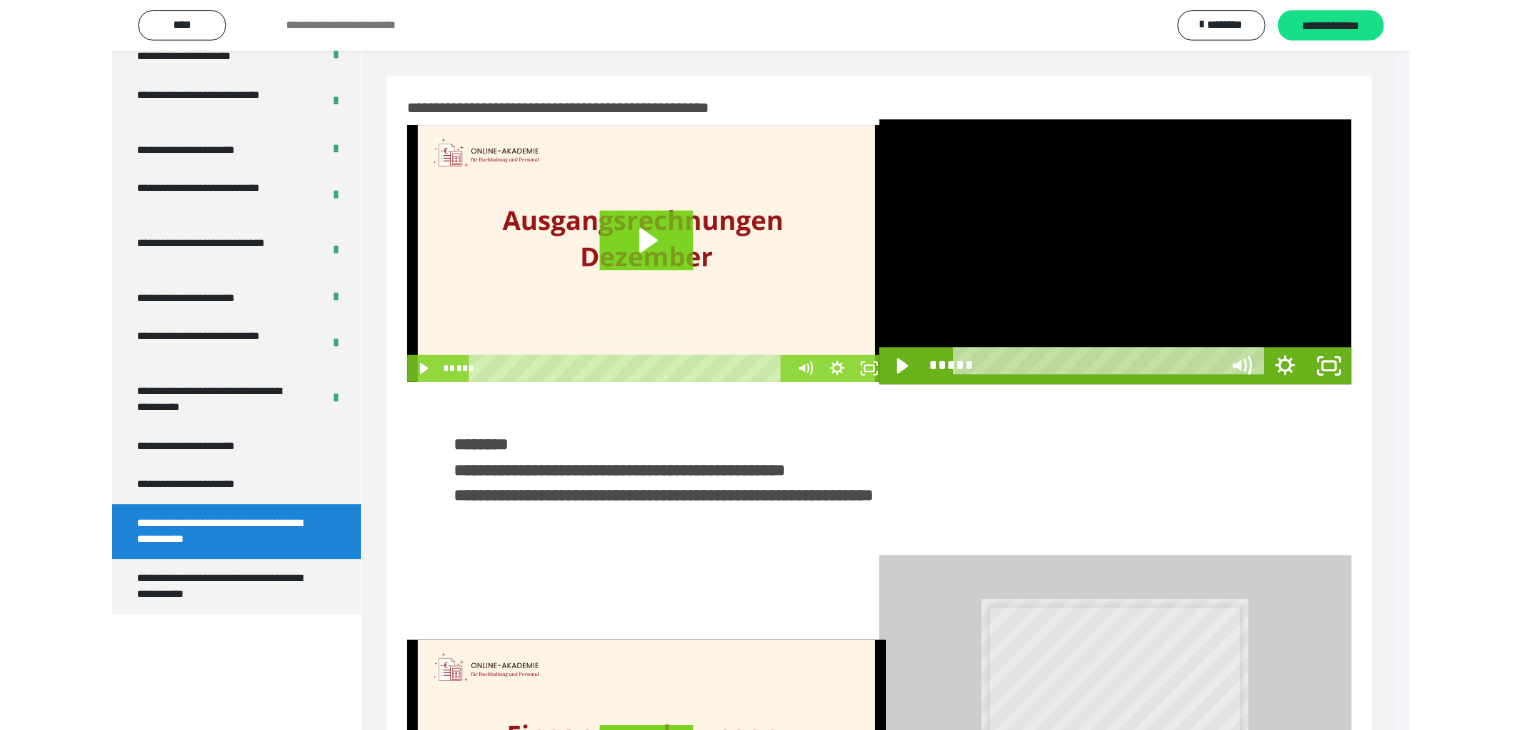 scroll, scrollTop: 3648, scrollLeft: 0, axis: vertical 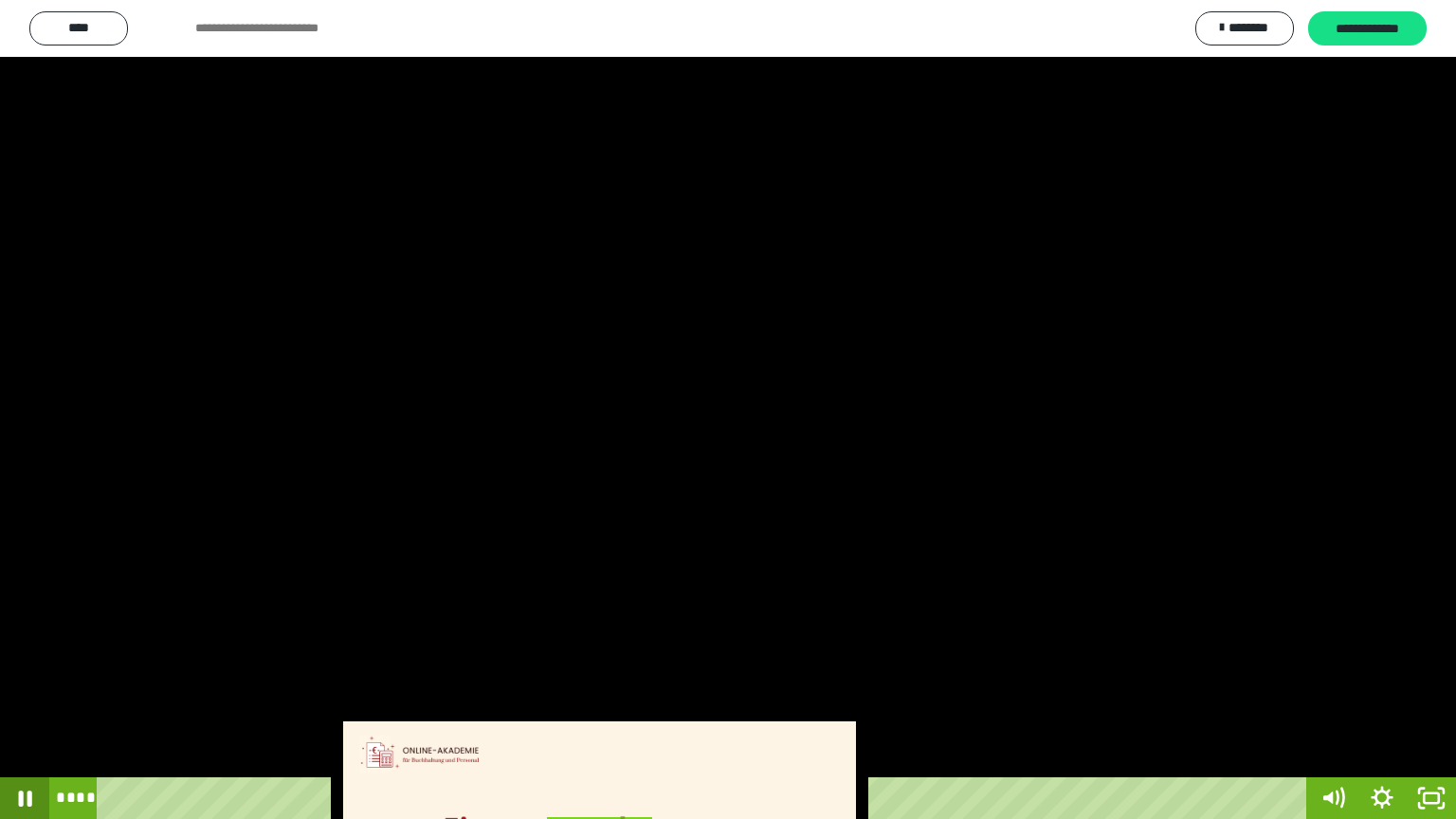 click 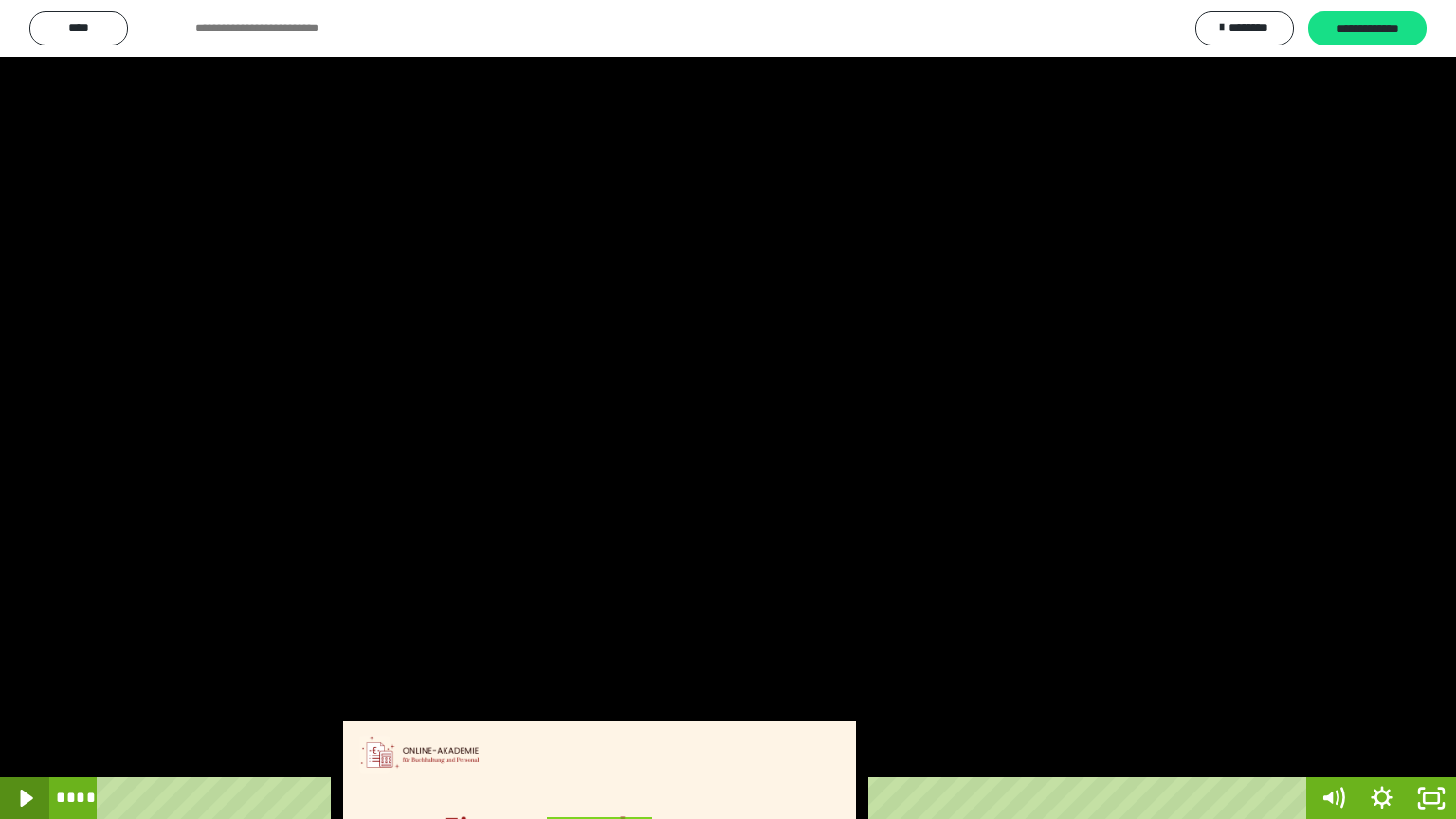 click 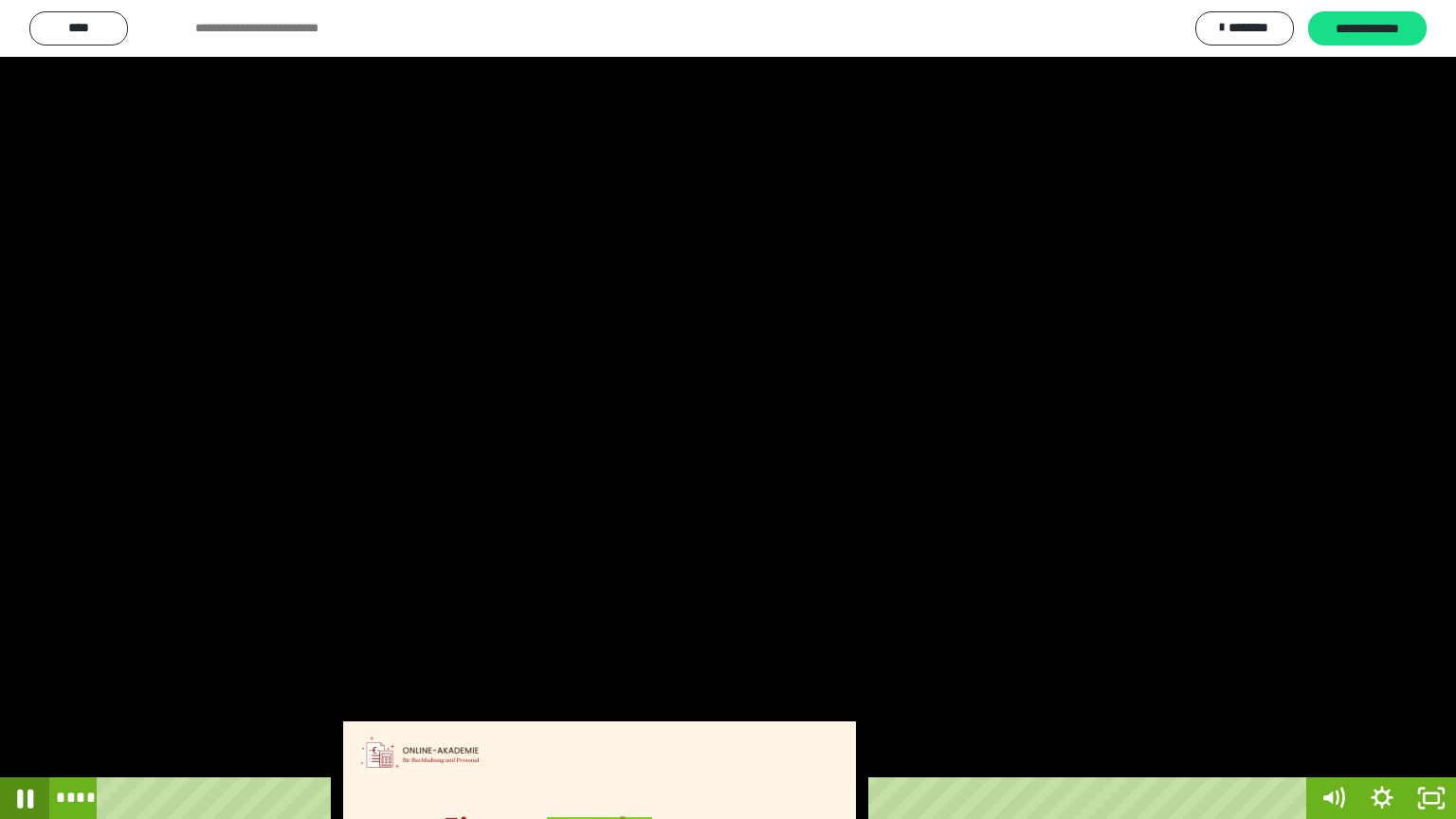 click 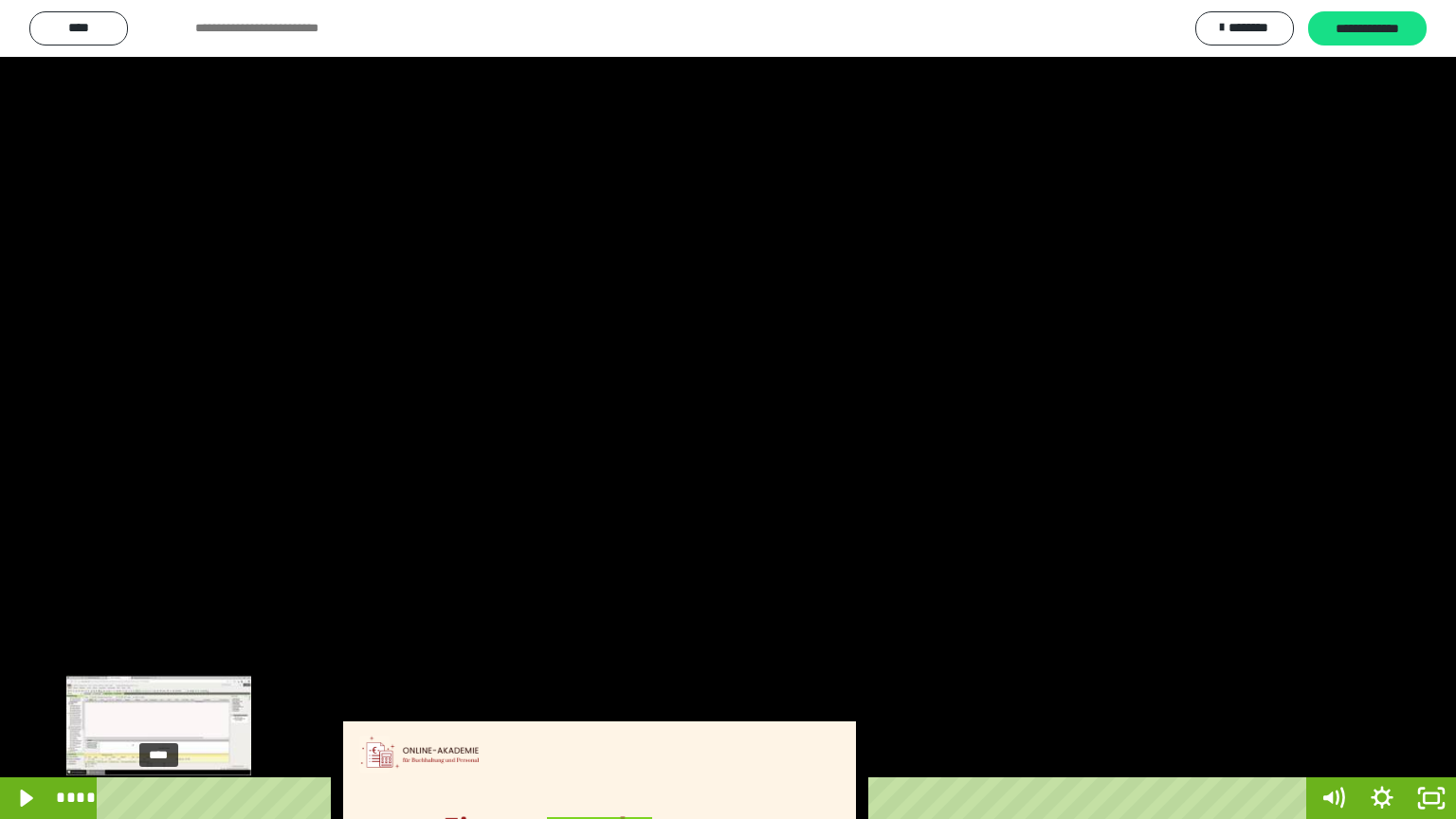 drag, startPoint x: 300, startPoint y: 794, endPoint x: 158, endPoint y: 803, distance: 142.28493 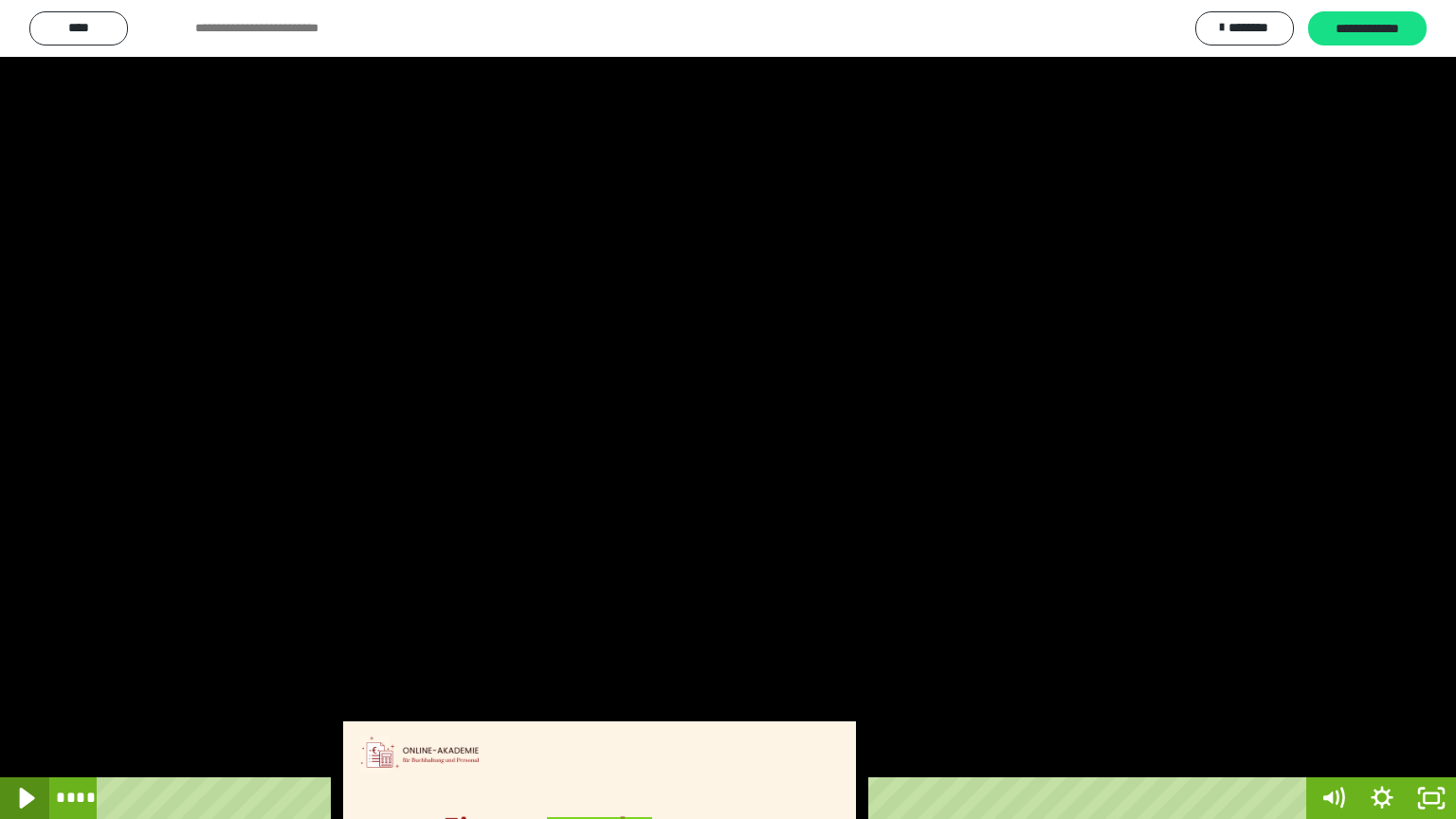 click 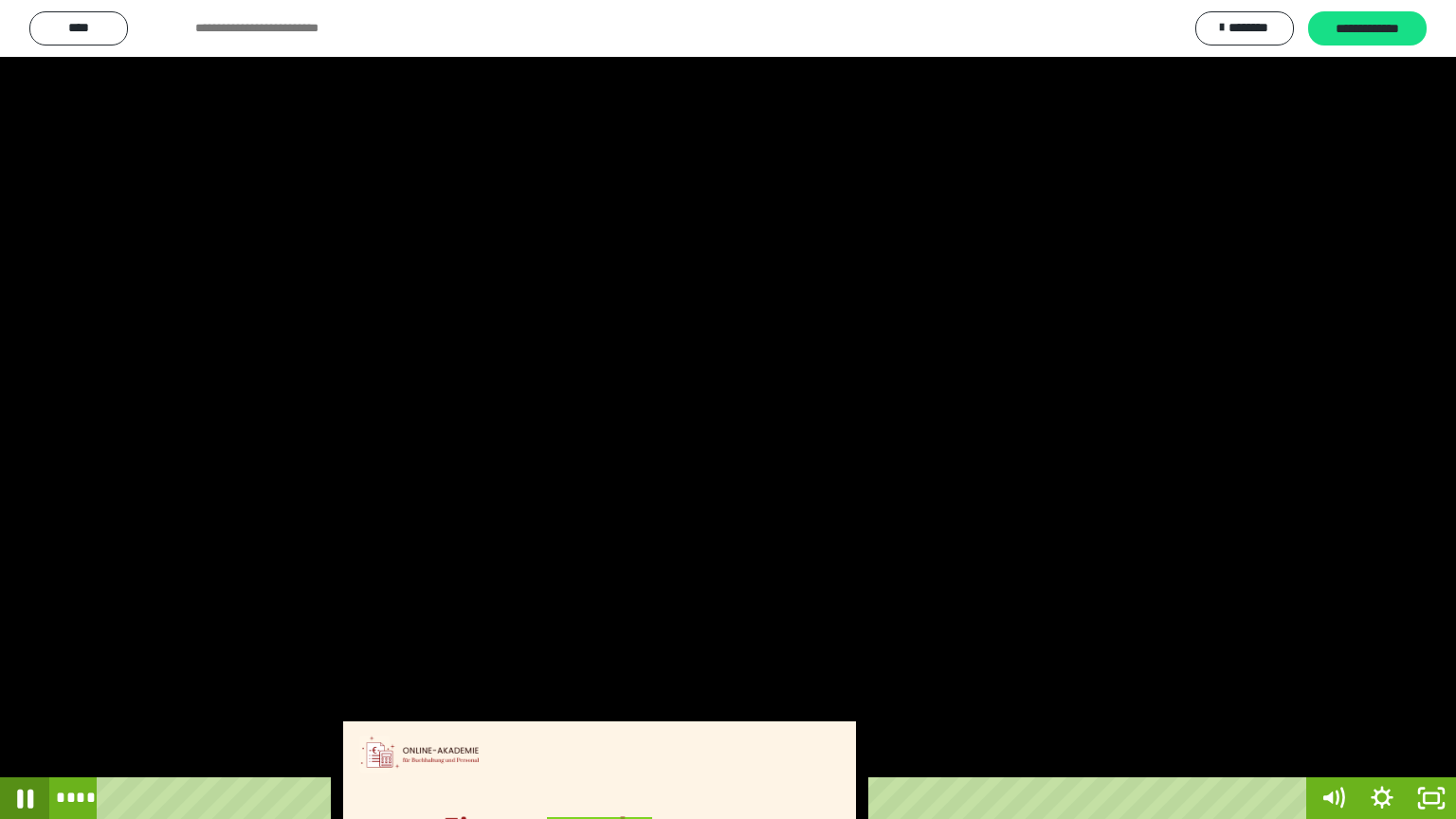 click 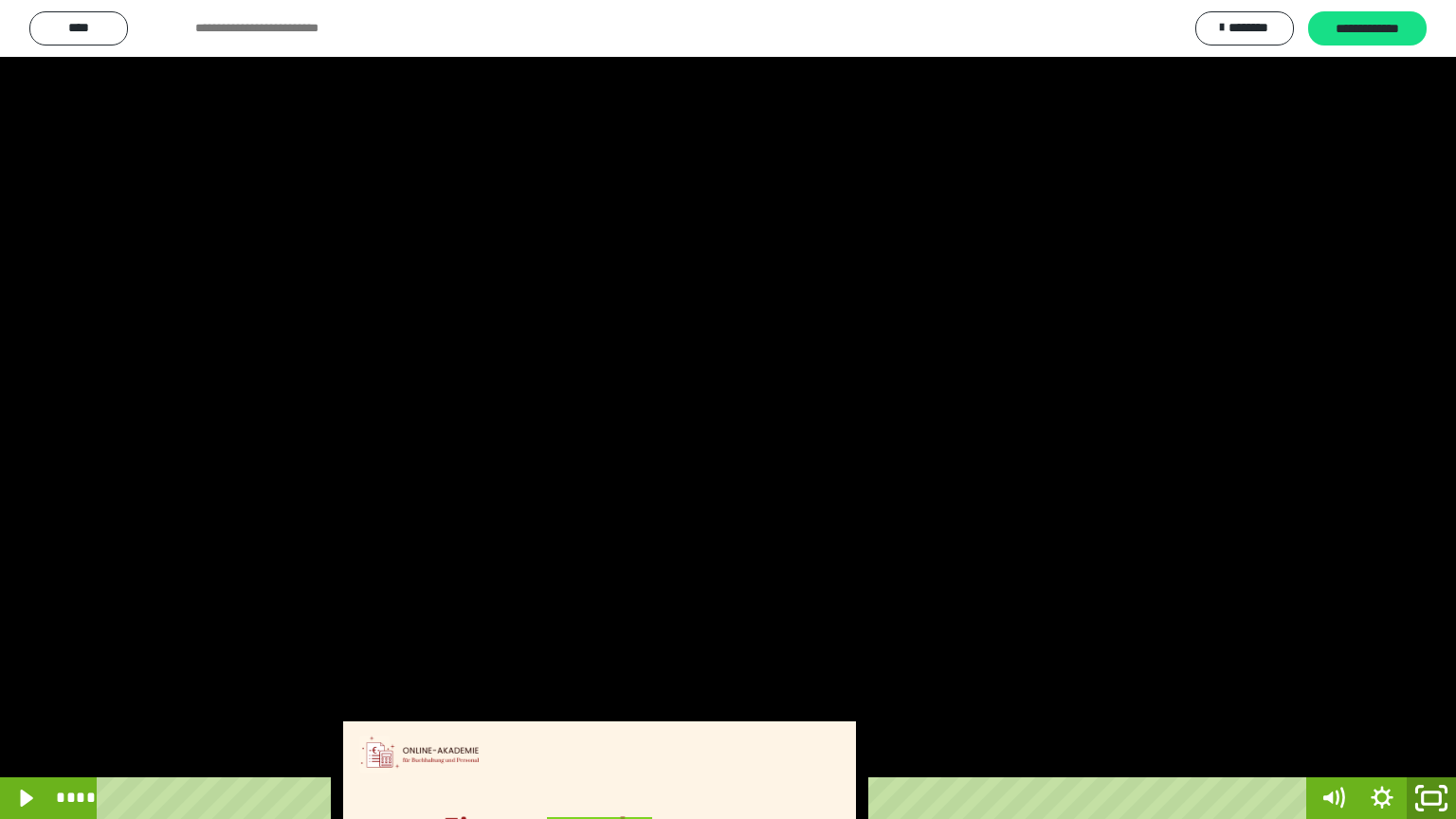 click 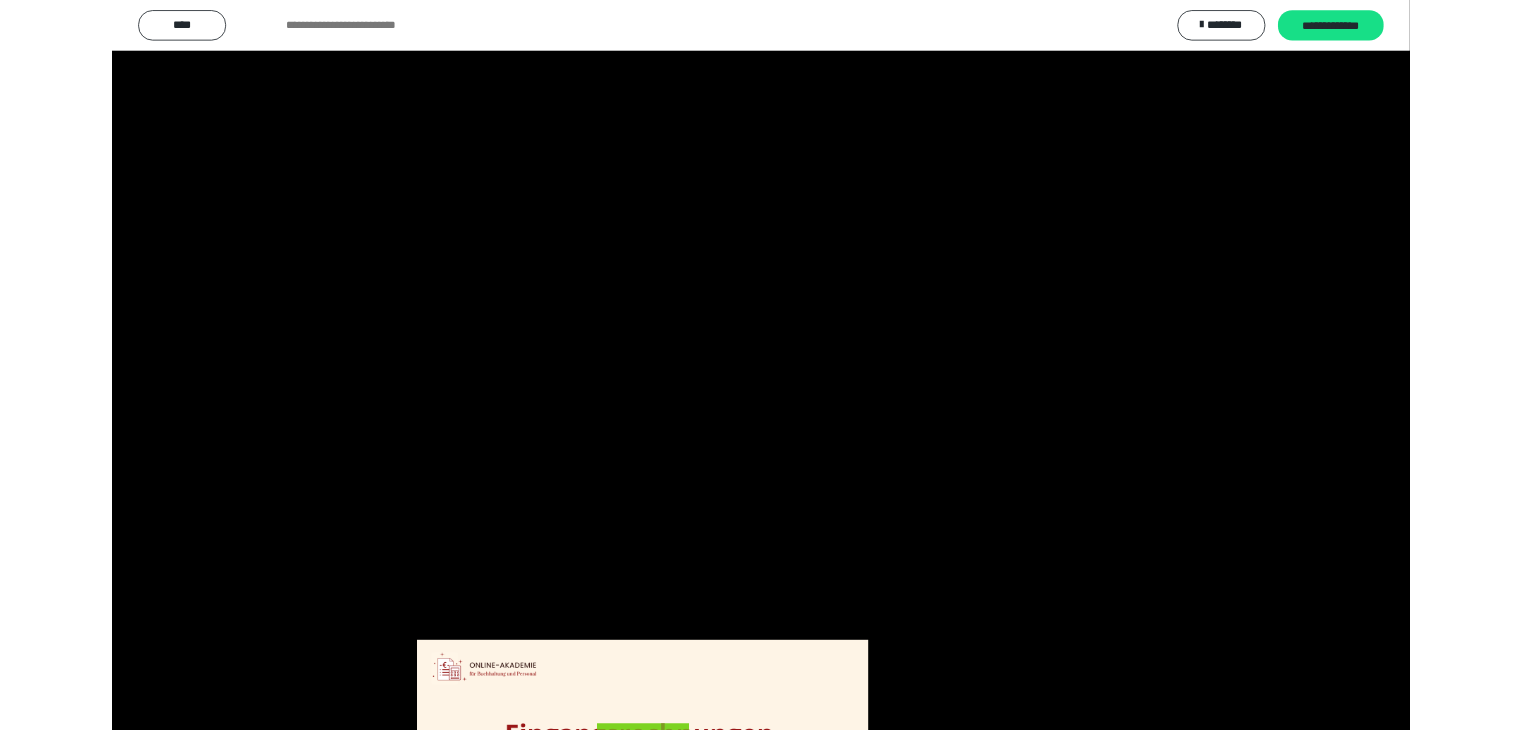 scroll, scrollTop: 3782, scrollLeft: 0, axis: vertical 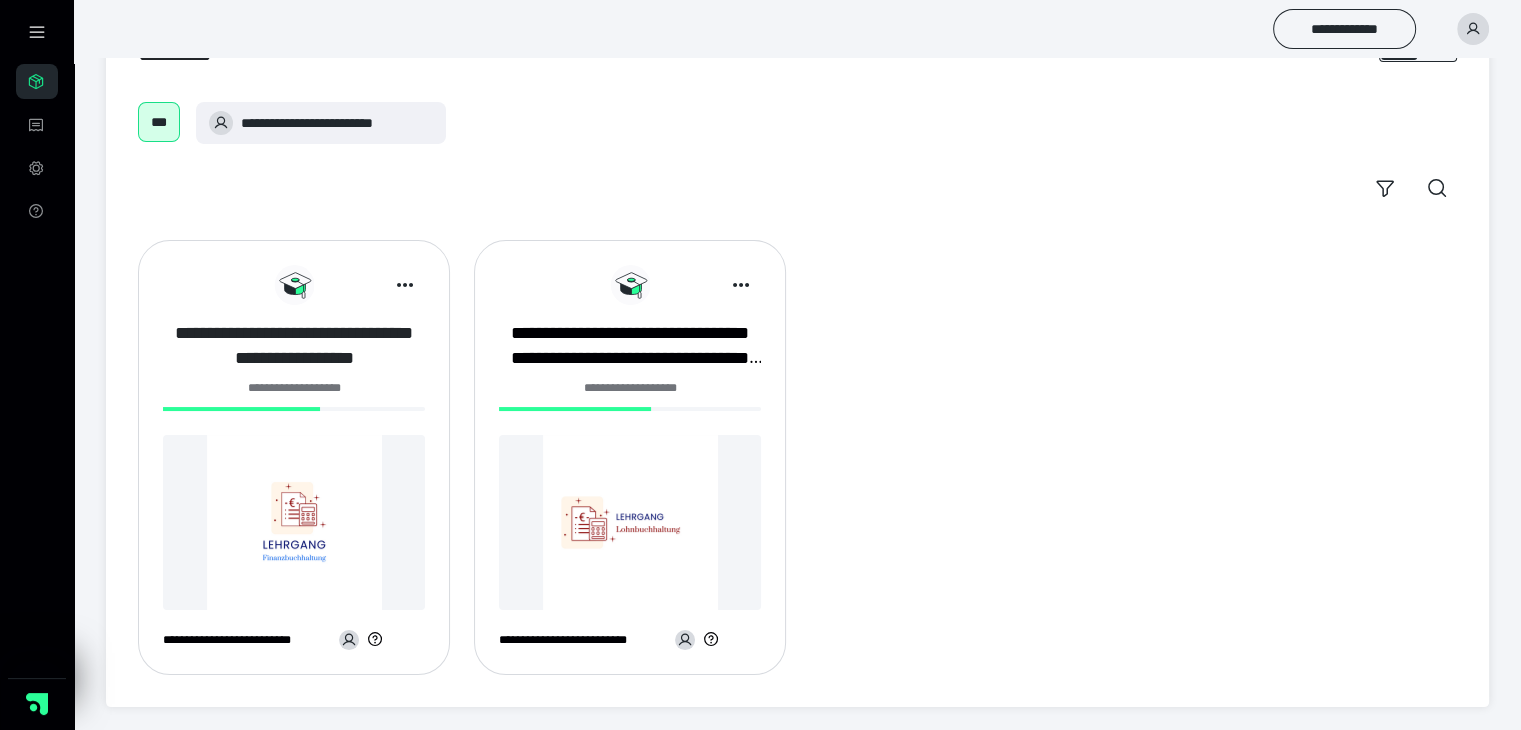 click on "**********" at bounding box center [294, 346] 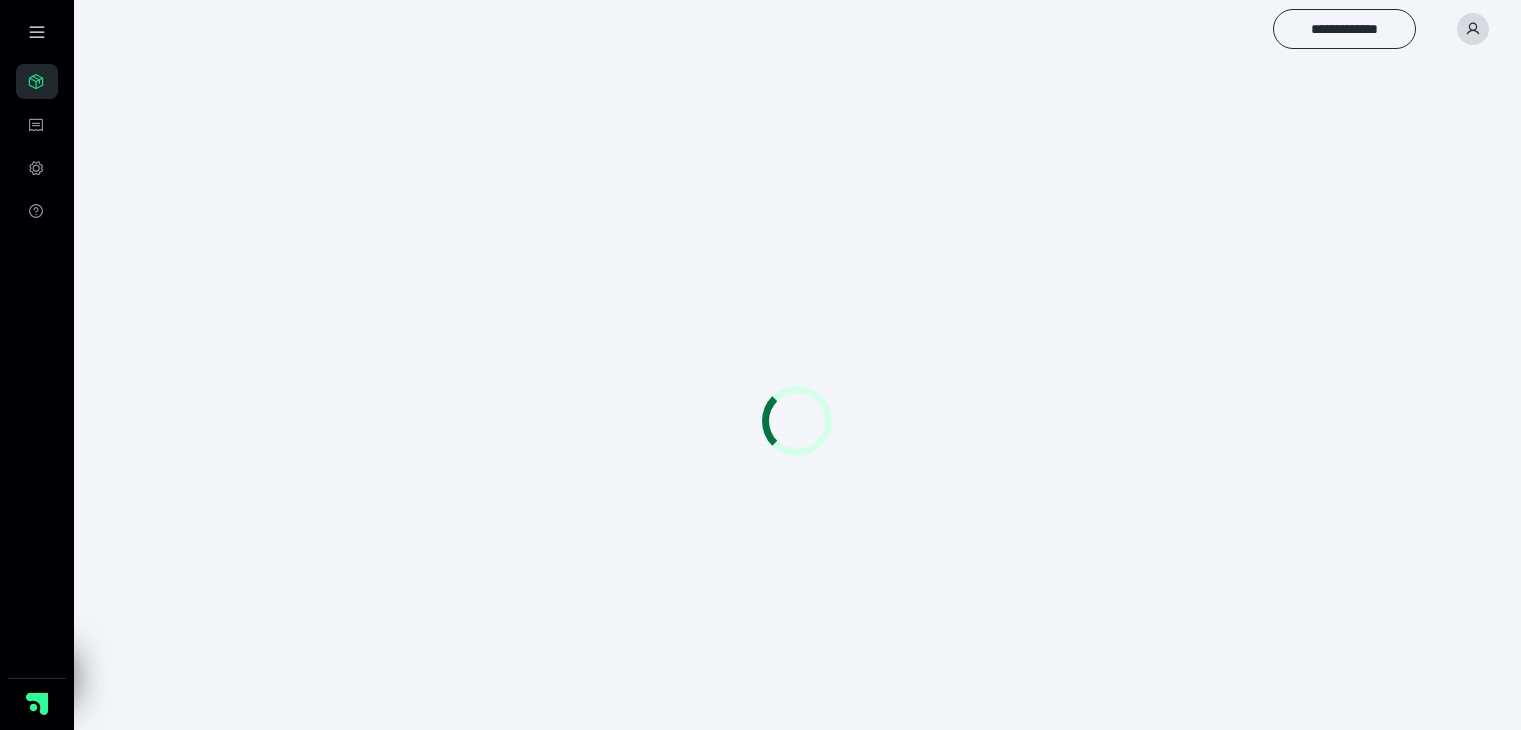 scroll, scrollTop: 0, scrollLeft: 0, axis: both 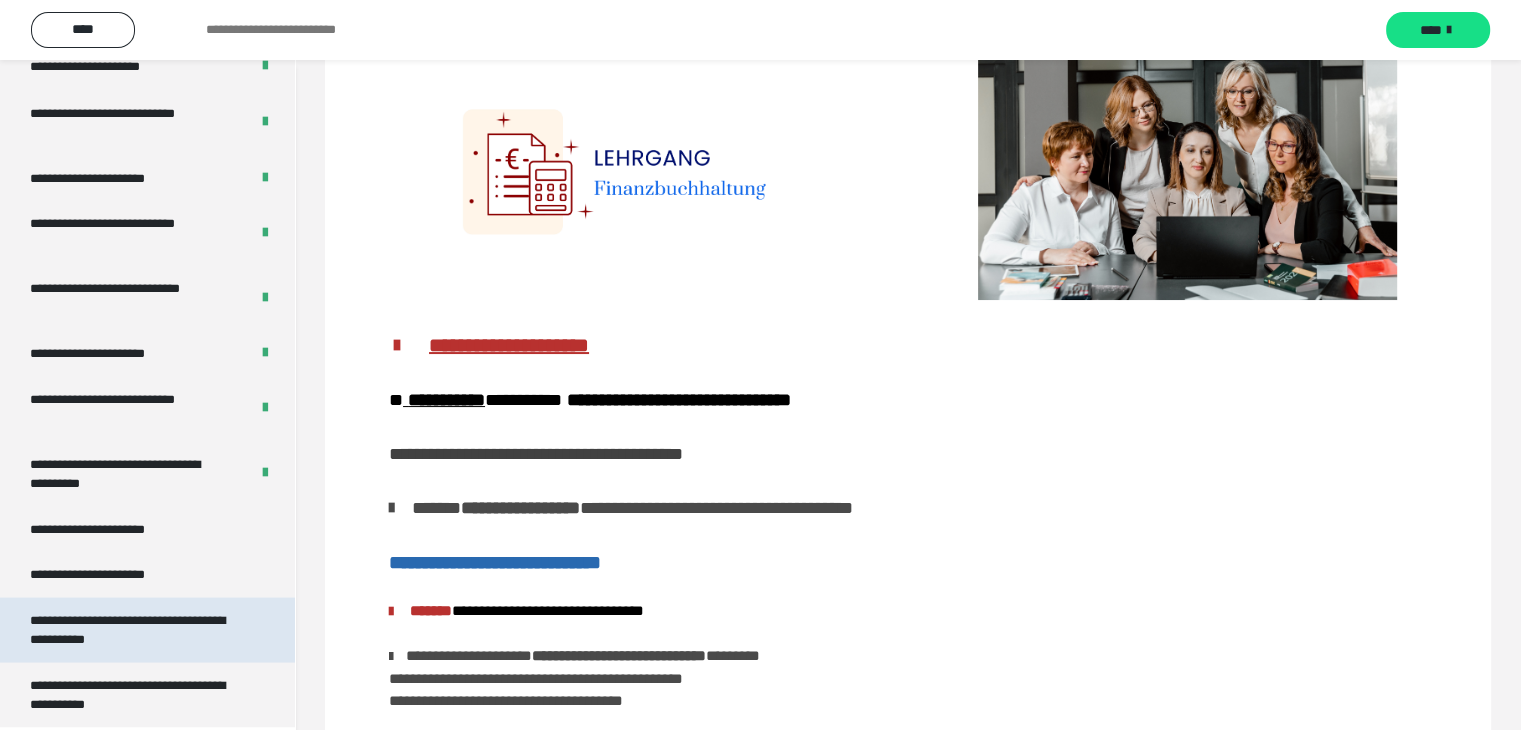 click on "**********" at bounding box center (132, 629) 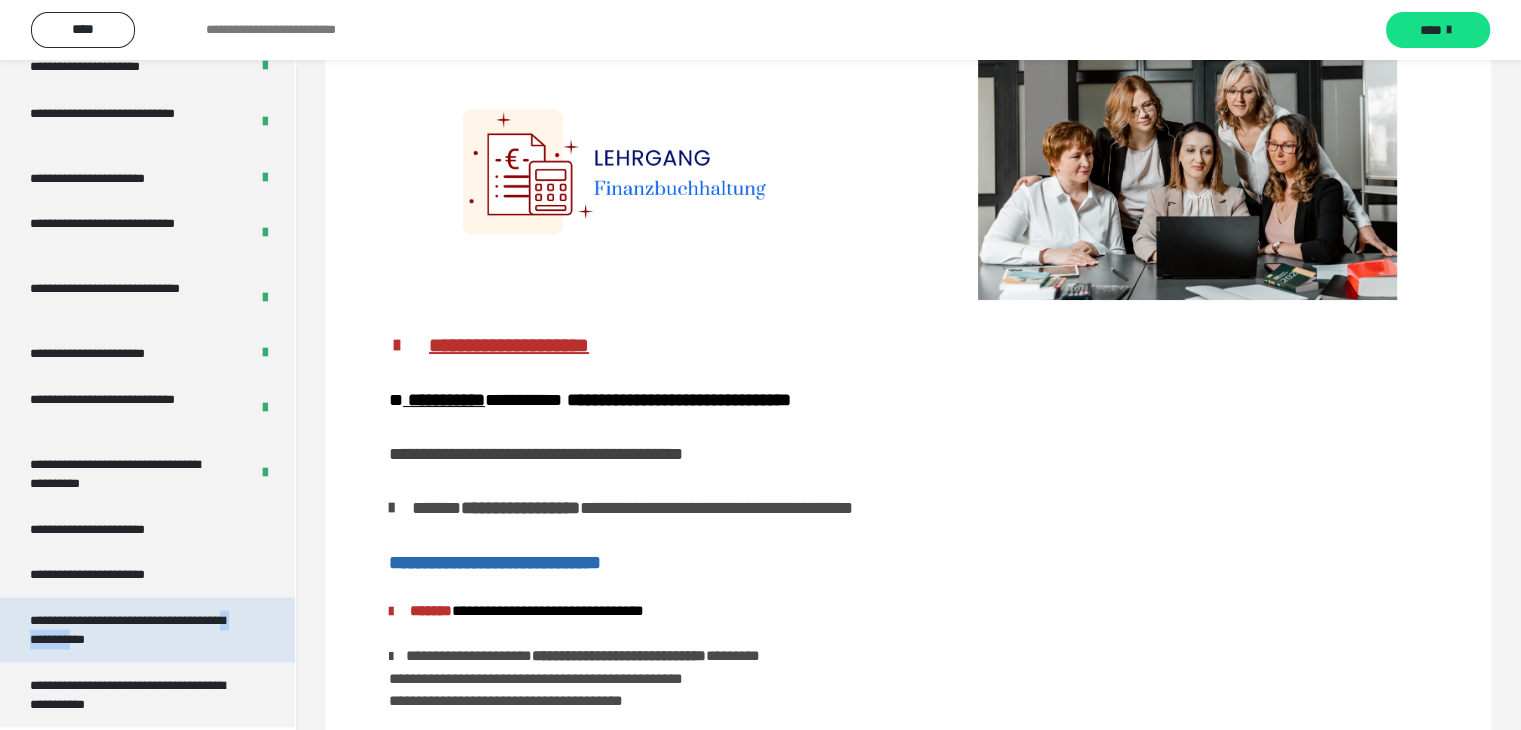 click on "**********" at bounding box center (132, 629) 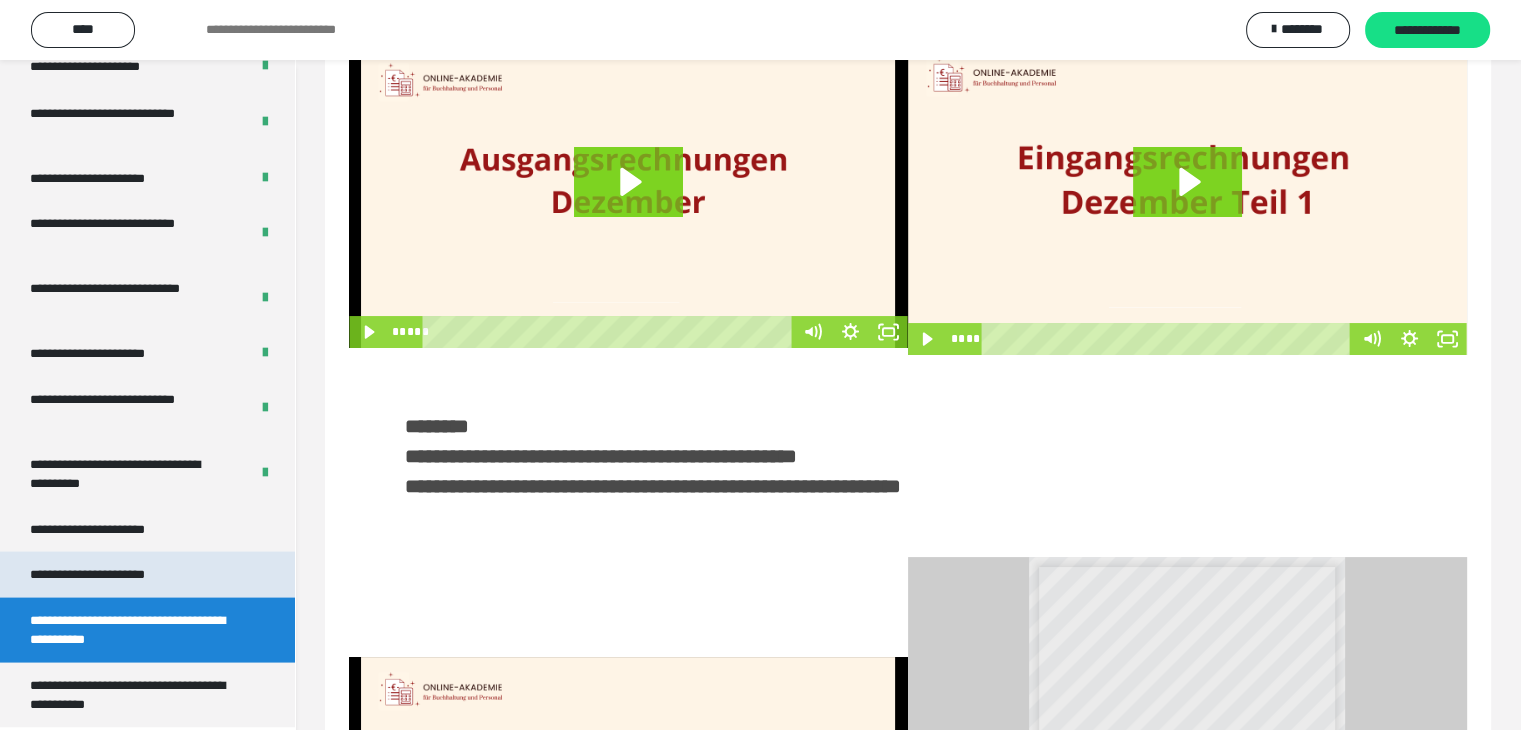 click on "**********" at bounding box center (147, 574) 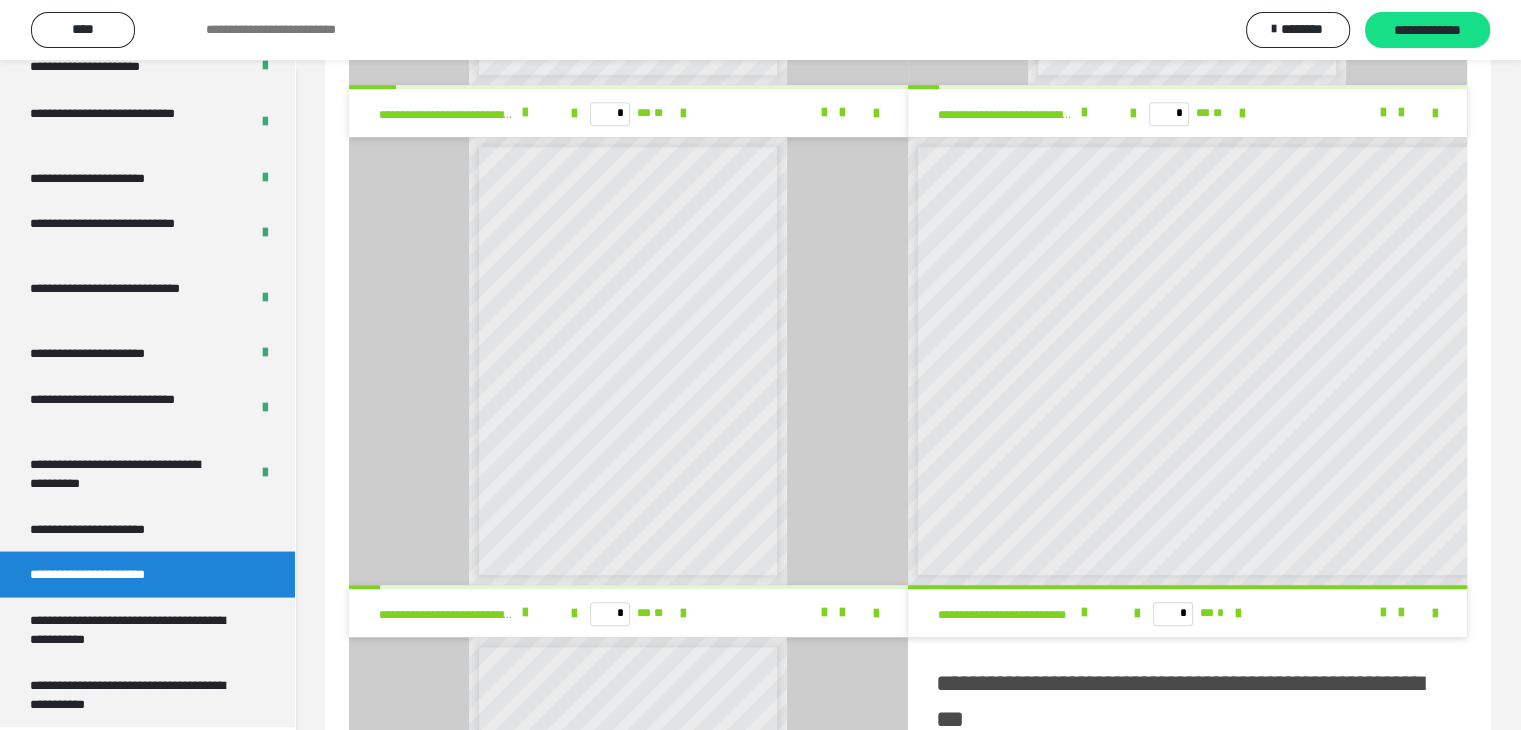 scroll, scrollTop: 700, scrollLeft: 0, axis: vertical 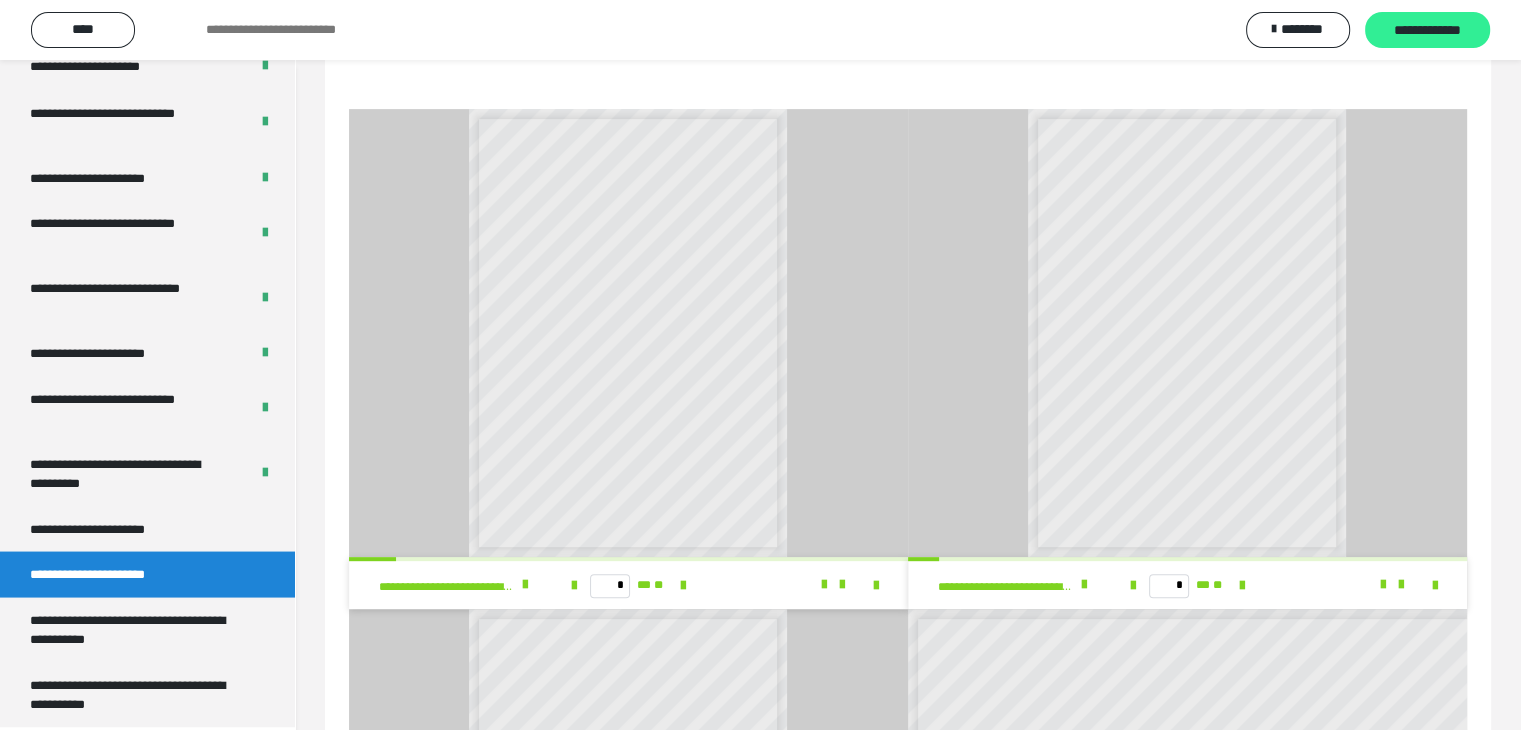 click on "**********" at bounding box center (1427, 31) 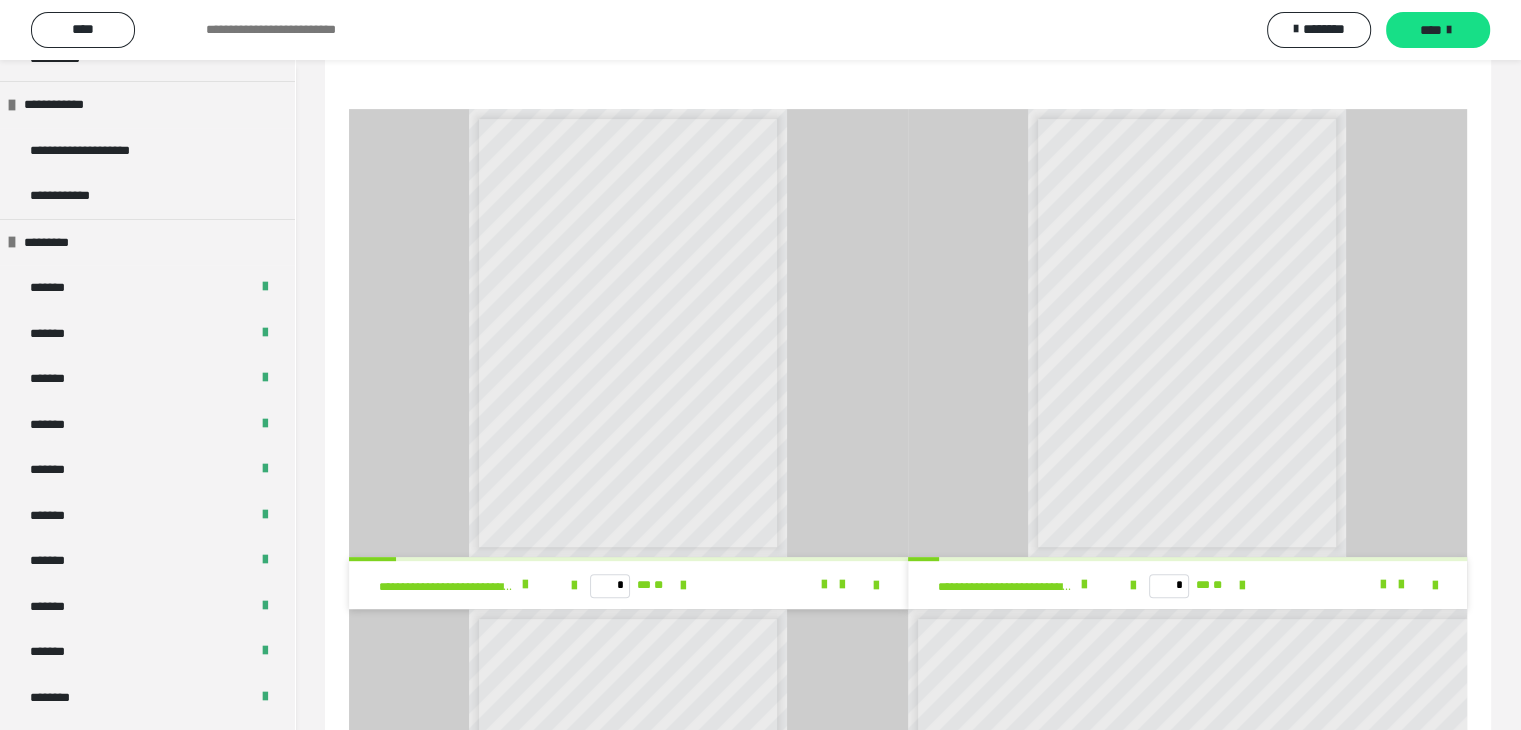 scroll, scrollTop: 600, scrollLeft: 0, axis: vertical 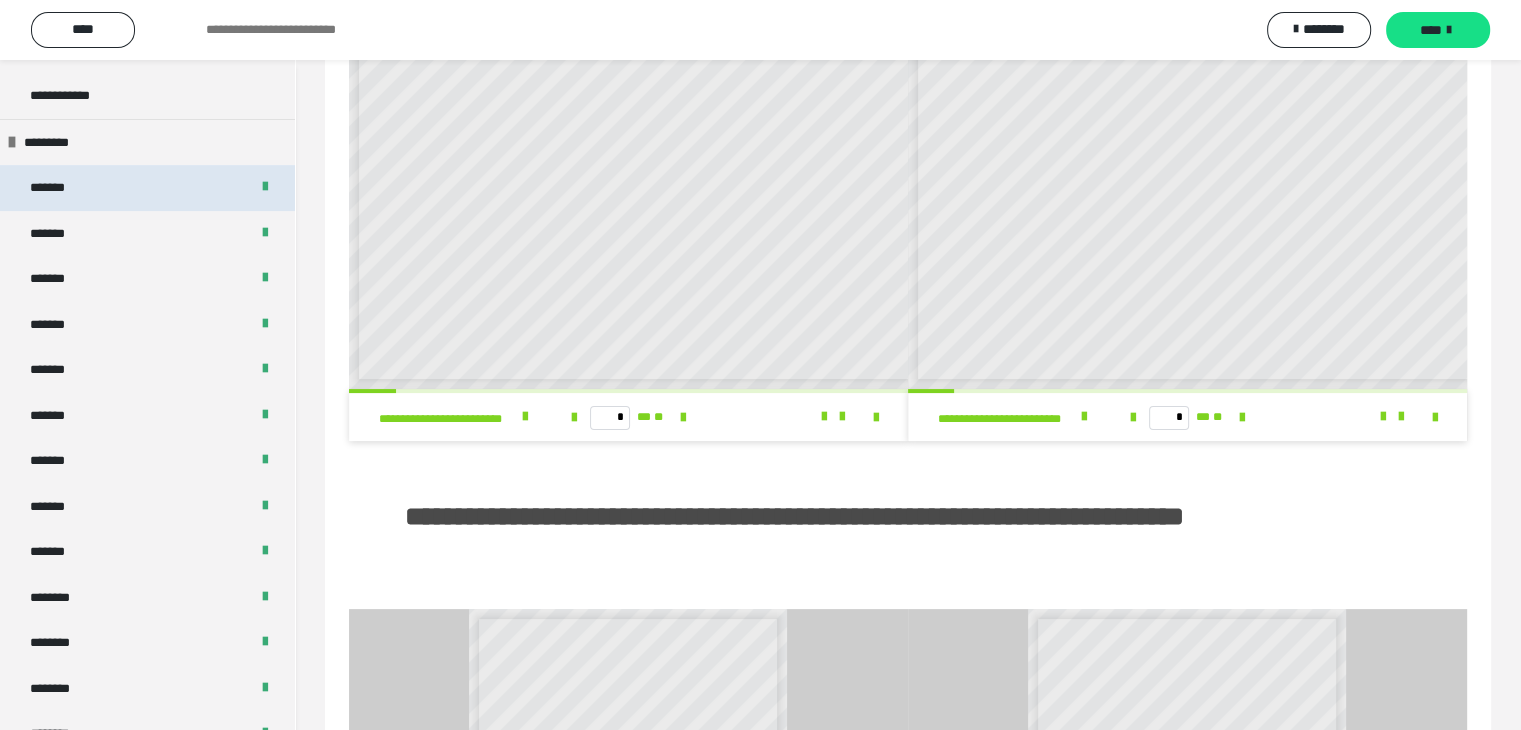 click on "*******" at bounding box center (147, 188) 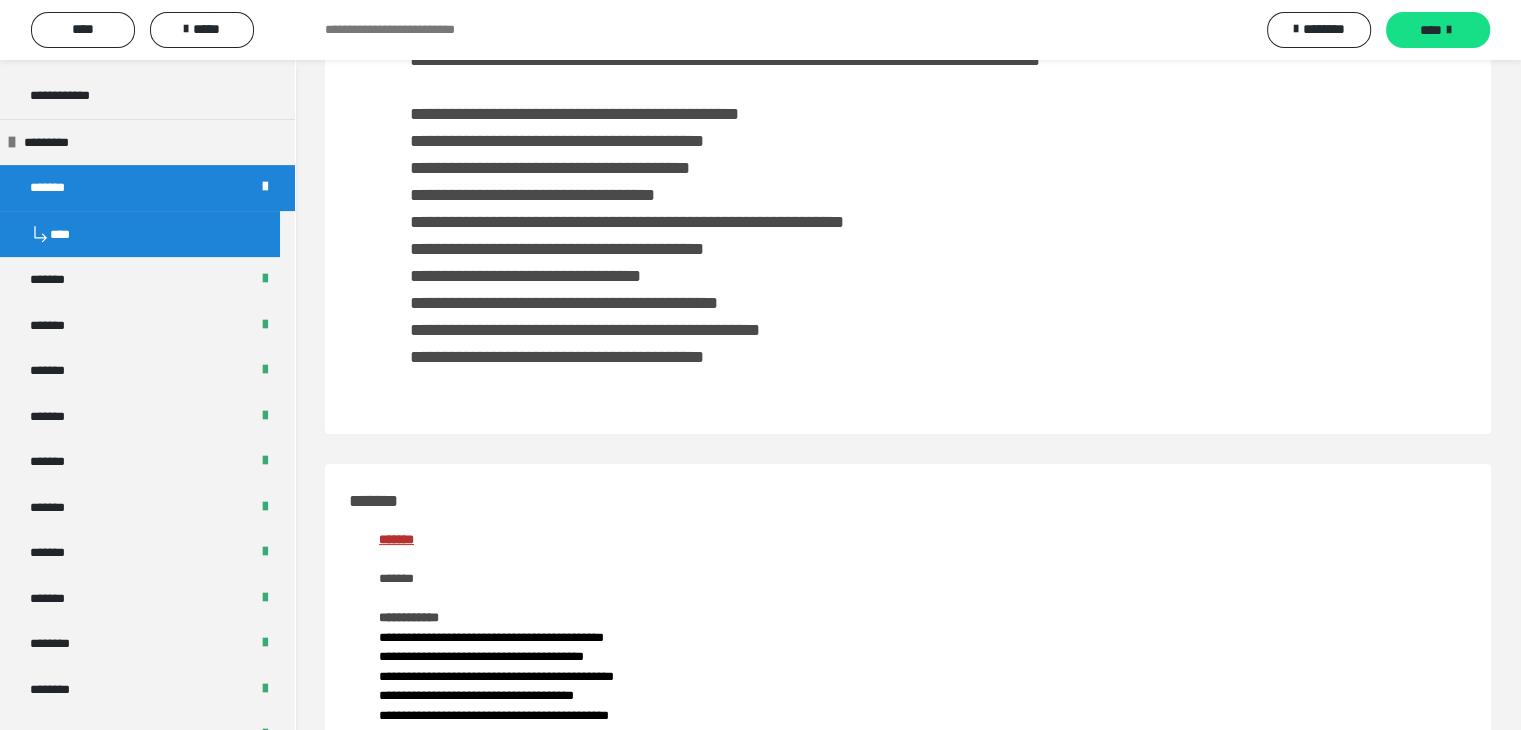 scroll, scrollTop: 100, scrollLeft: 0, axis: vertical 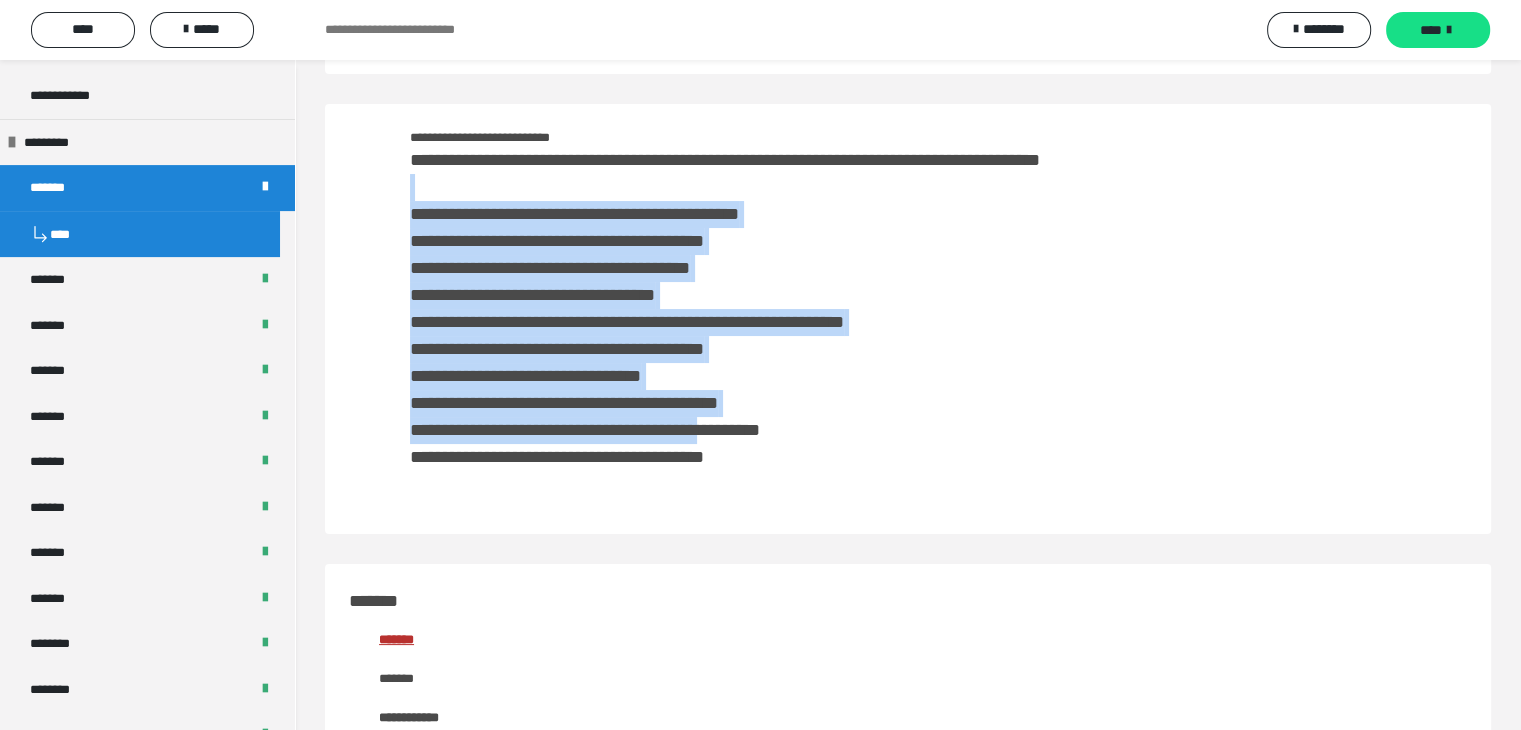 drag, startPoint x: 389, startPoint y: 189, endPoint x: 794, endPoint y: 420, distance: 466.2467 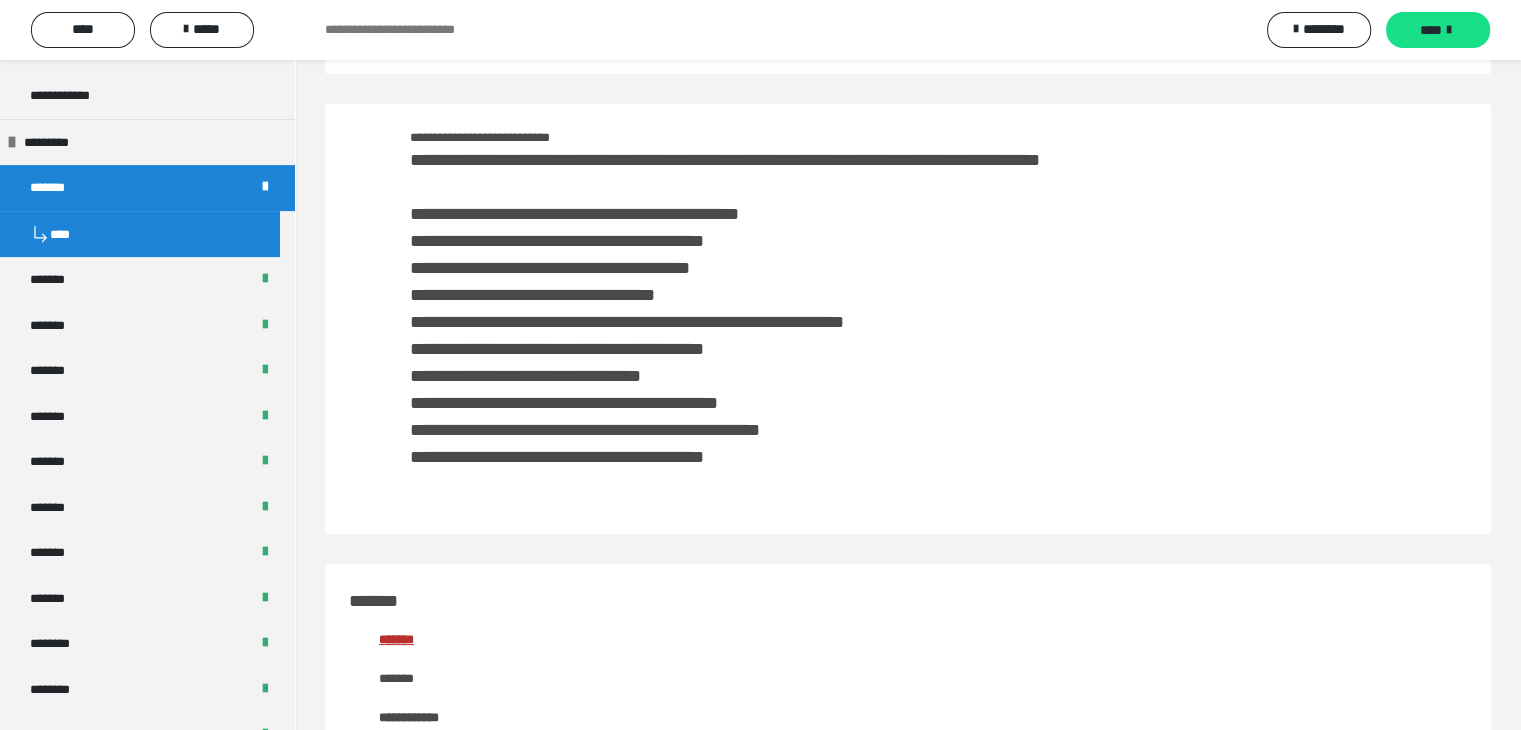 click on "**********" at bounding box center [777, 328] 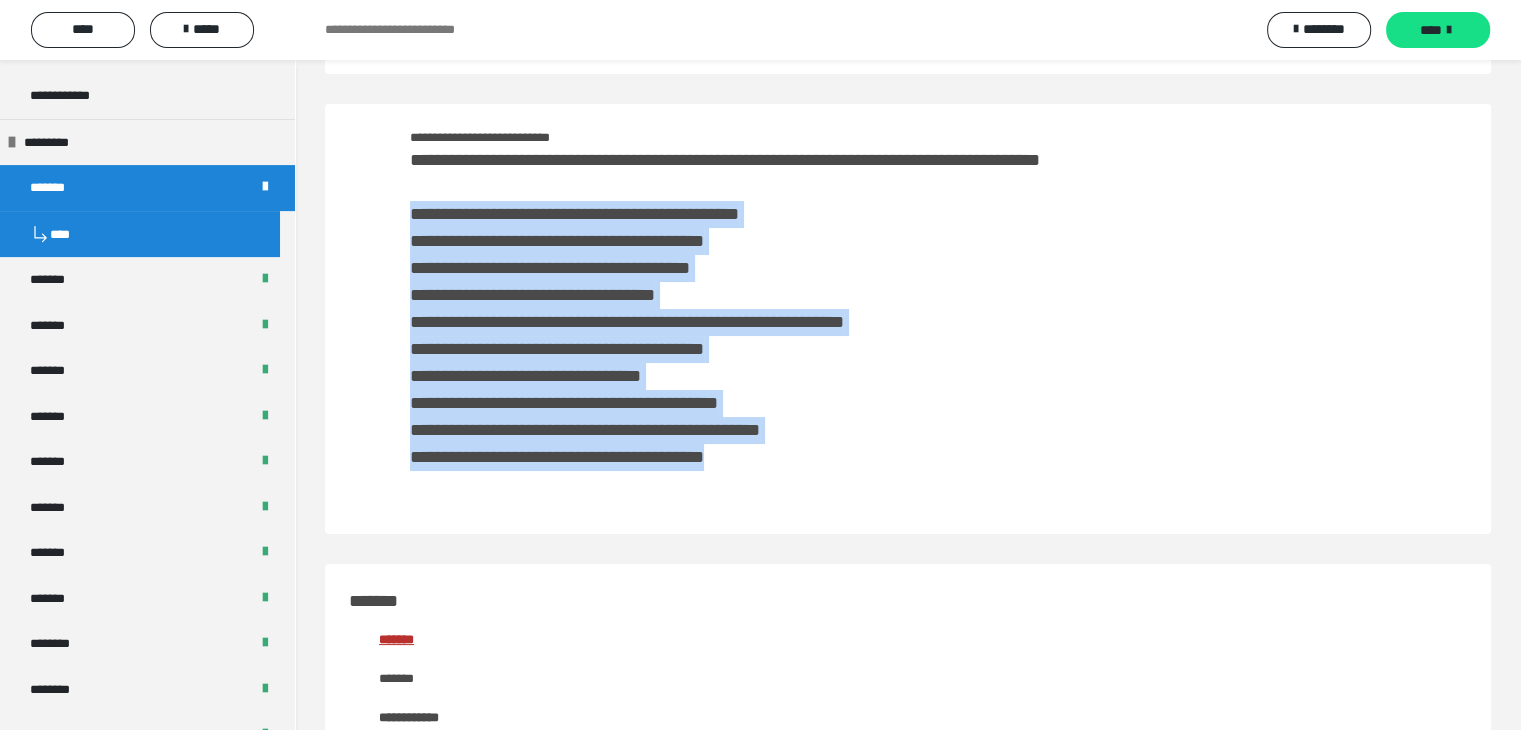 drag, startPoint x: 390, startPoint y: 209, endPoint x: 880, endPoint y: 453, distance: 547.3902 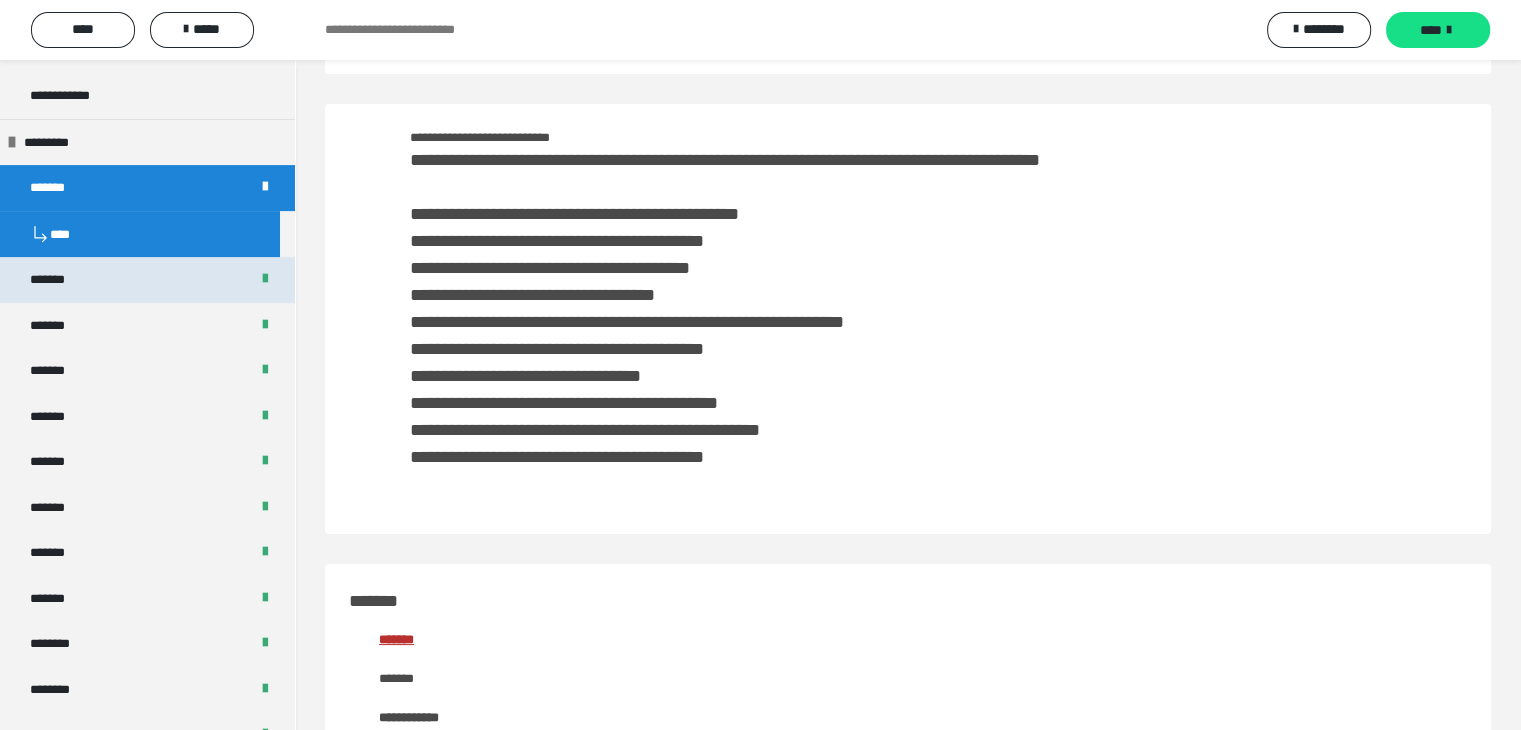 click on "*******" at bounding box center [58, 280] 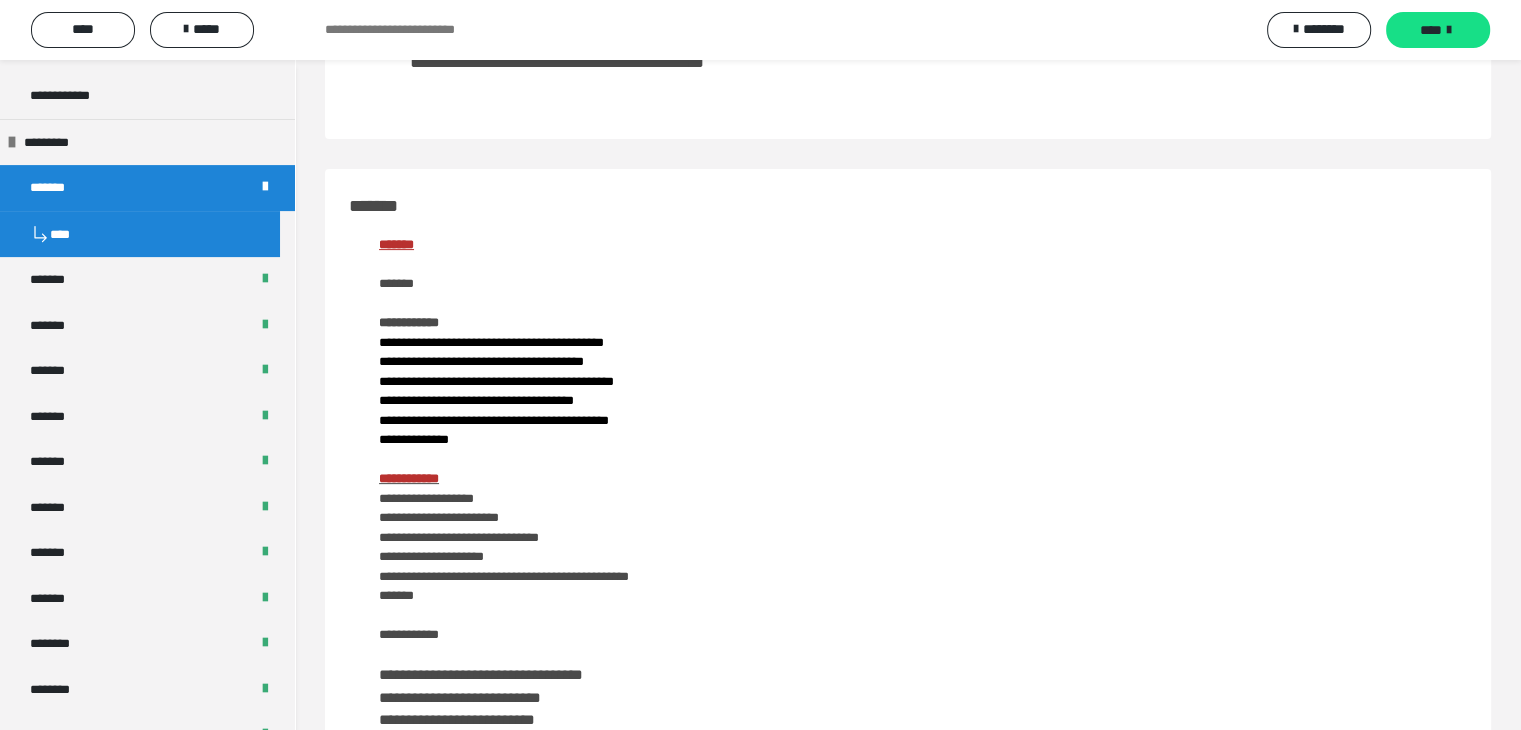 scroll, scrollTop: 500, scrollLeft: 0, axis: vertical 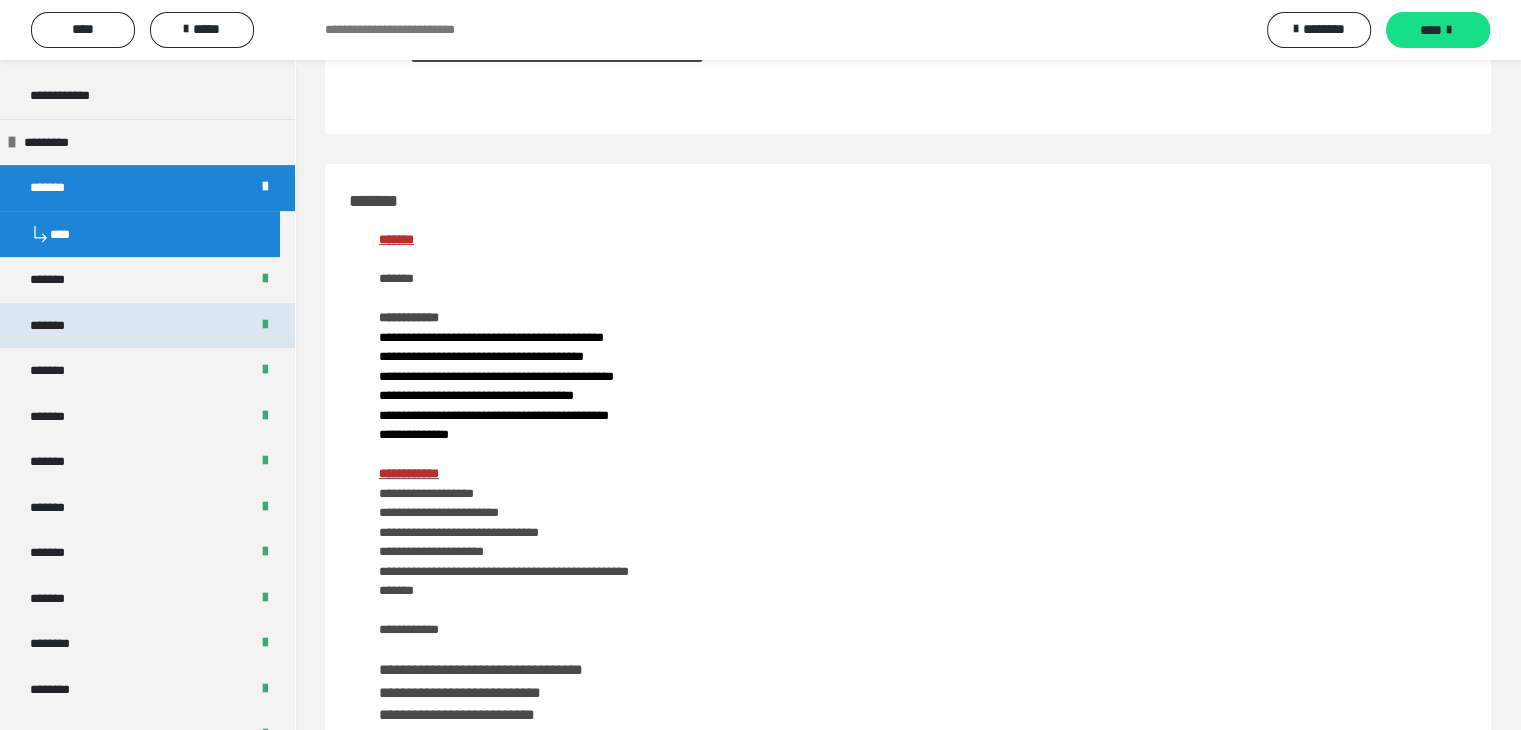 click on "*******" at bounding box center [58, 326] 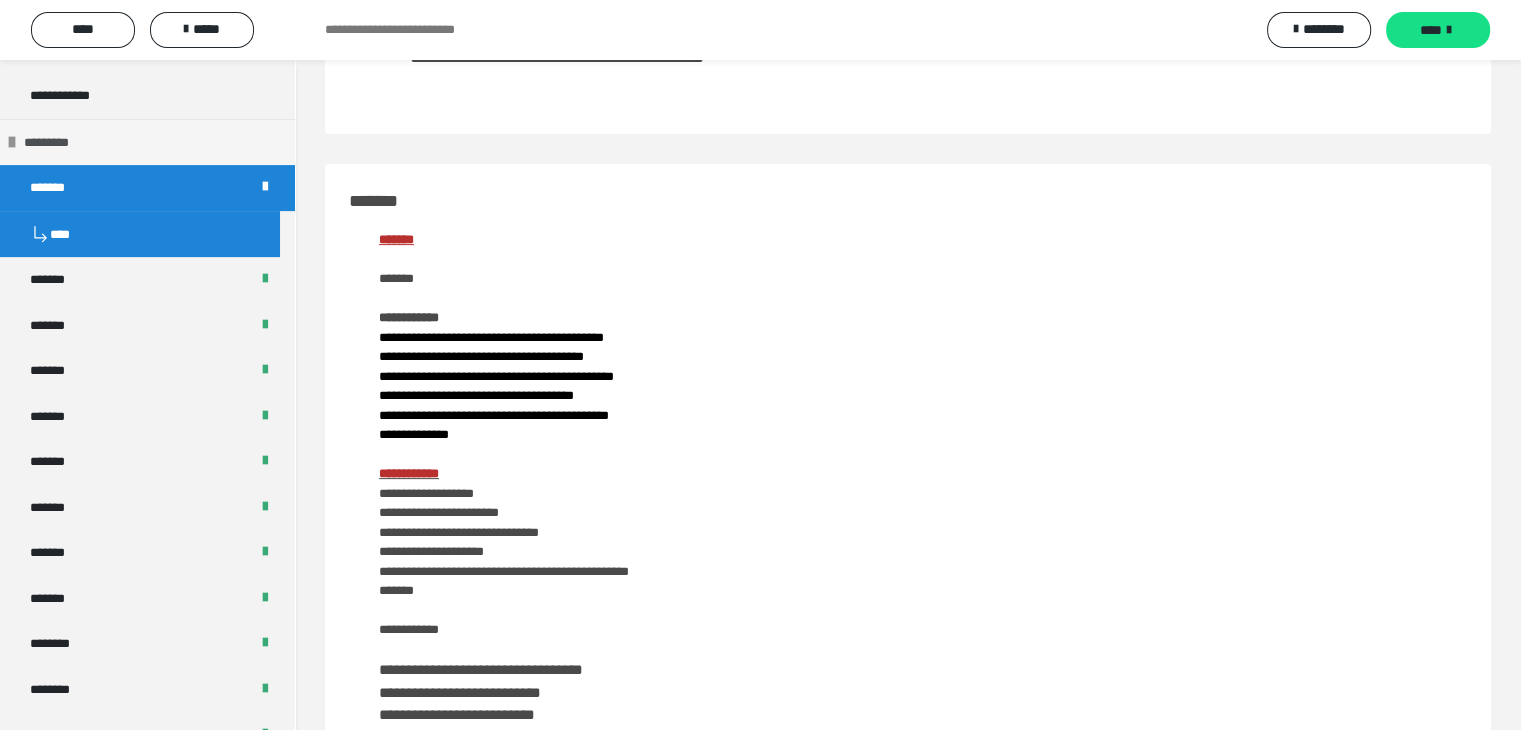 click at bounding box center (12, 142) 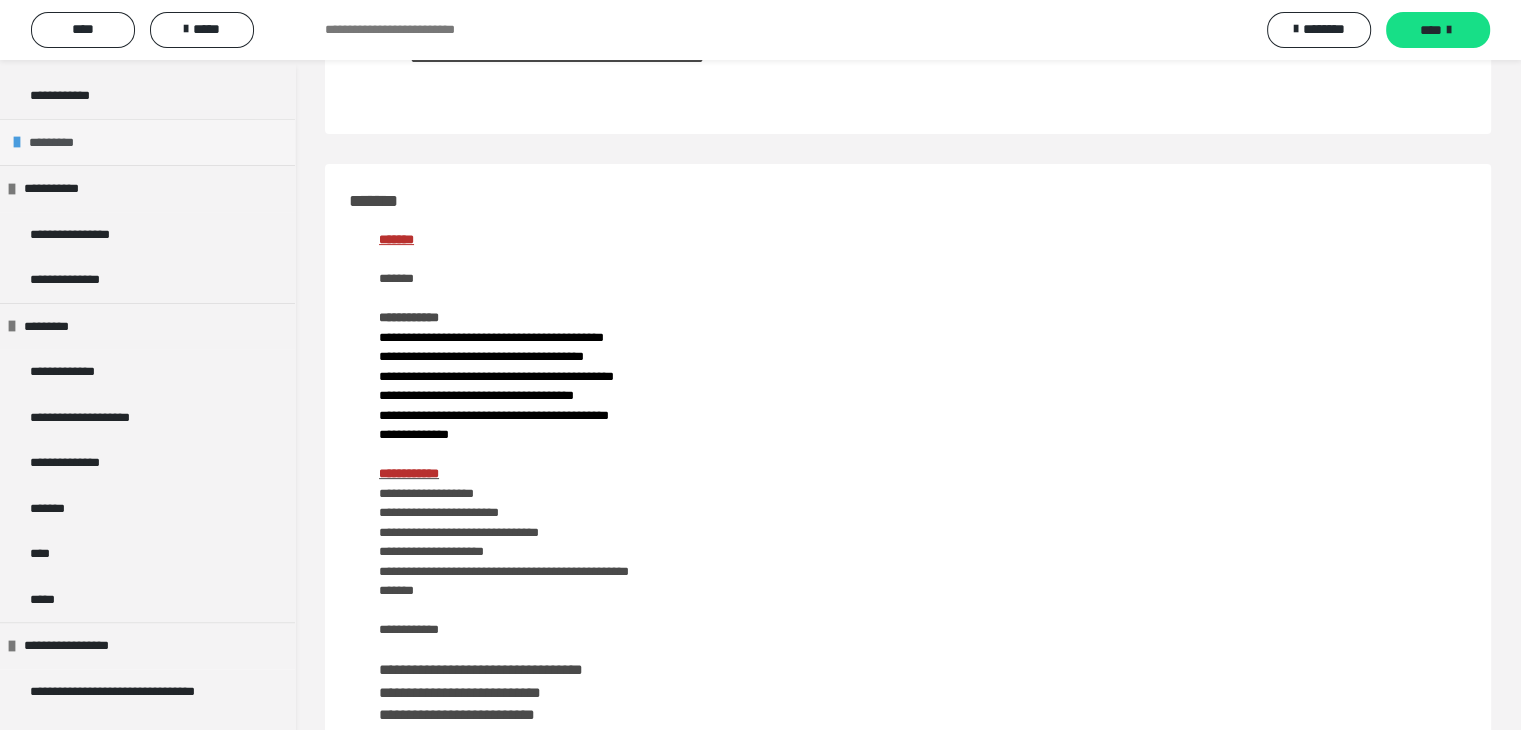 click at bounding box center (17, 142) 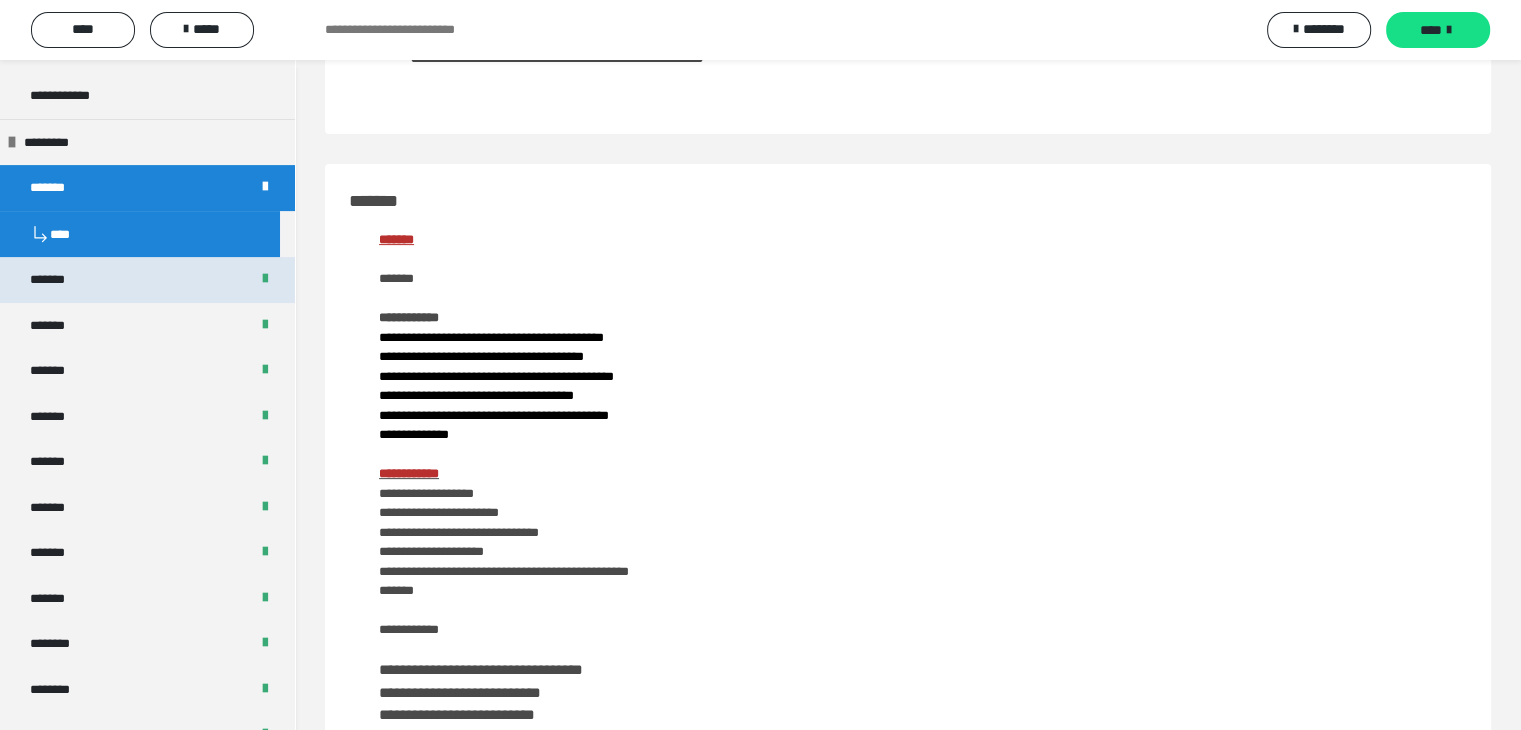 click on "*******" at bounding box center [147, 280] 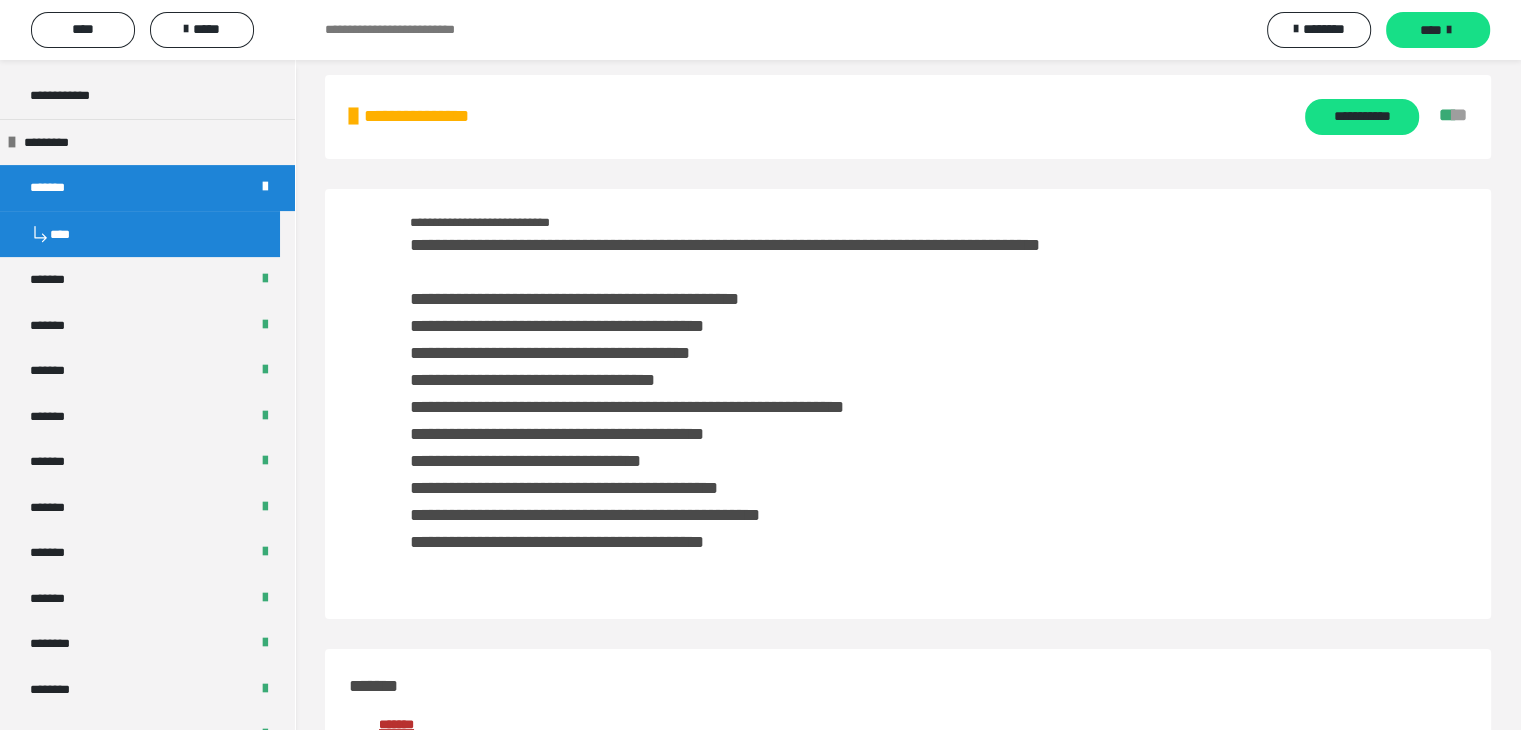 scroll, scrollTop: 0, scrollLeft: 0, axis: both 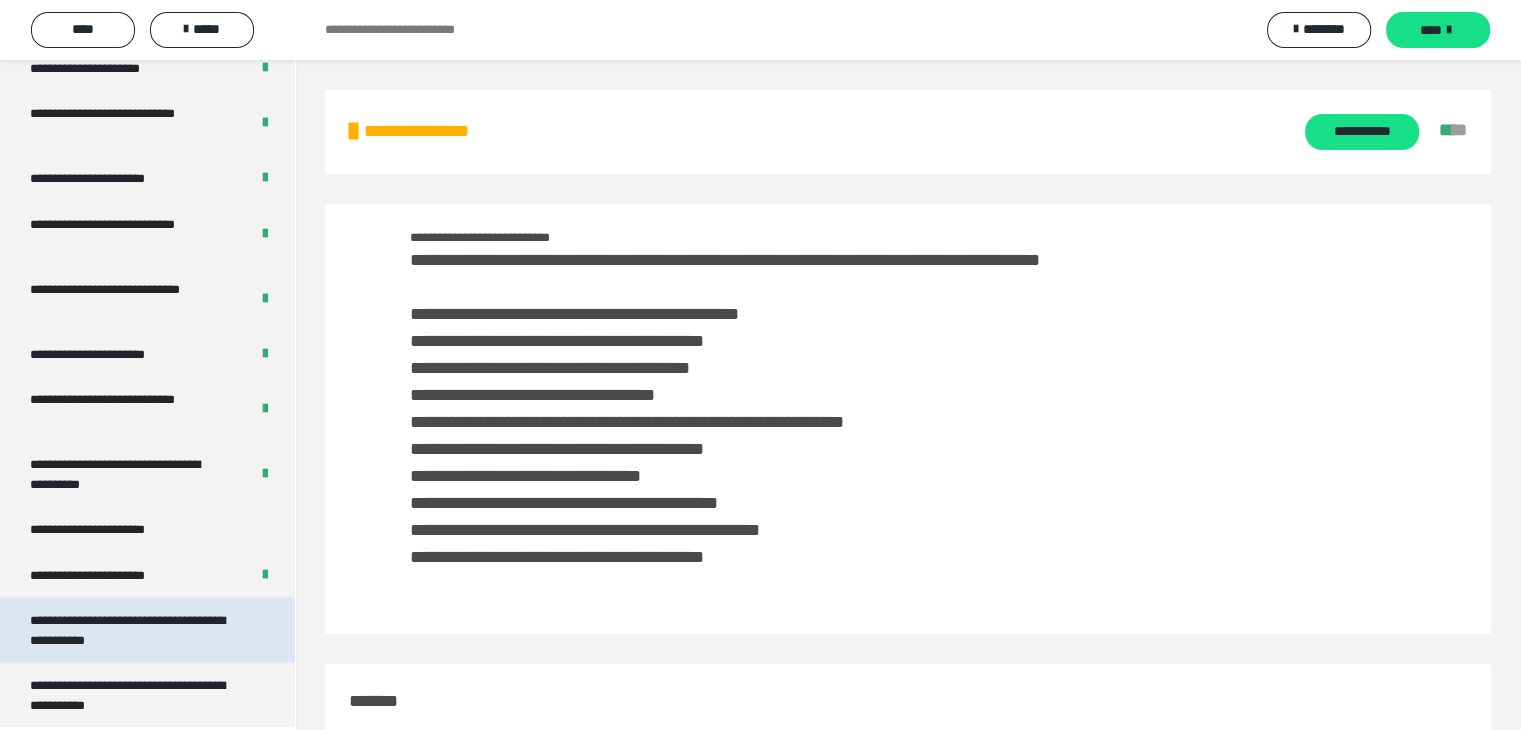 click on "**********" at bounding box center [132, 629] 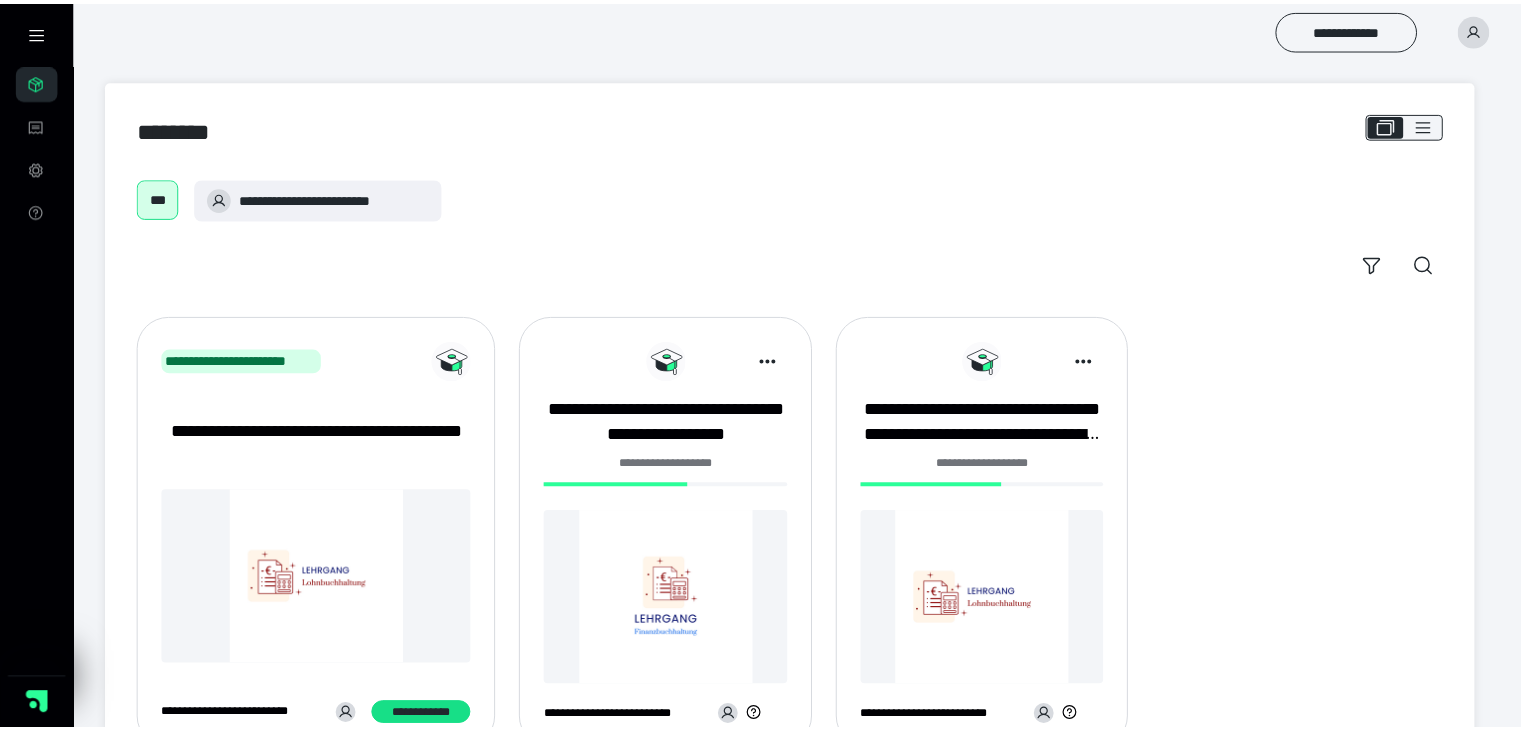 scroll, scrollTop: 0, scrollLeft: 0, axis: both 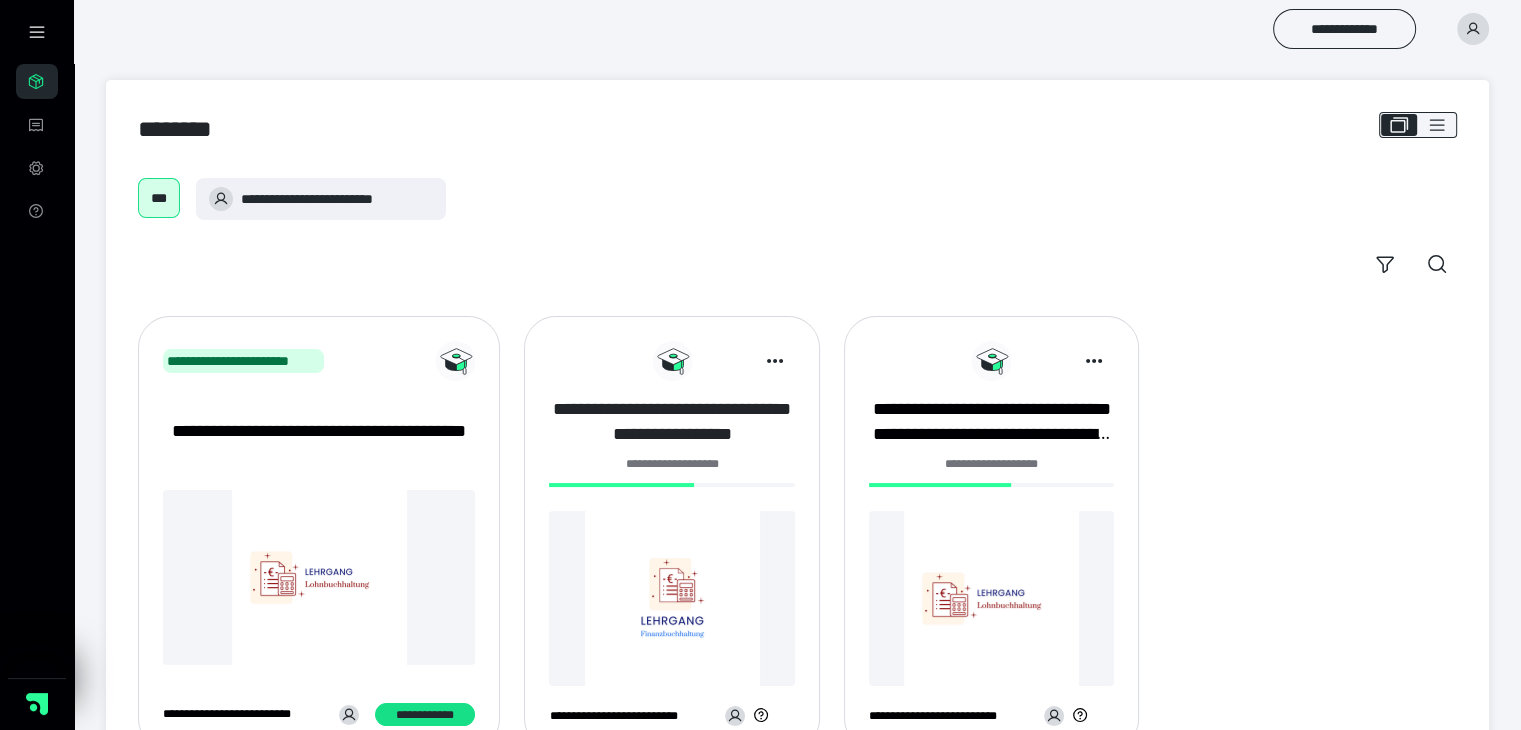 click on "**********" at bounding box center (671, 422) 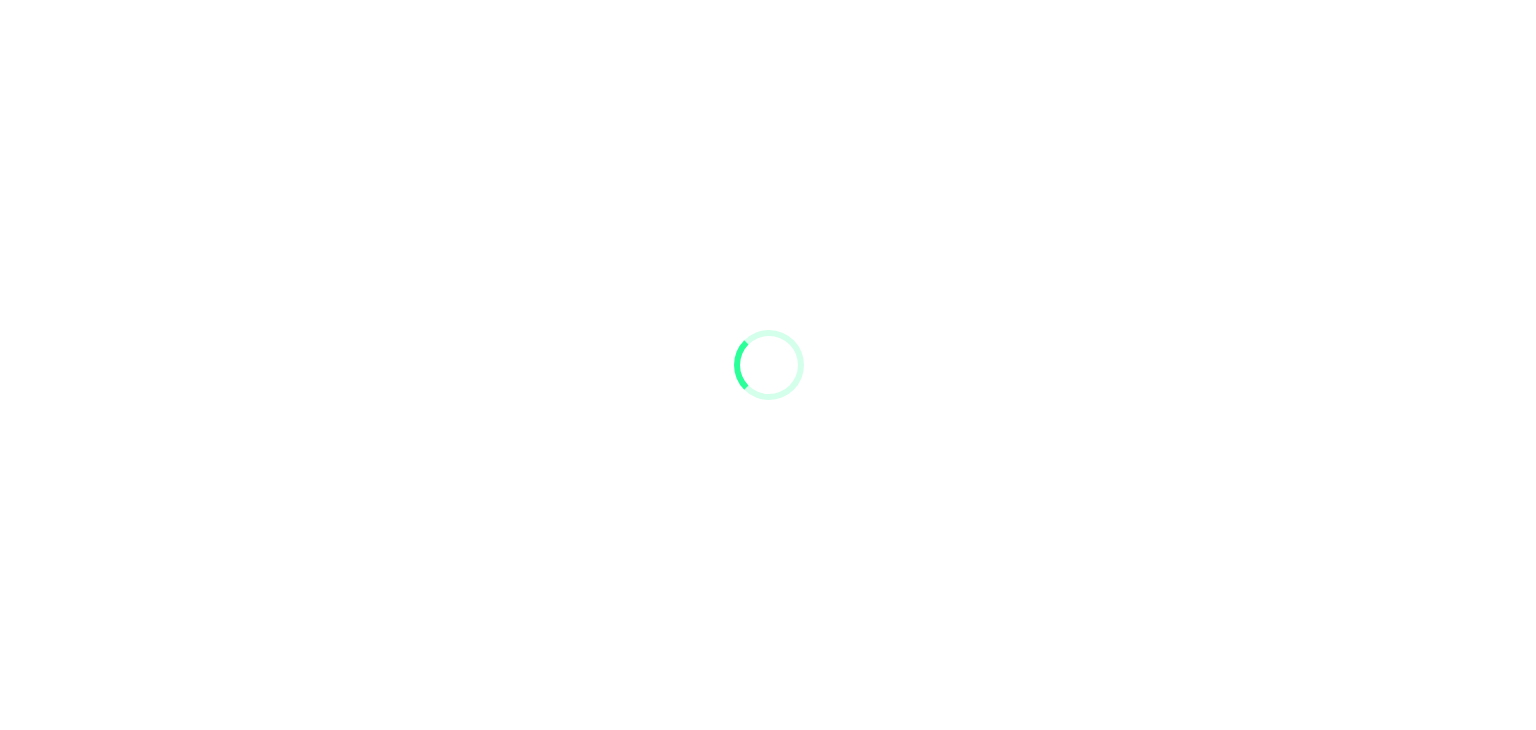 scroll, scrollTop: 0, scrollLeft: 0, axis: both 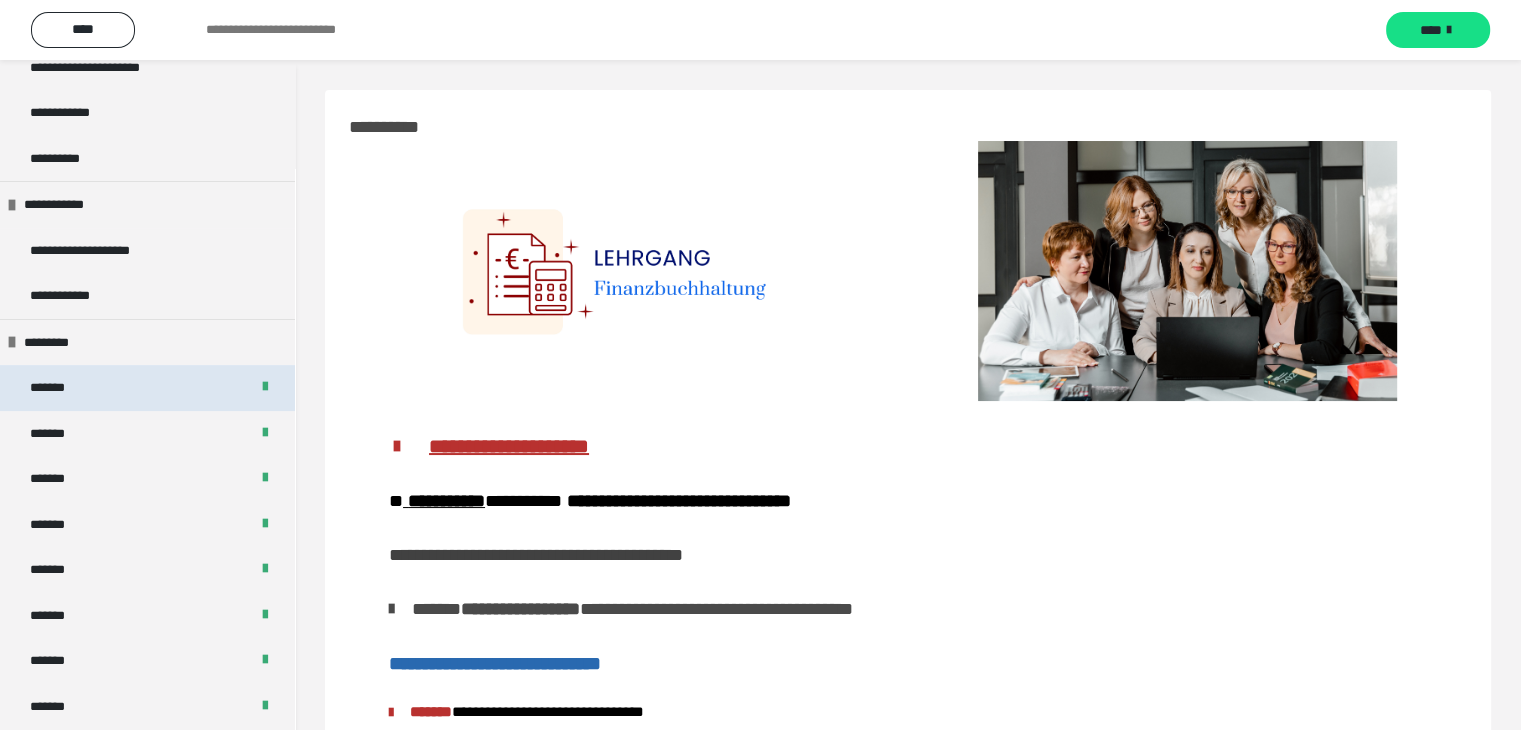 click on "*******" at bounding box center [147, 388] 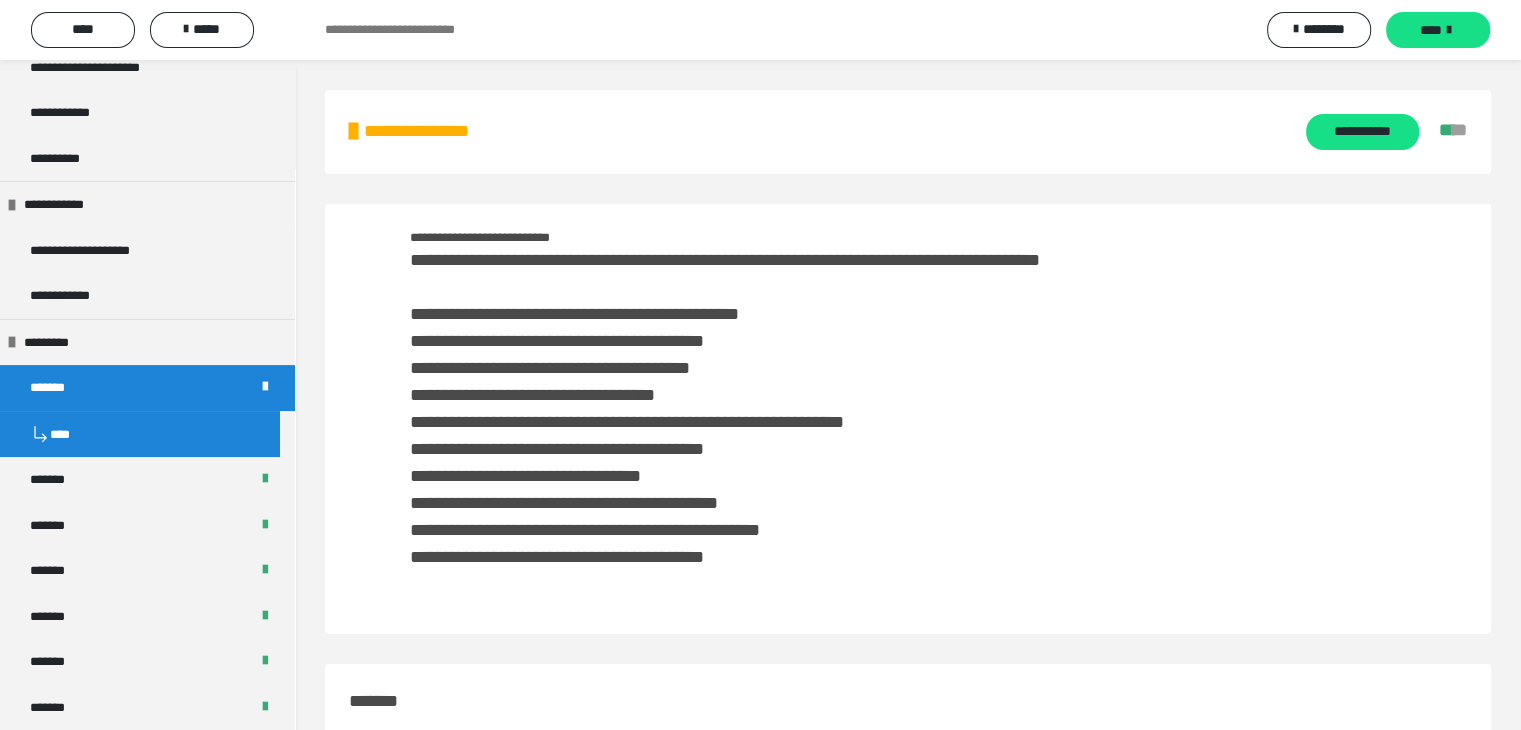 click on "*******" at bounding box center (147, 388) 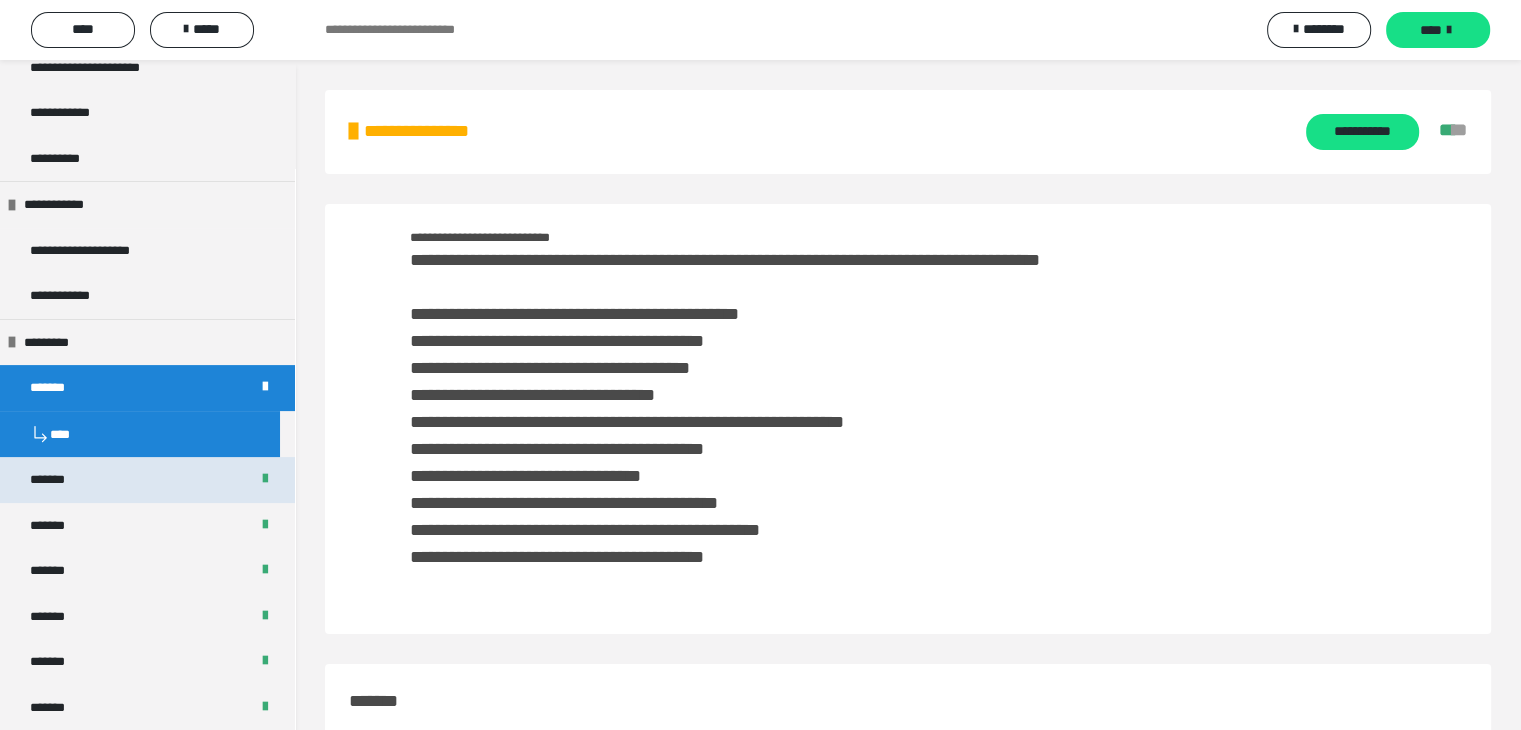 click on "*******" at bounding box center (147, 480) 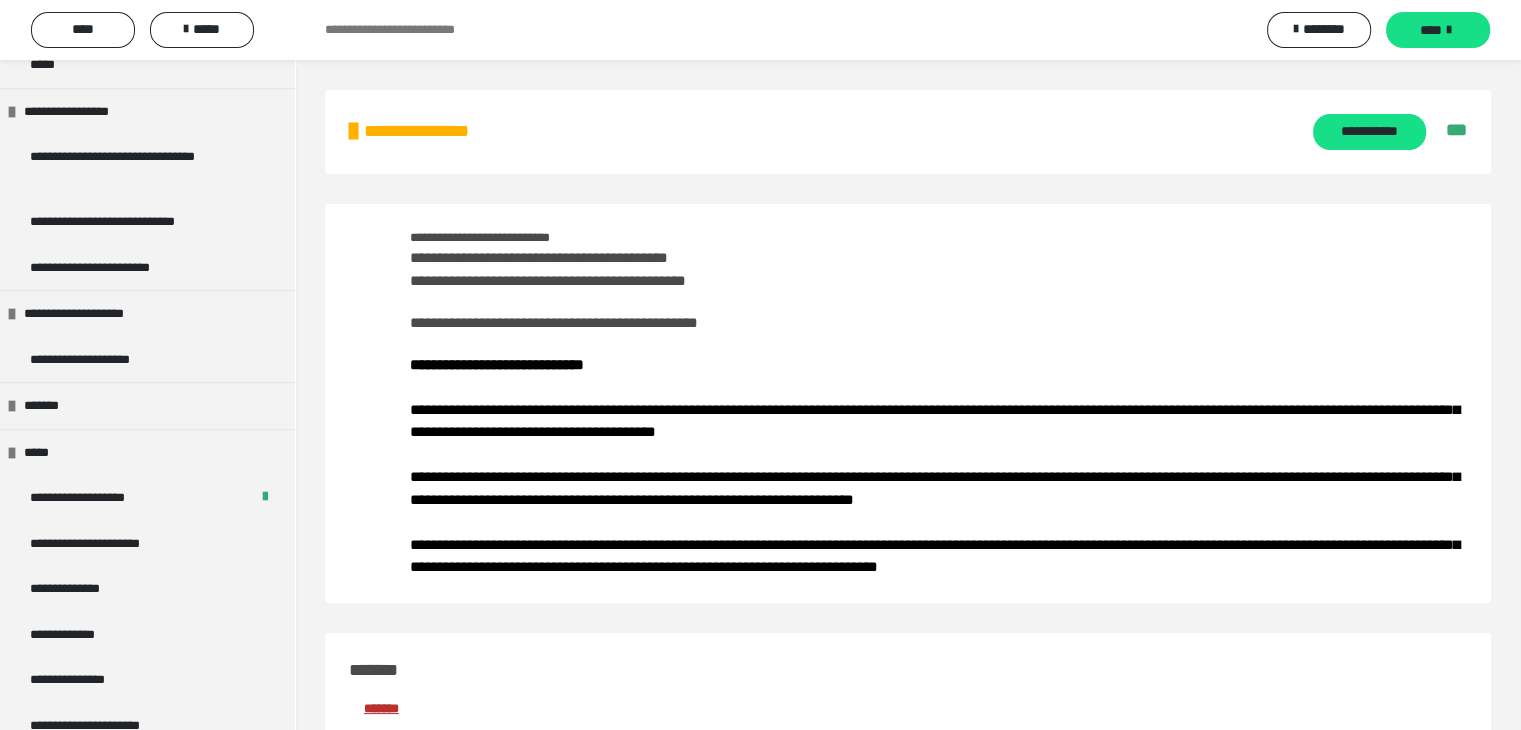 scroll, scrollTop: 2500, scrollLeft: 0, axis: vertical 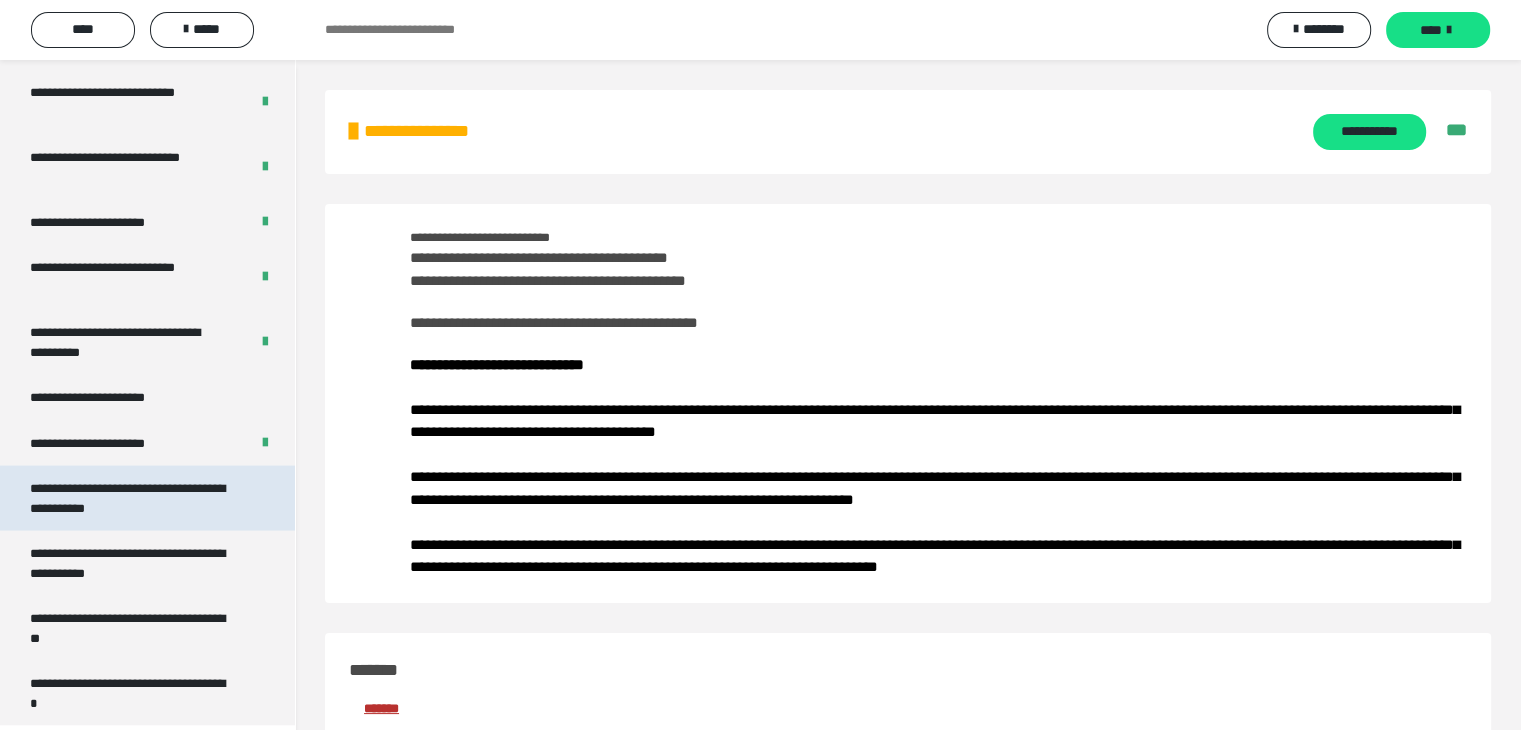 click on "**********" at bounding box center (132, 498) 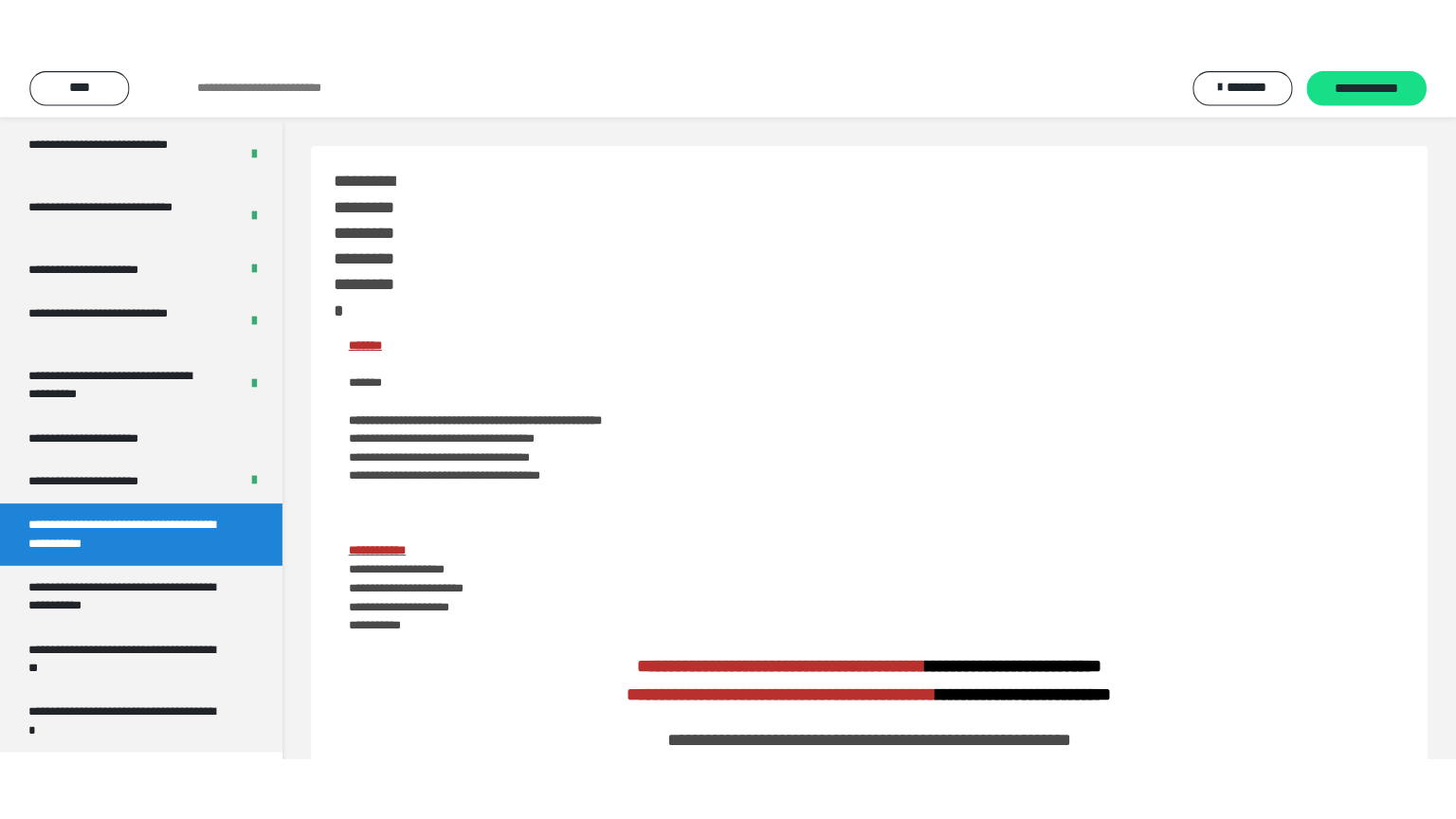 scroll, scrollTop: 3708, scrollLeft: 0, axis: vertical 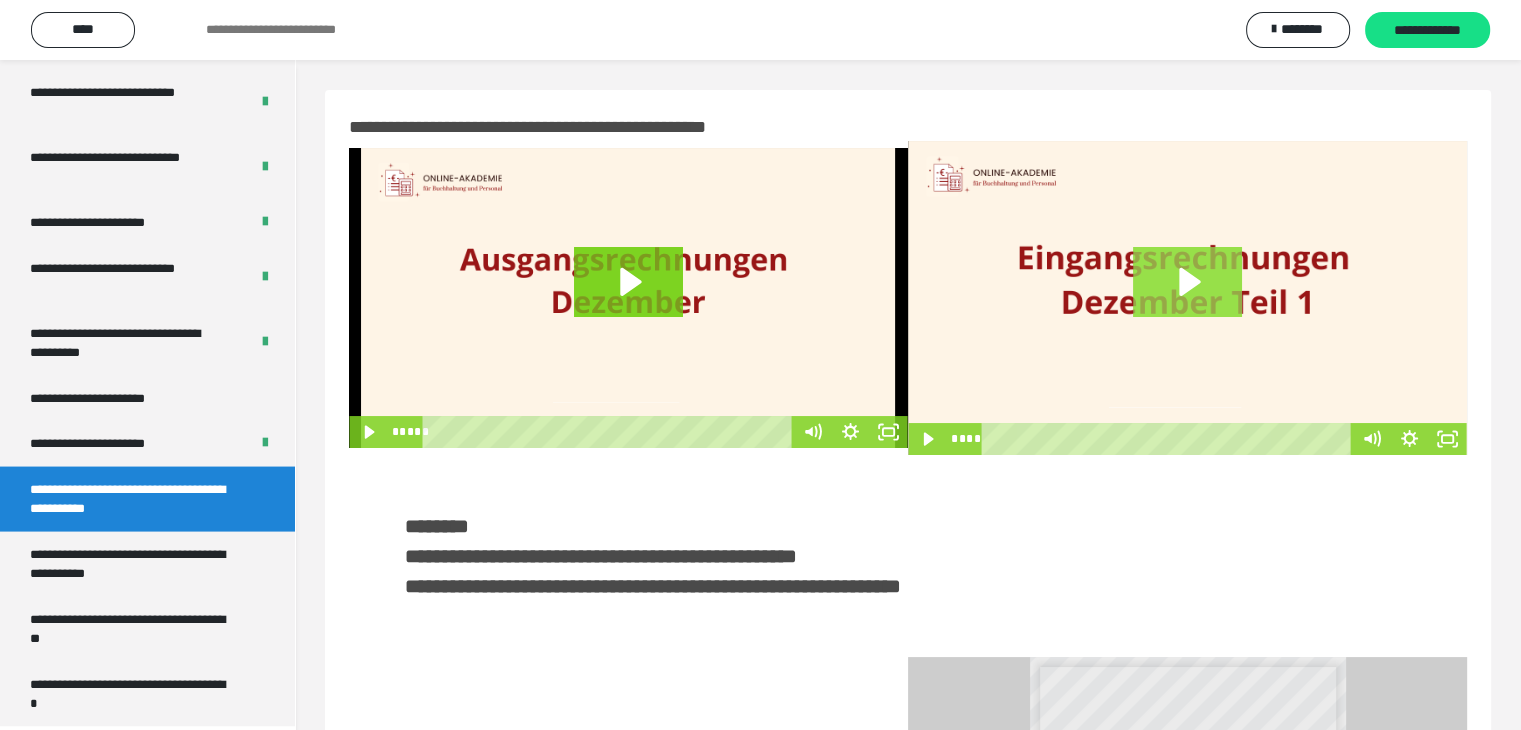 click 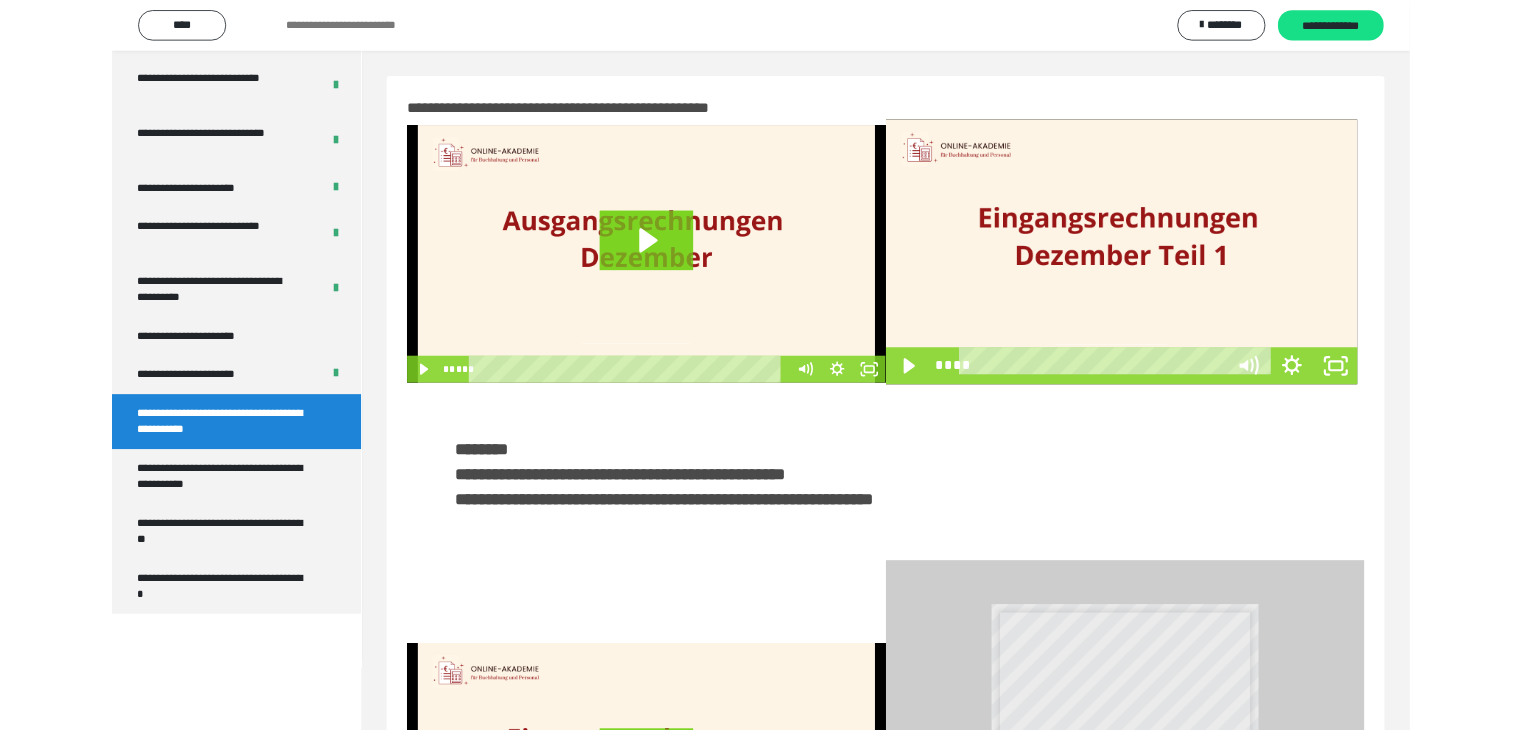 scroll, scrollTop: 3777, scrollLeft: 0, axis: vertical 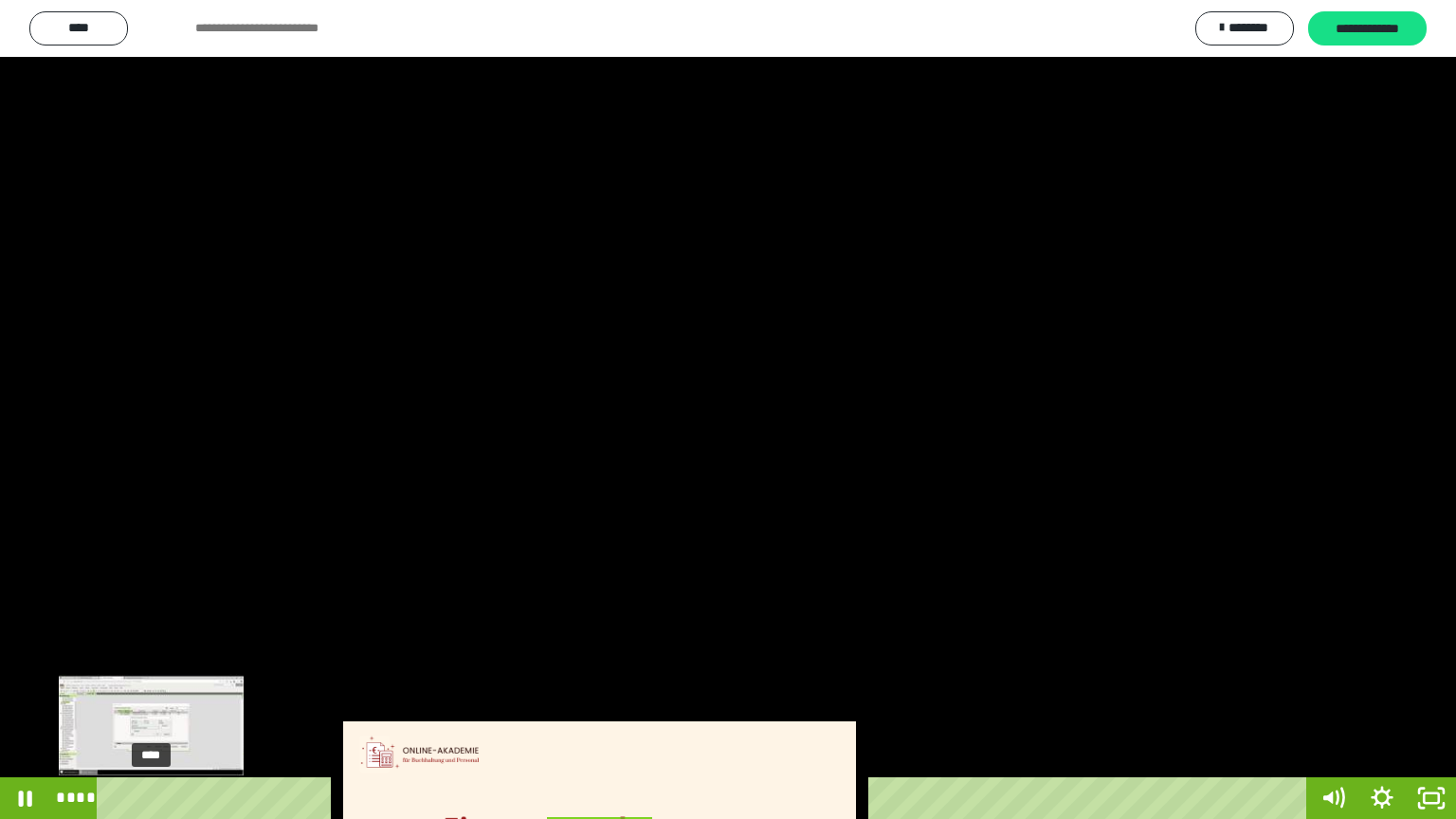 drag, startPoint x: 178, startPoint y: 804, endPoint x: 151, endPoint y: 800, distance: 27.294688 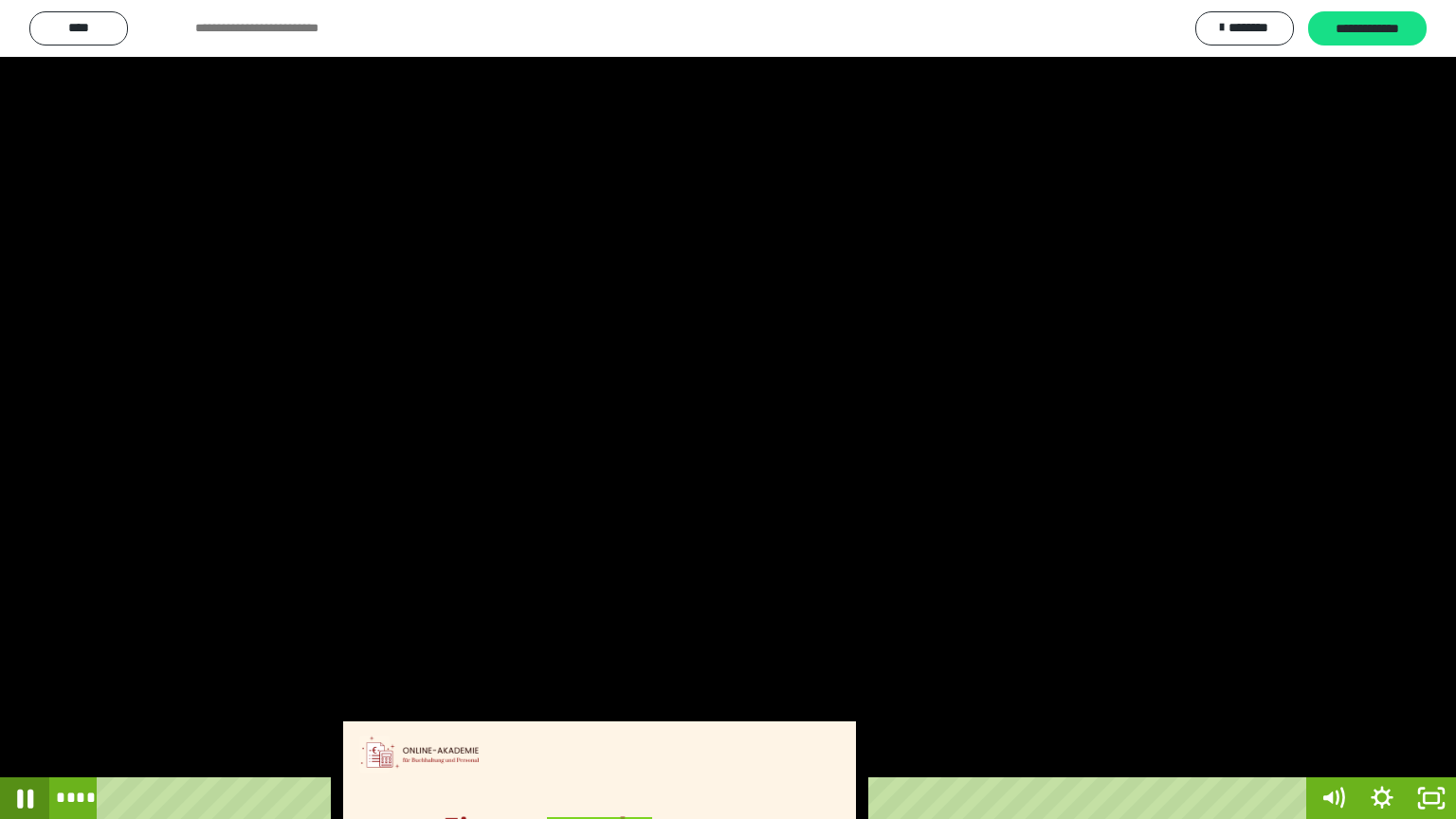 click 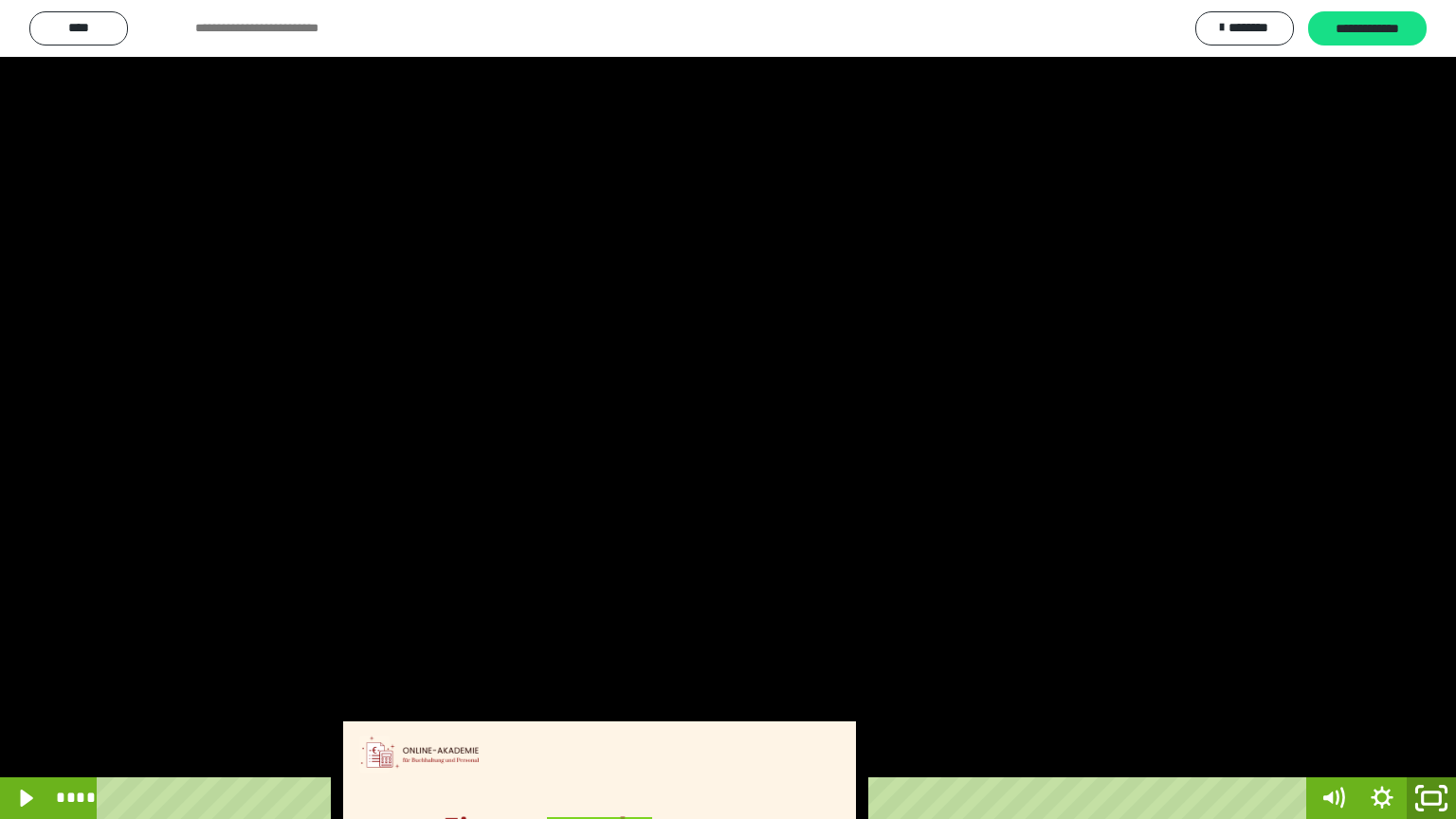 click 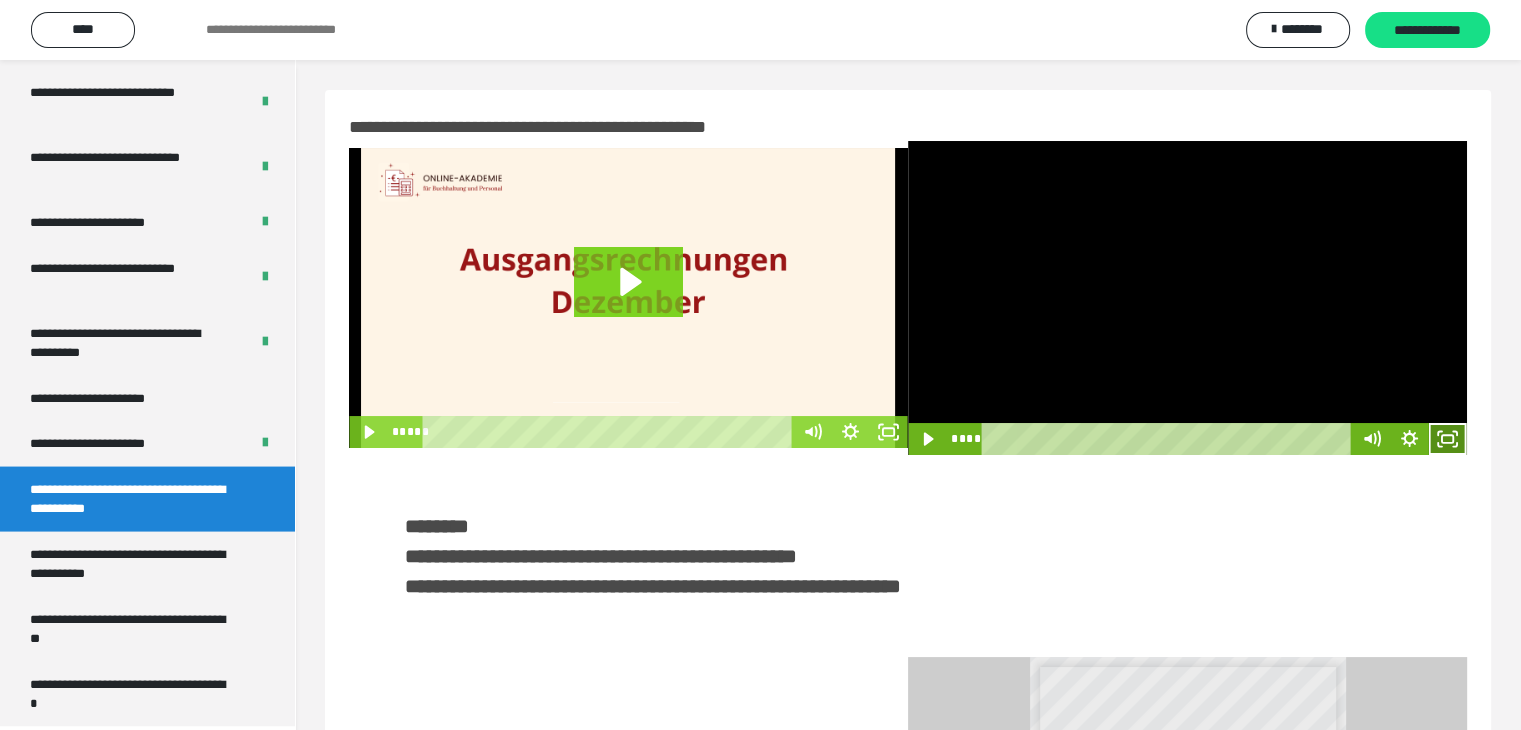 click 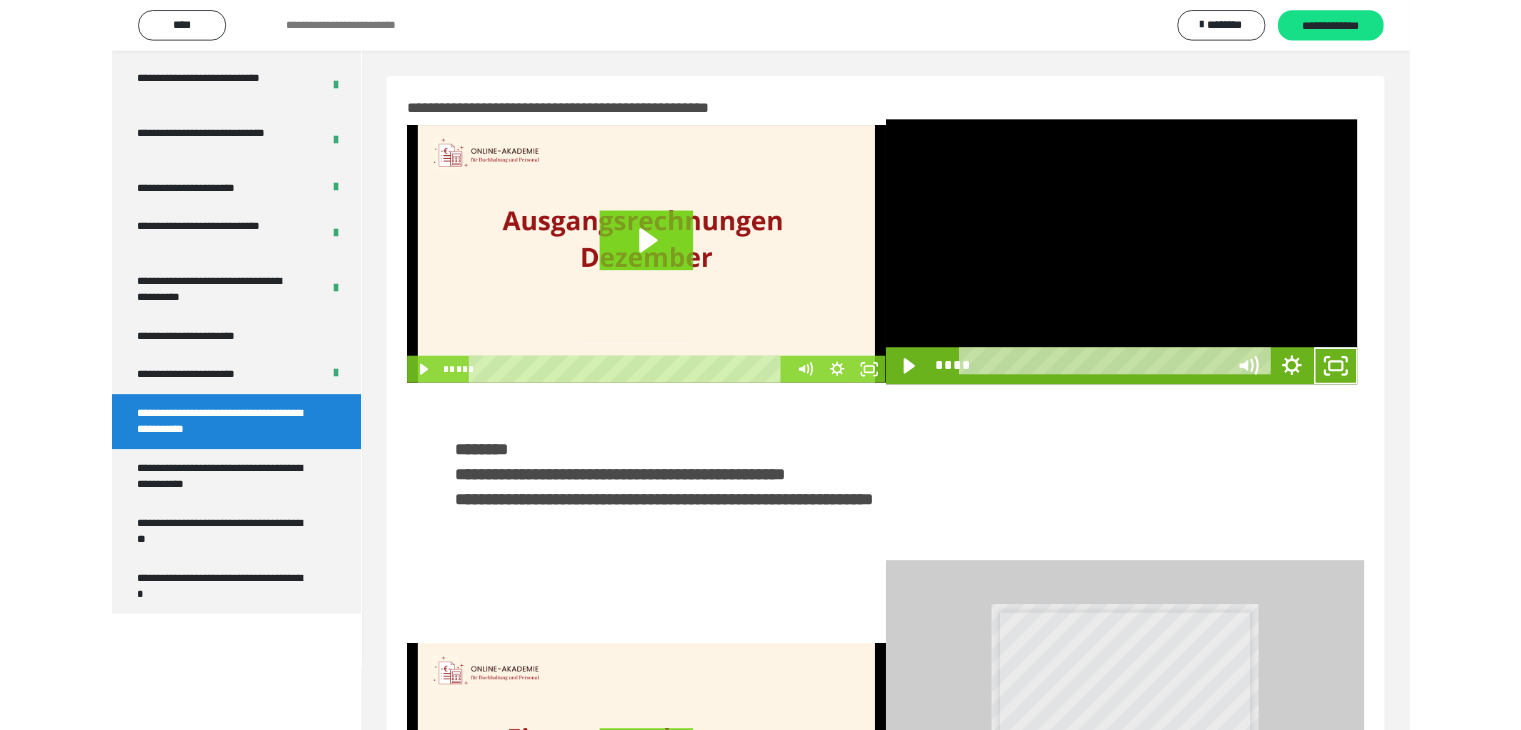 scroll, scrollTop: 3777, scrollLeft: 0, axis: vertical 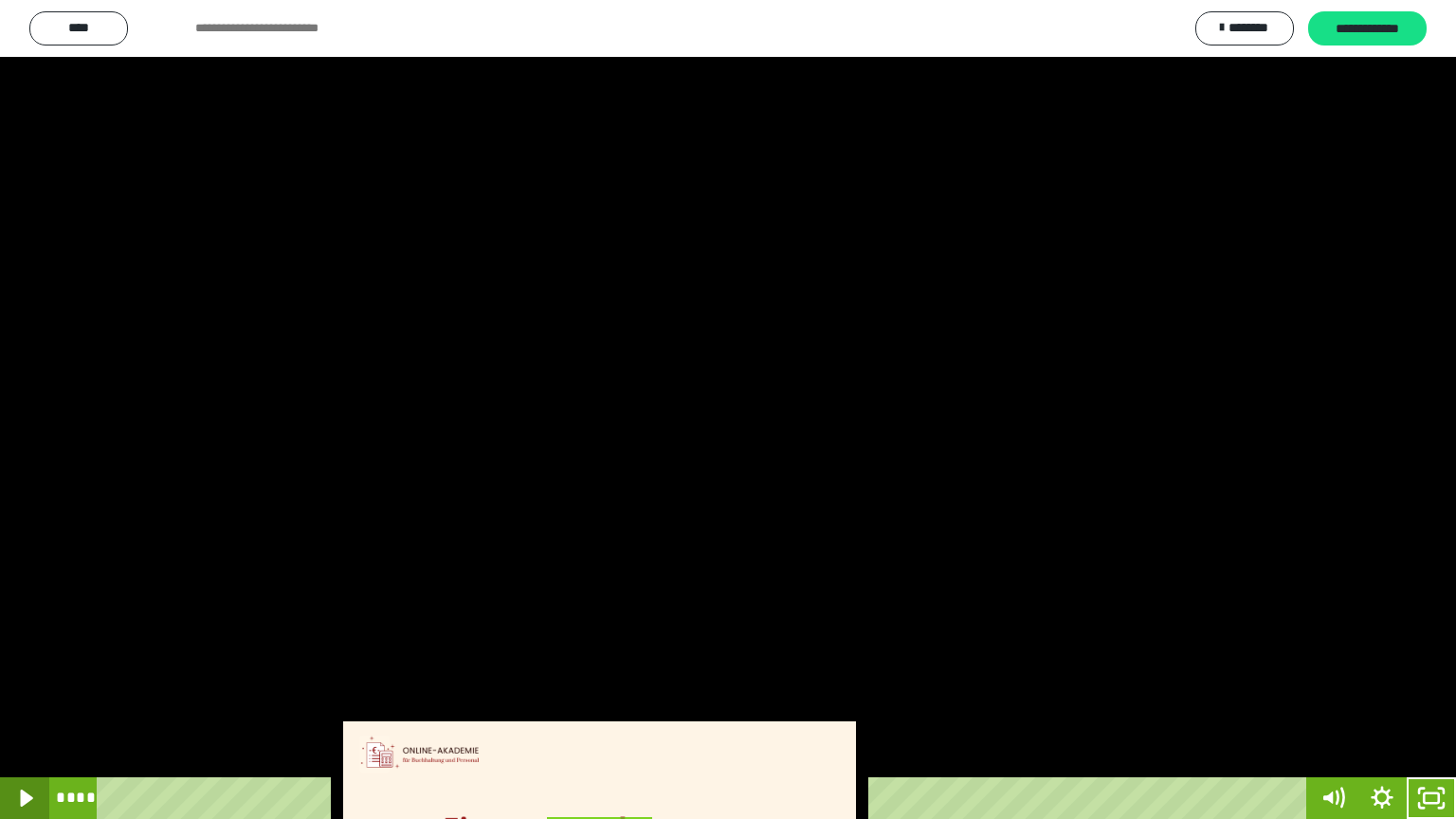 click 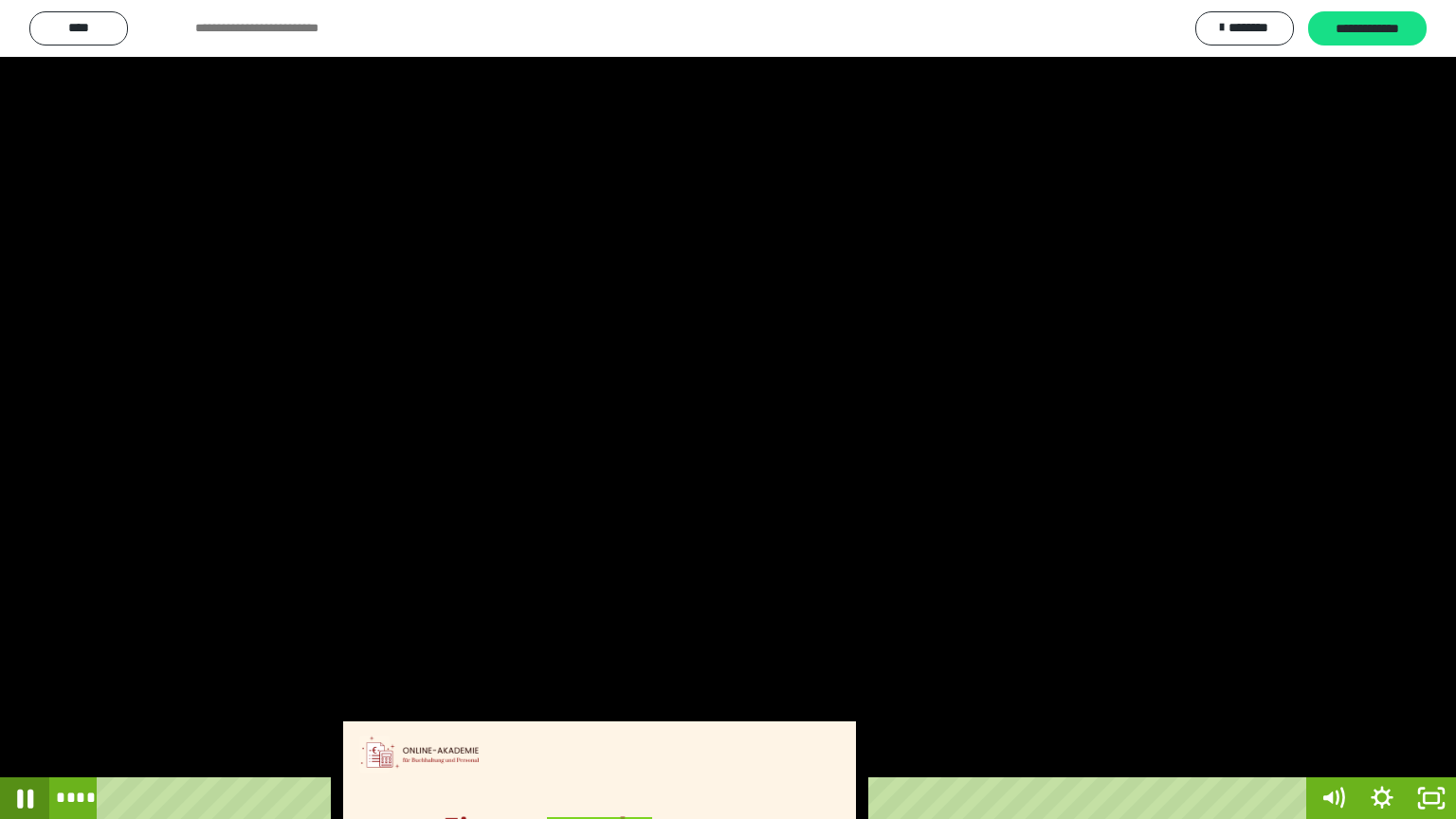 click 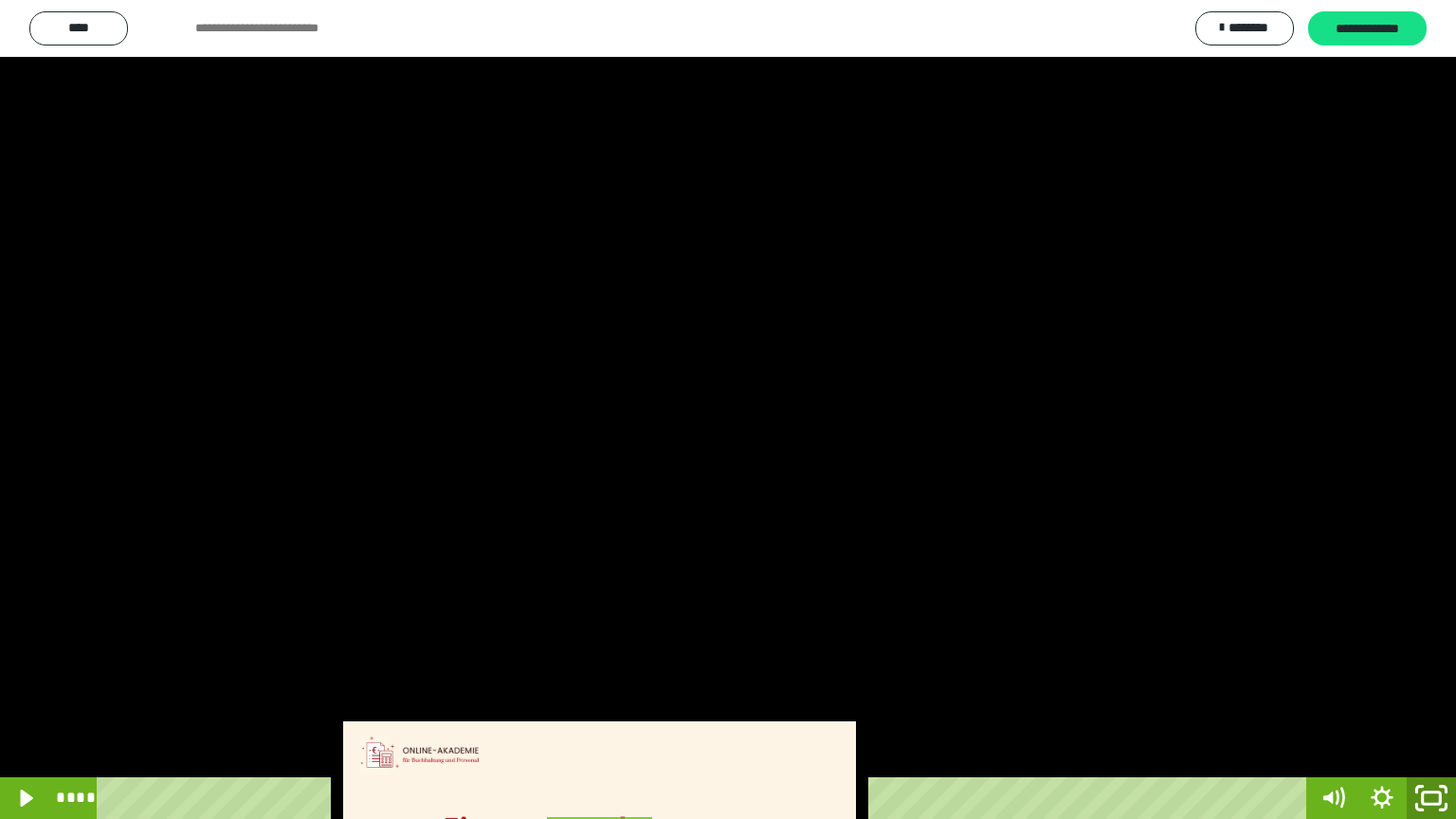 click 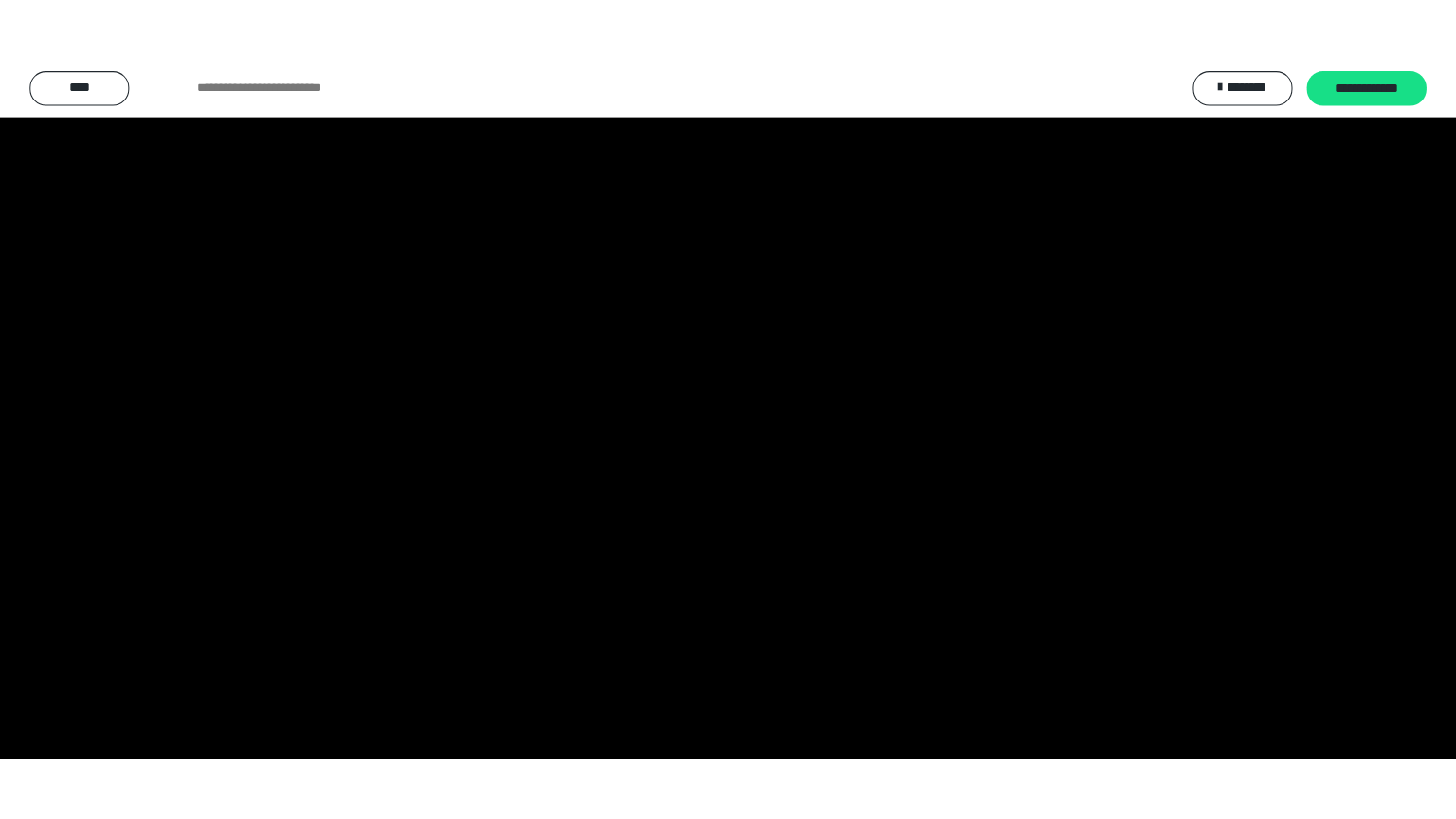 scroll, scrollTop: 3708, scrollLeft: 0, axis: vertical 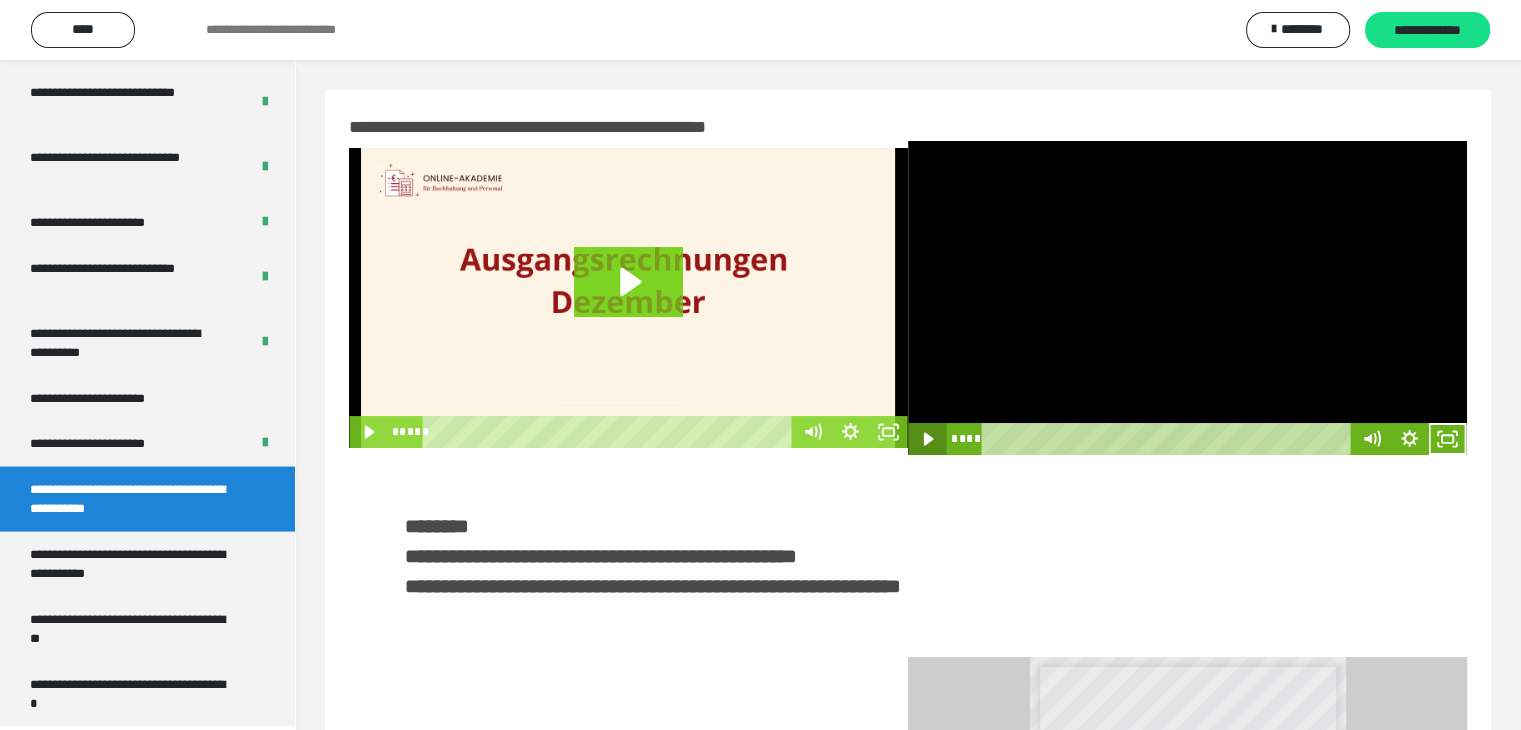click 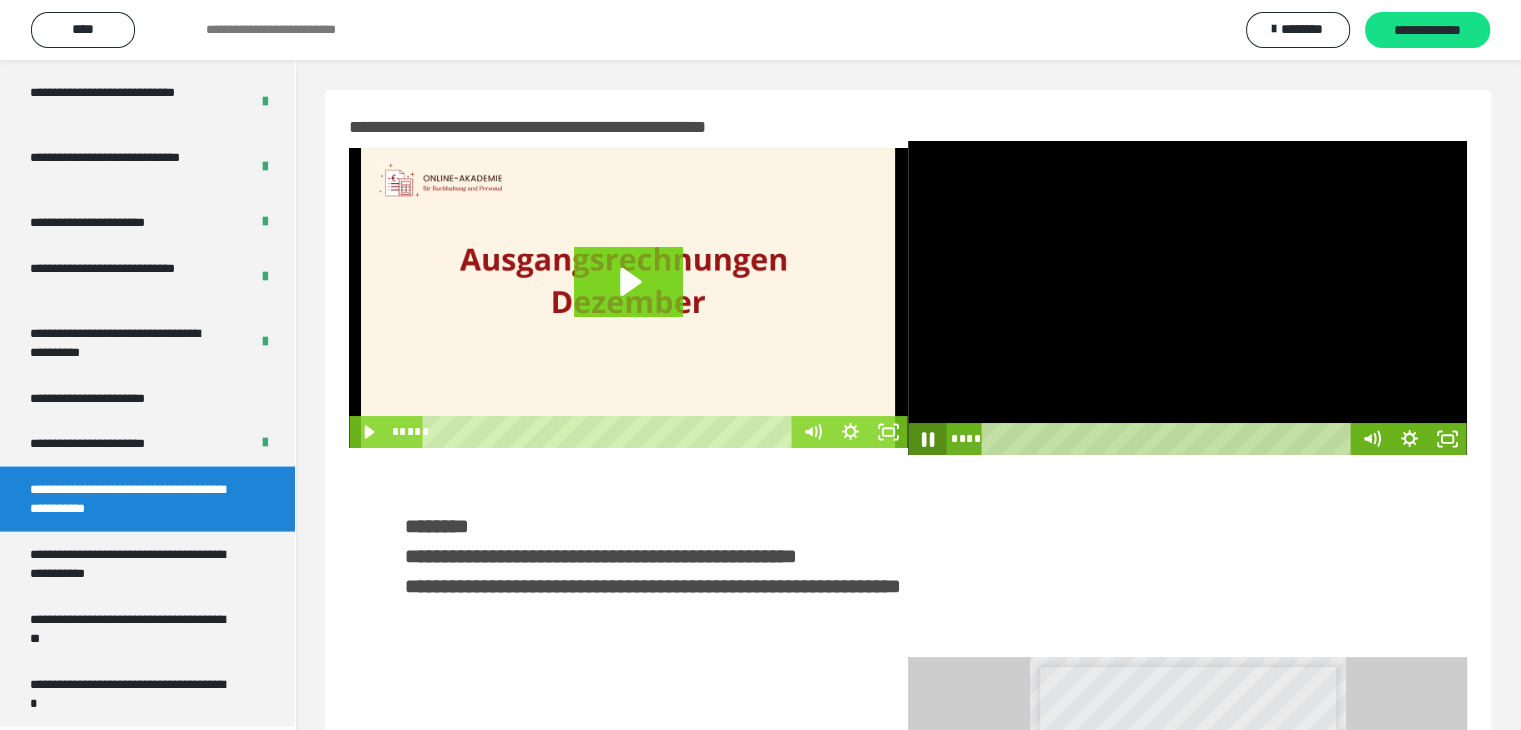 click 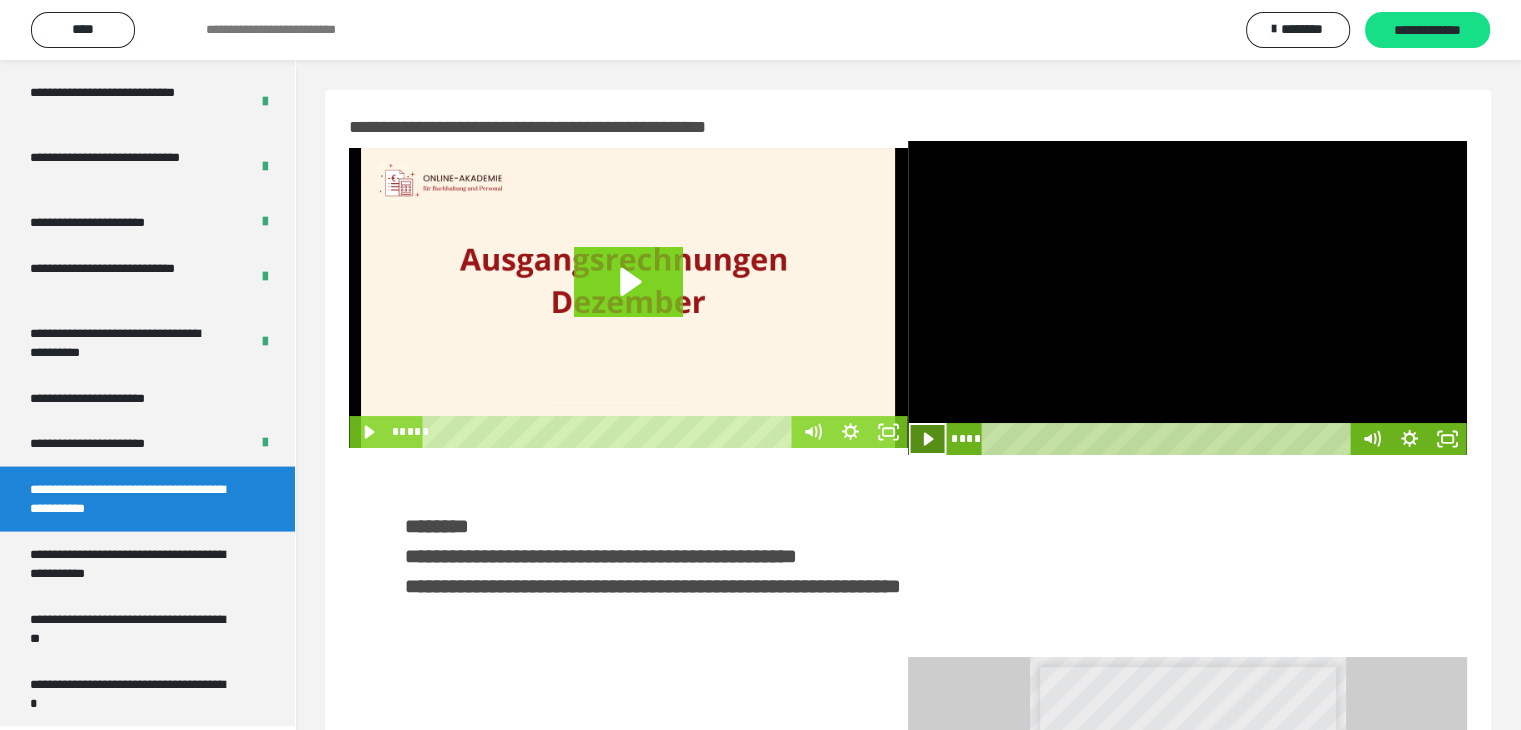 click 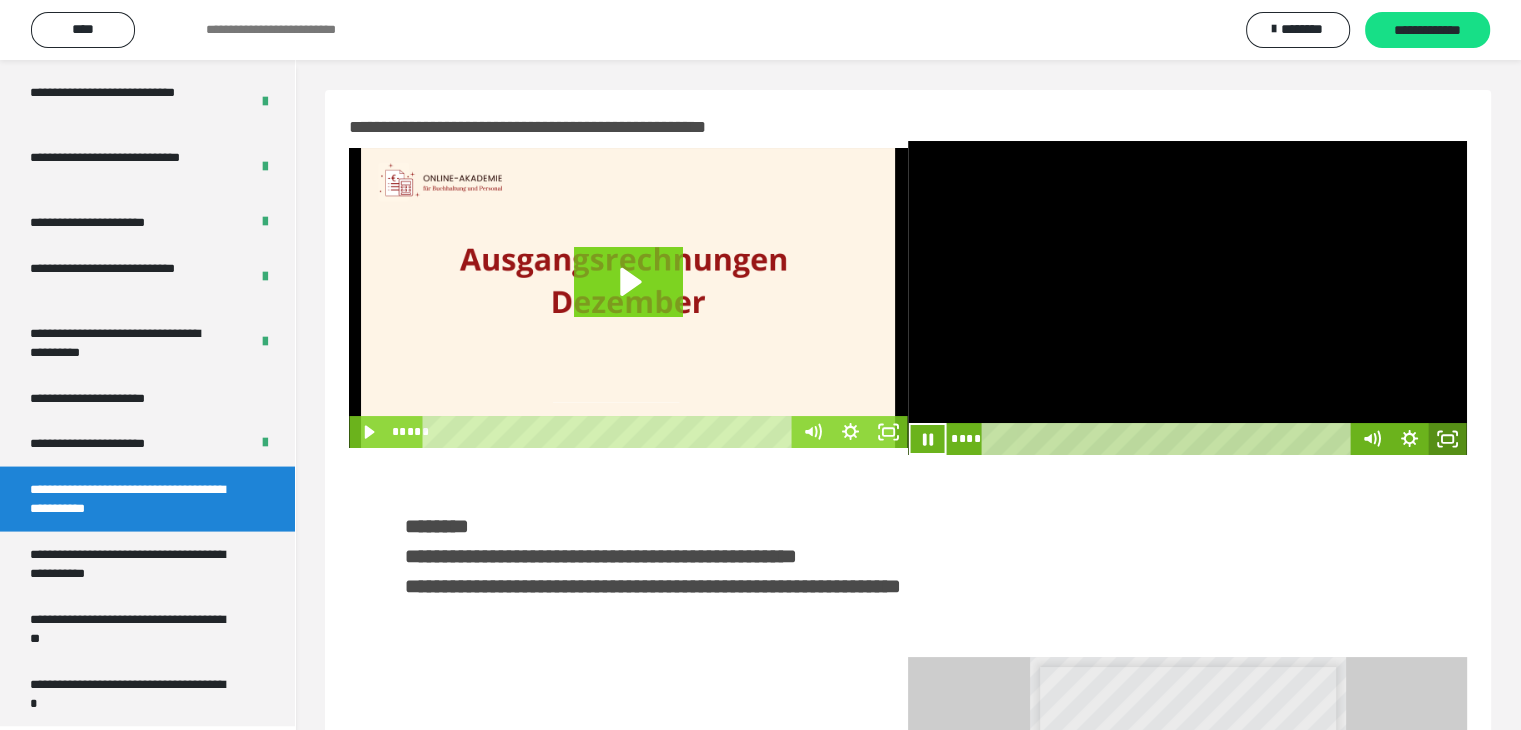 click 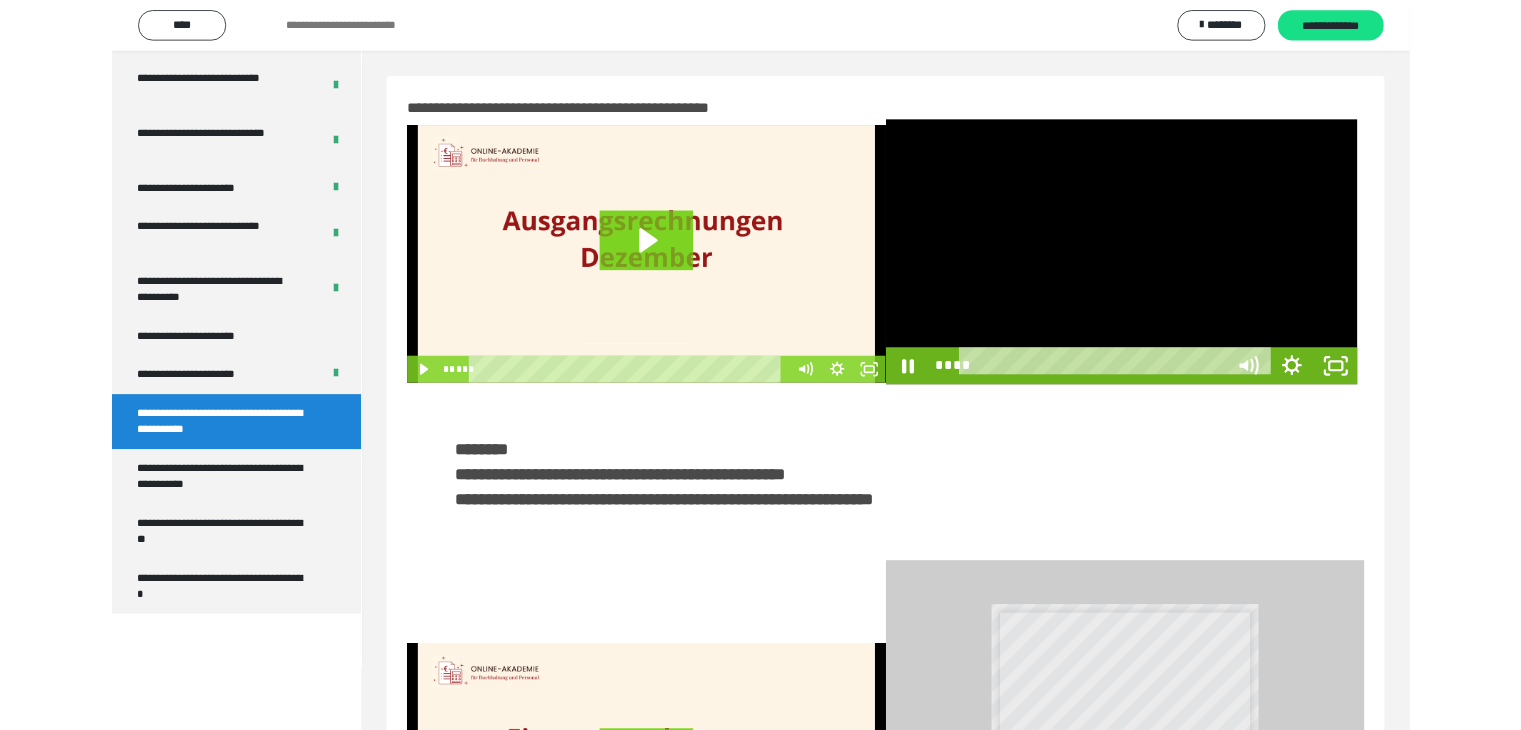 scroll, scrollTop: 3777, scrollLeft: 0, axis: vertical 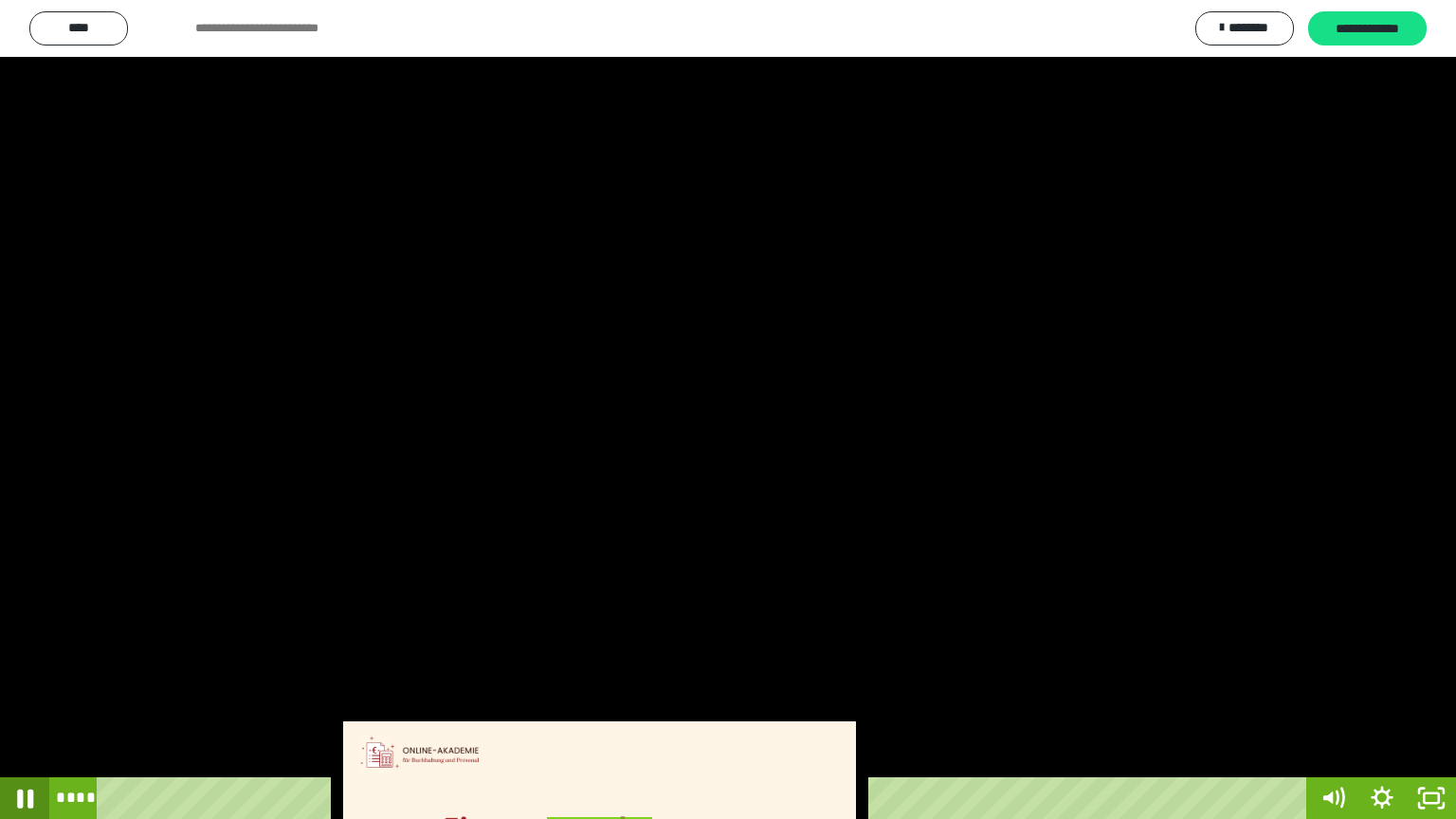 click 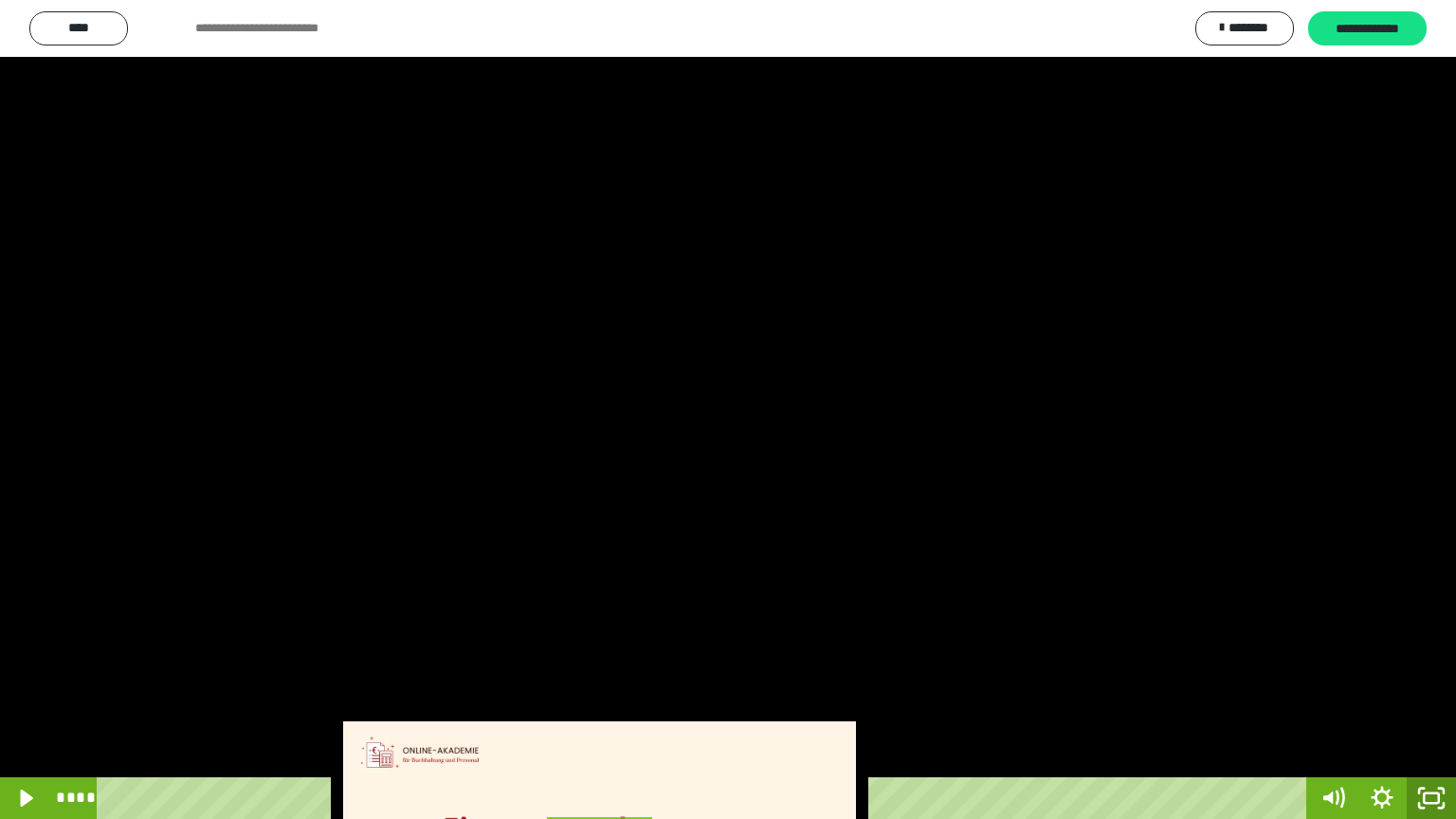 click 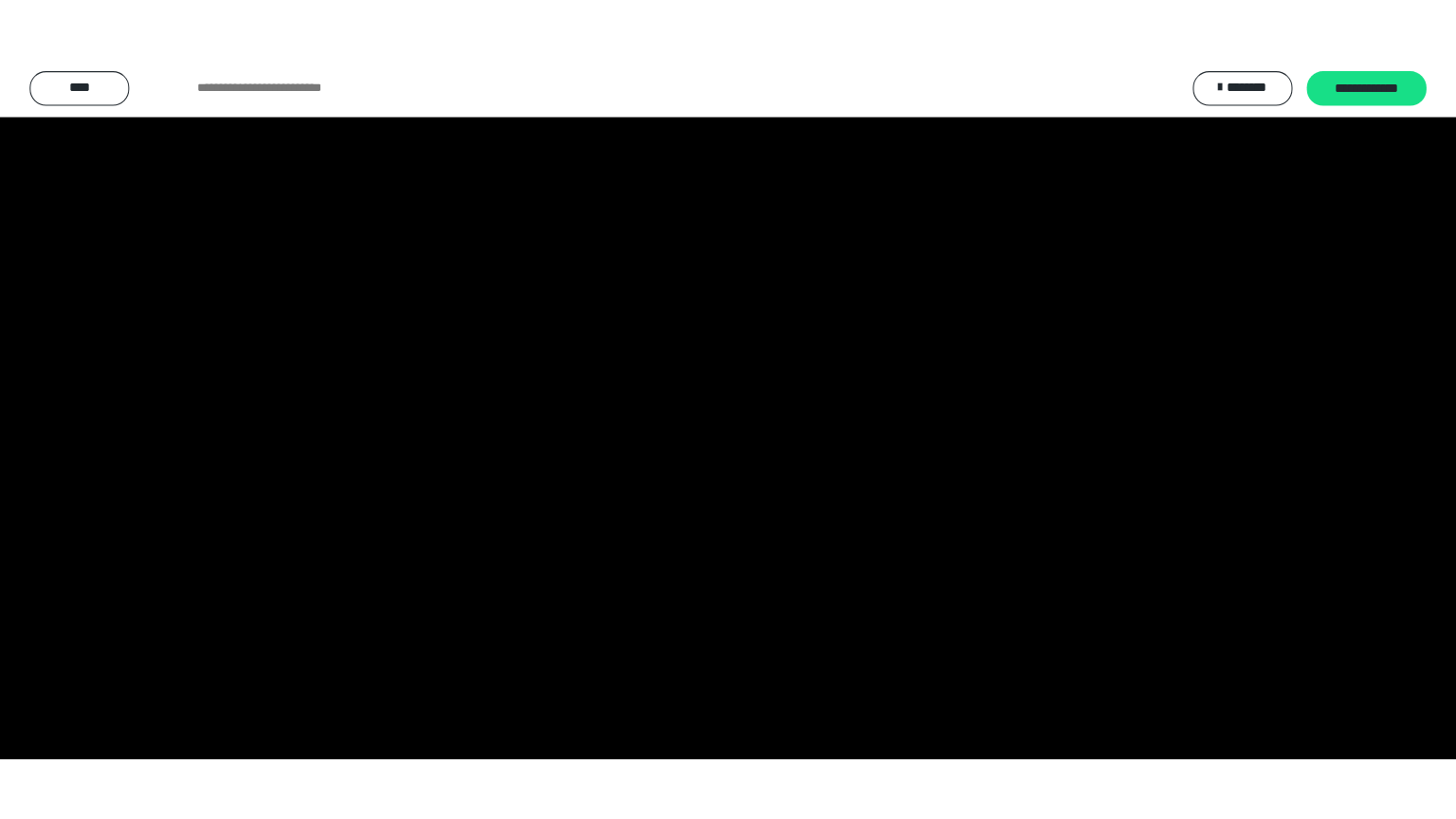 scroll, scrollTop: 3708, scrollLeft: 0, axis: vertical 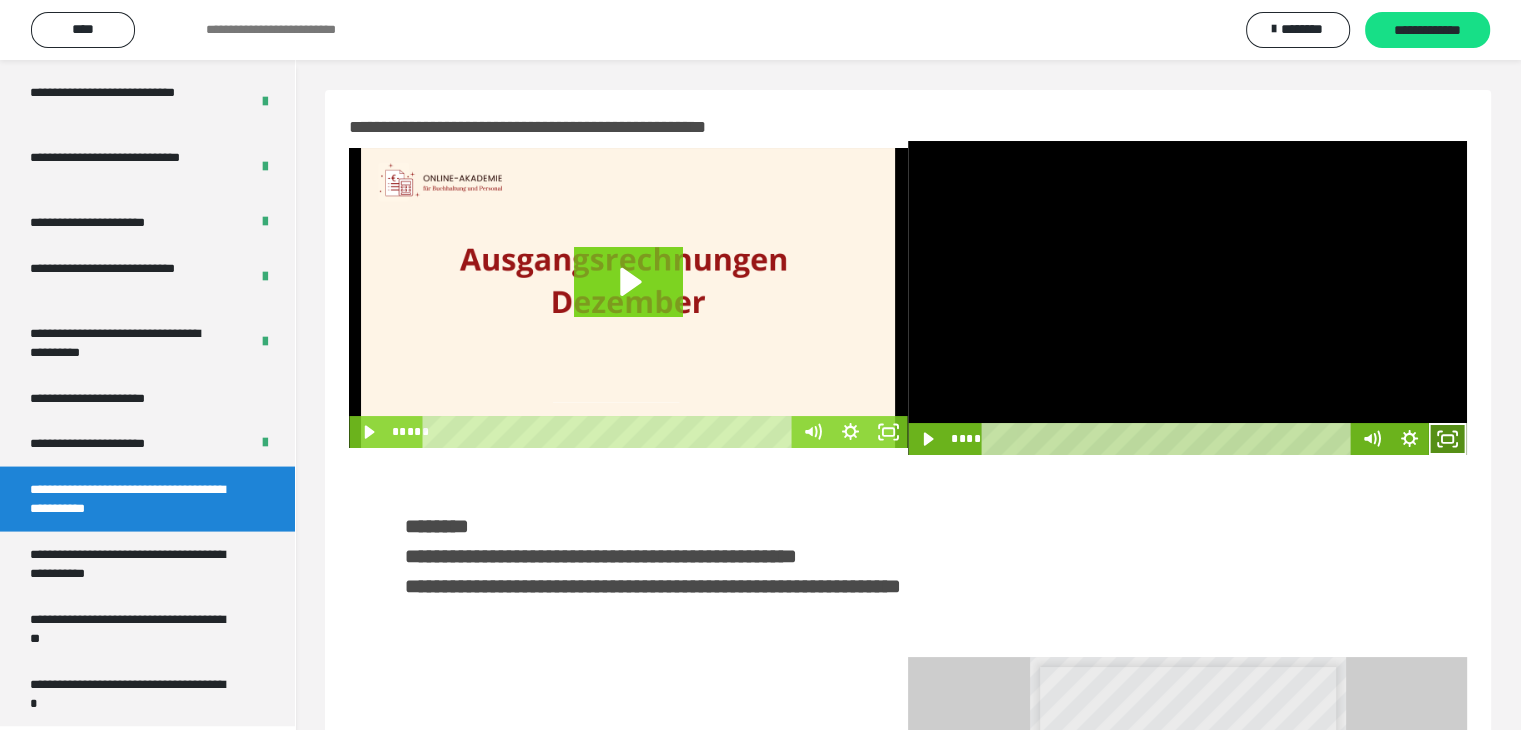 click 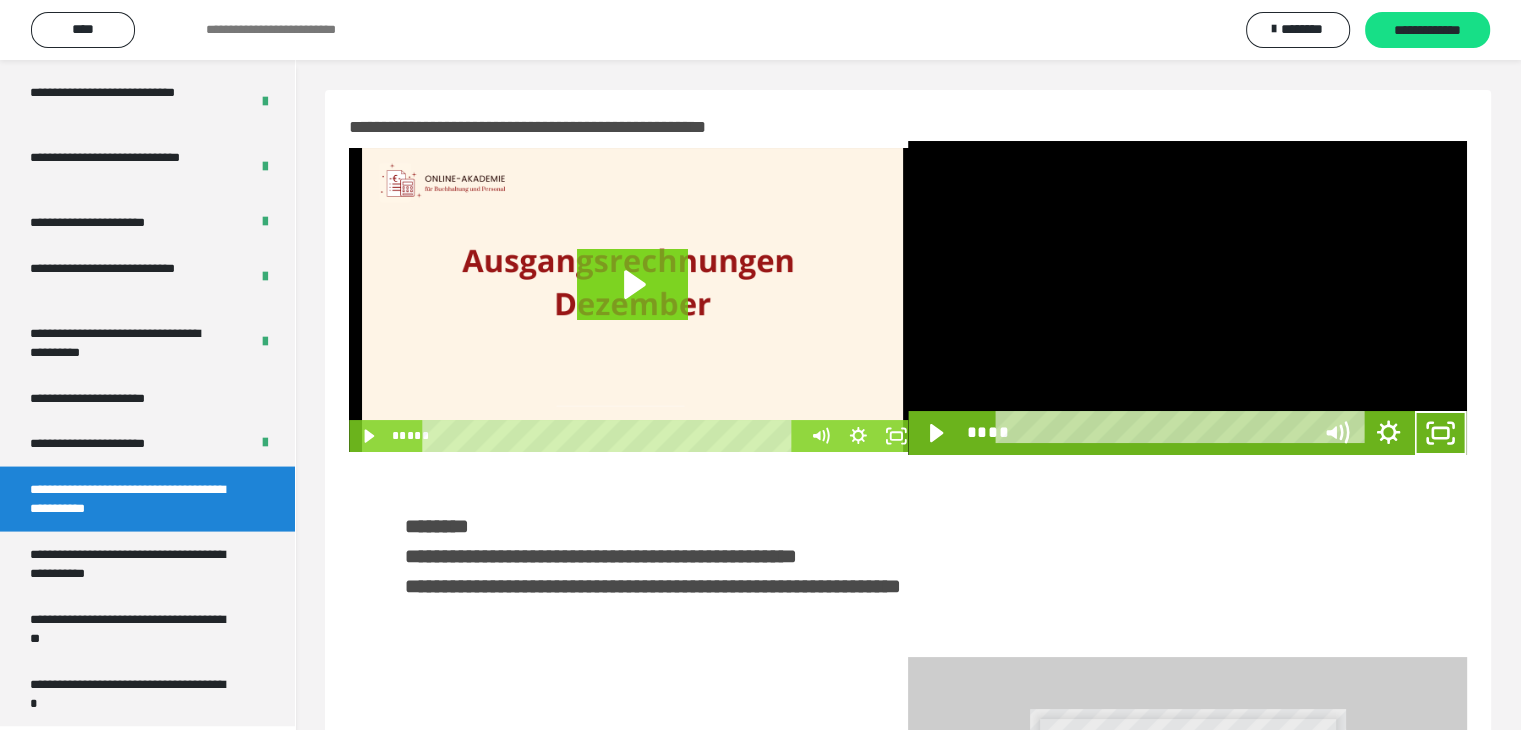 scroll, scrollTop: 3777, scrollLeft: 0, axis: vertical 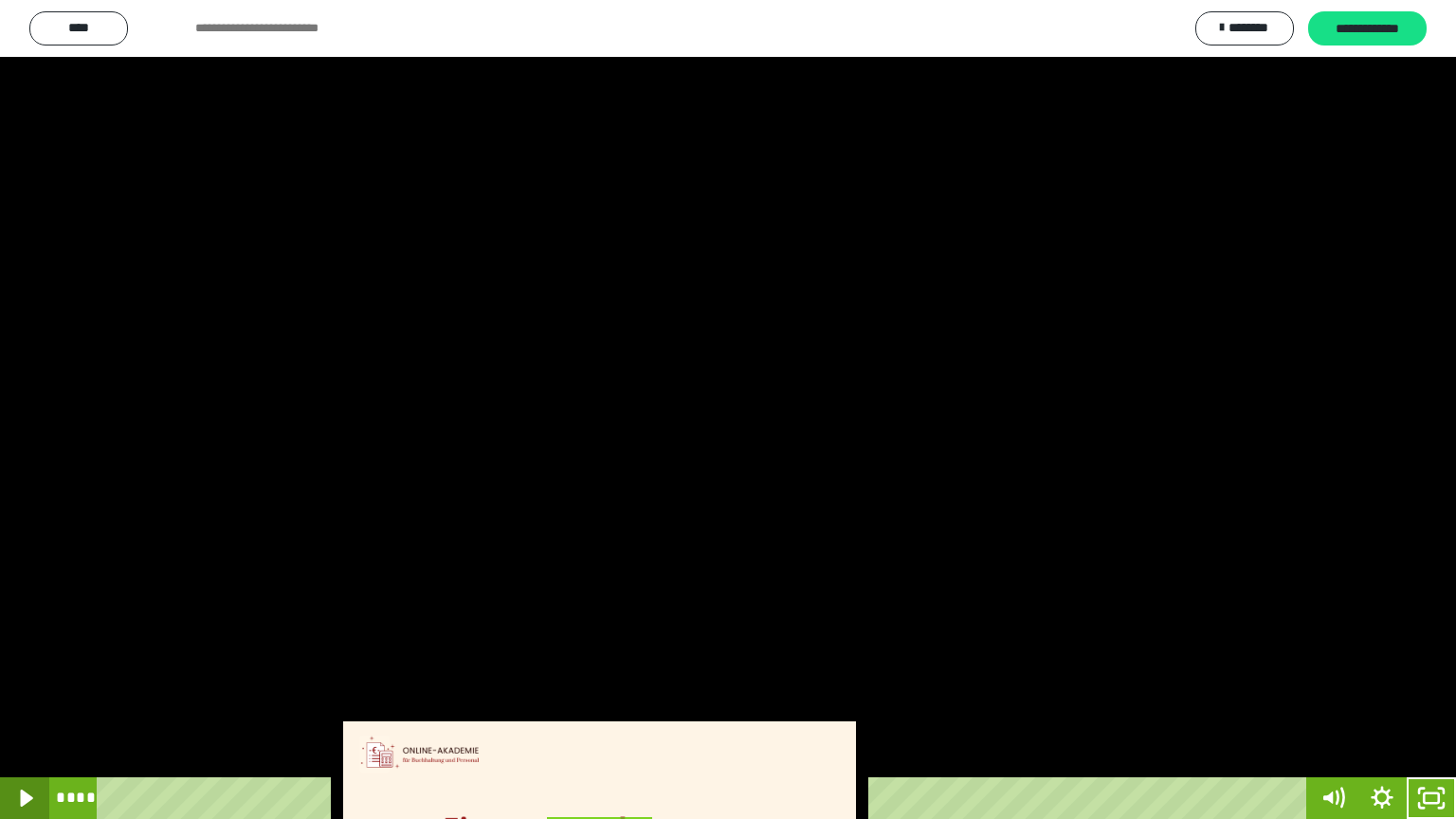 click 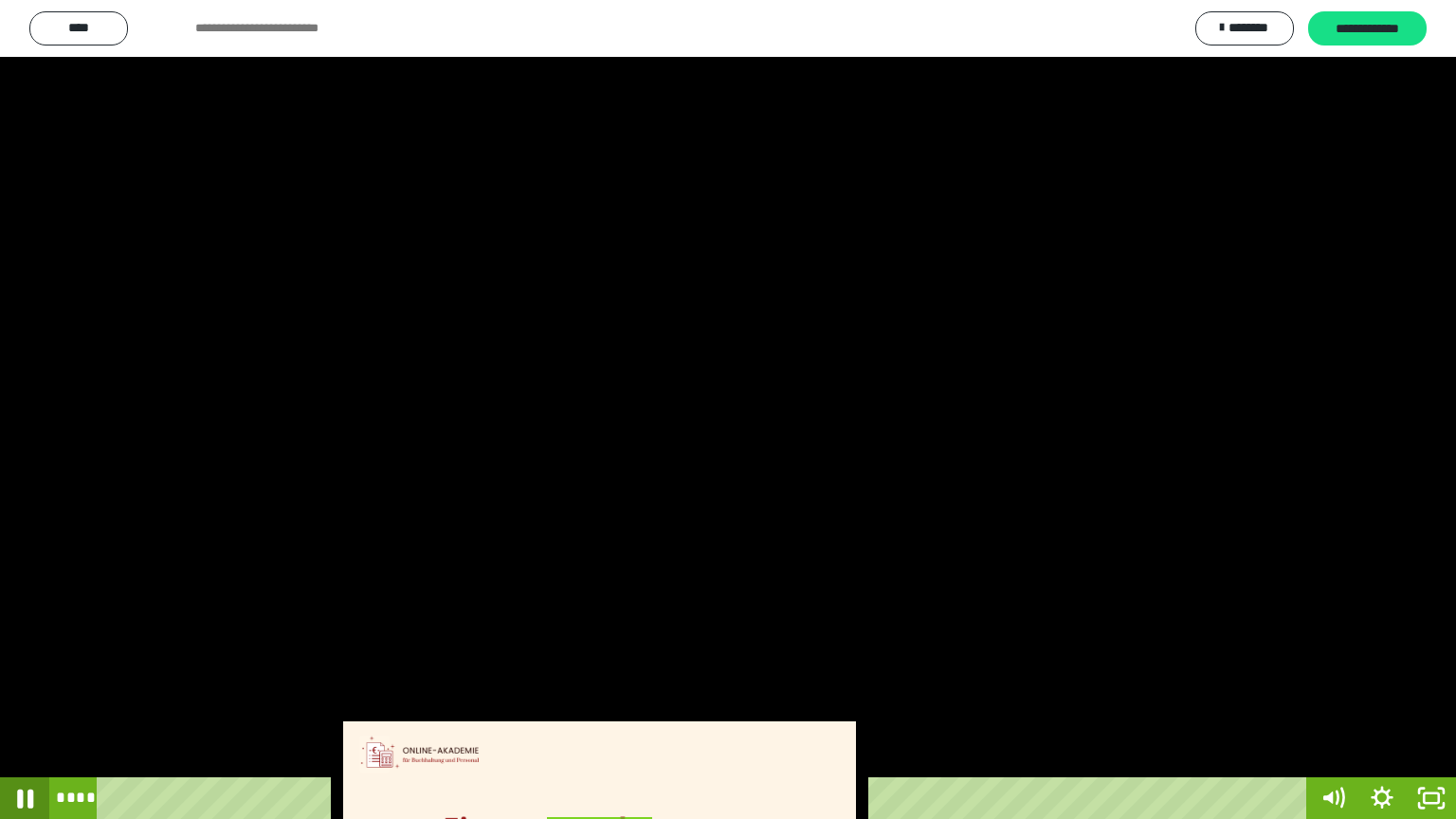 click 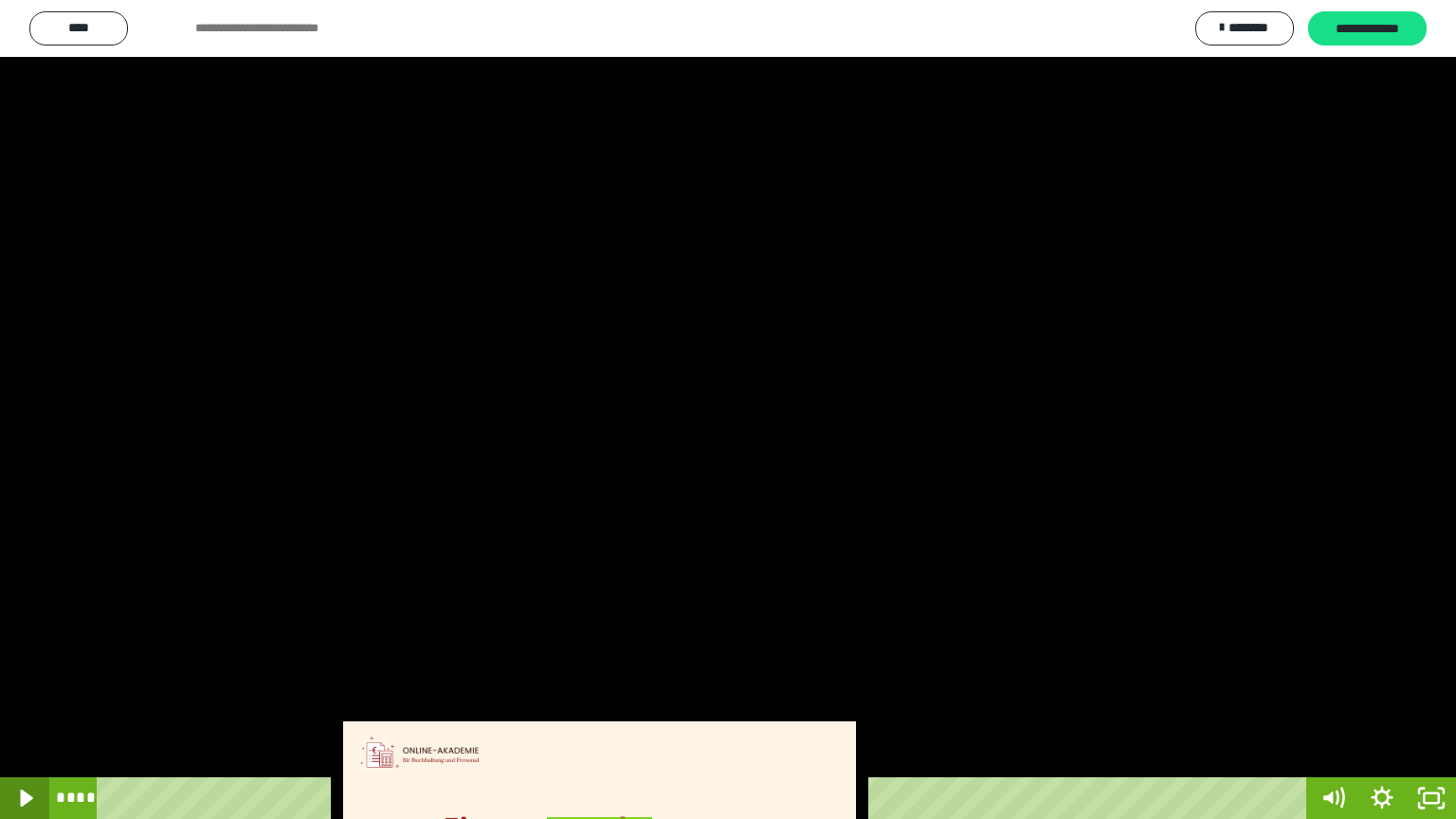 click 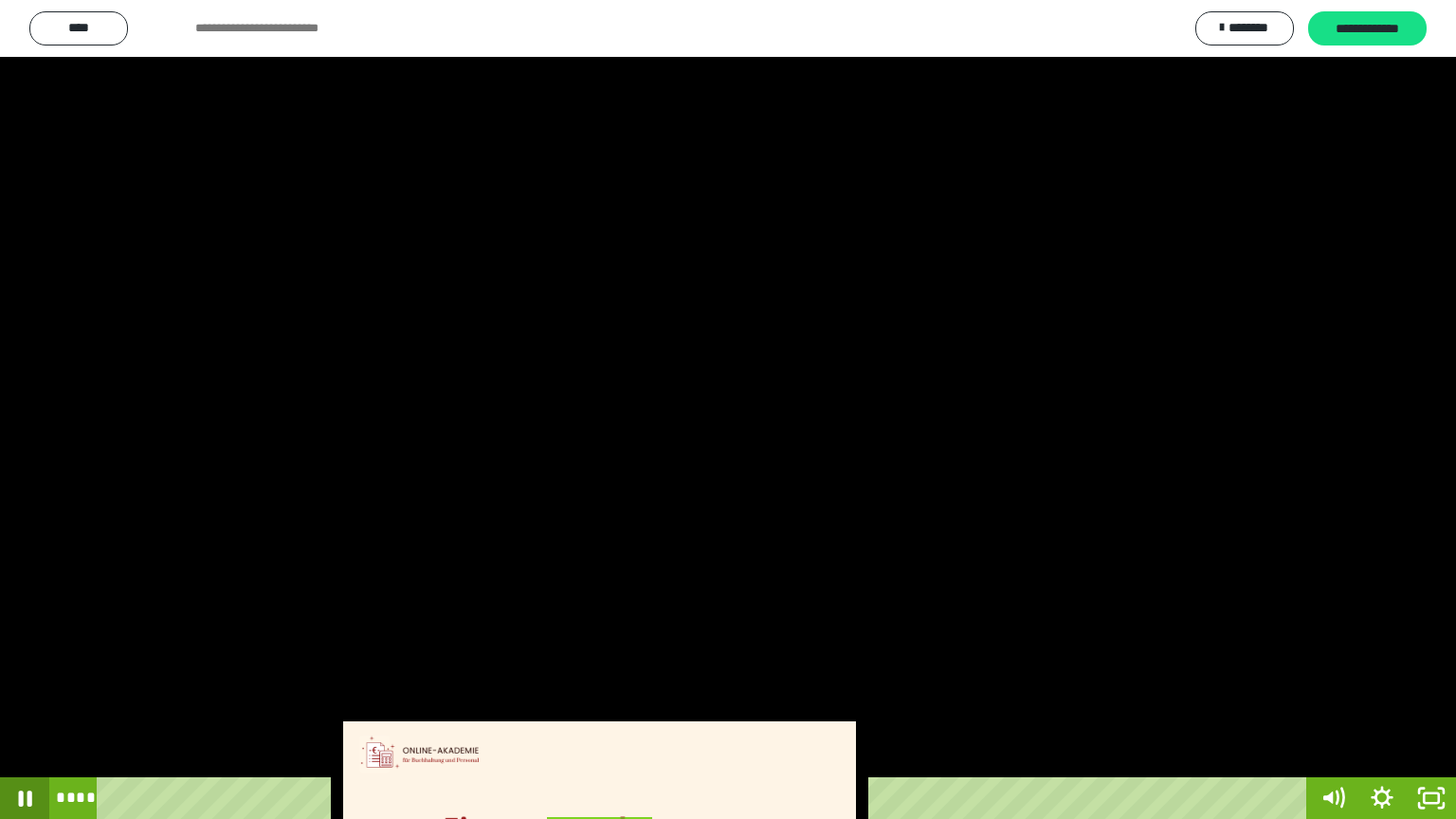 click 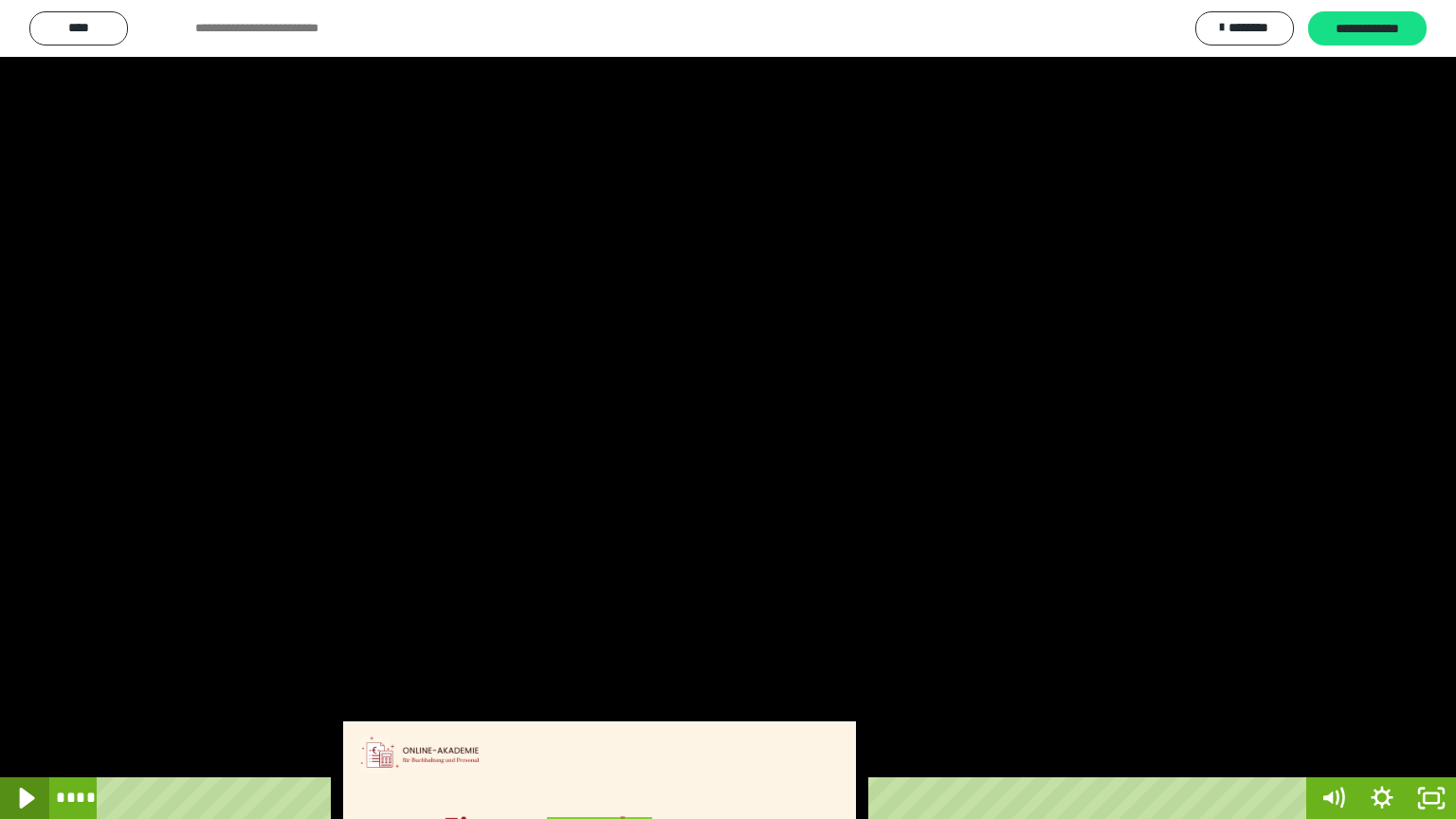 click 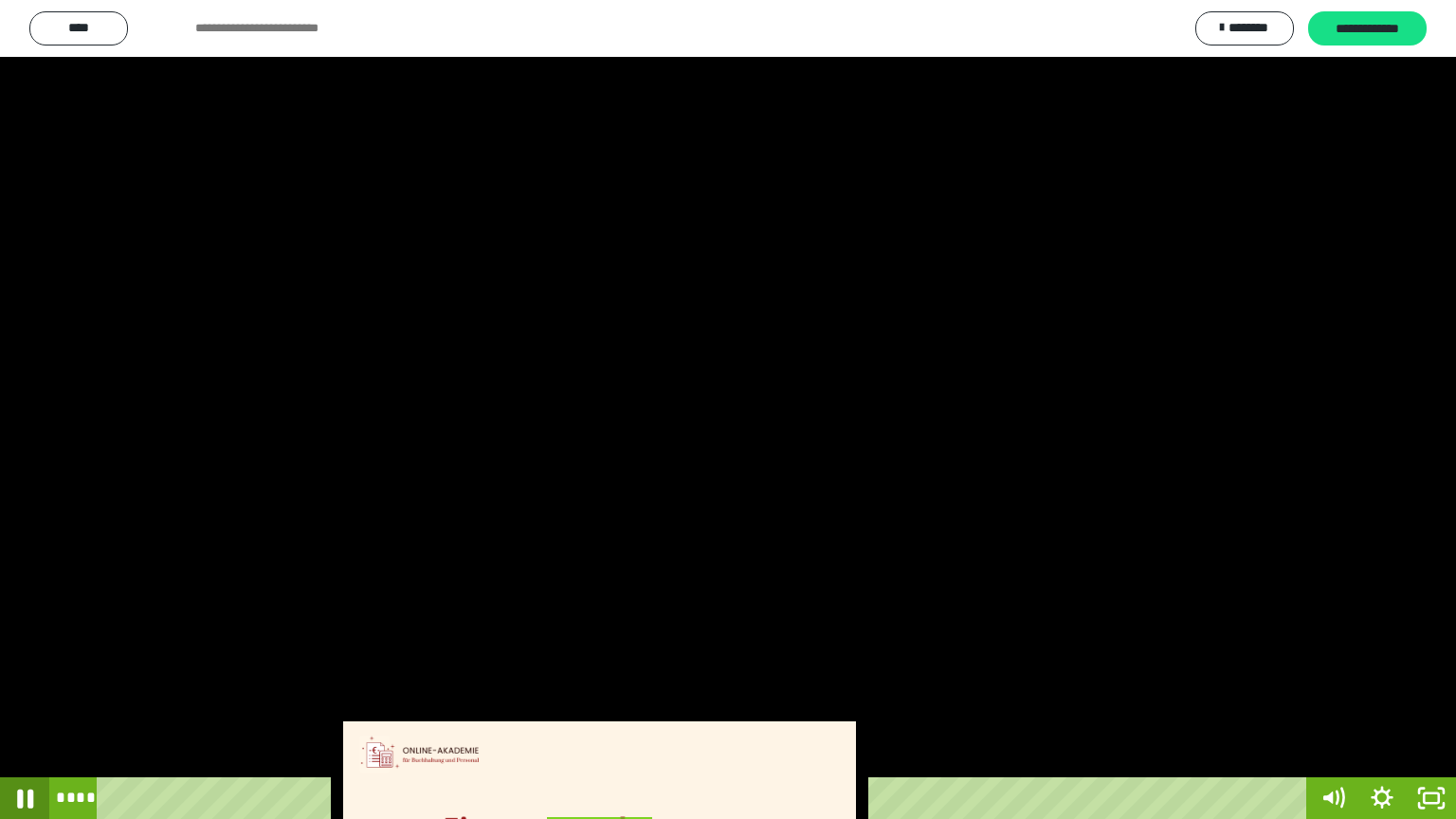 click 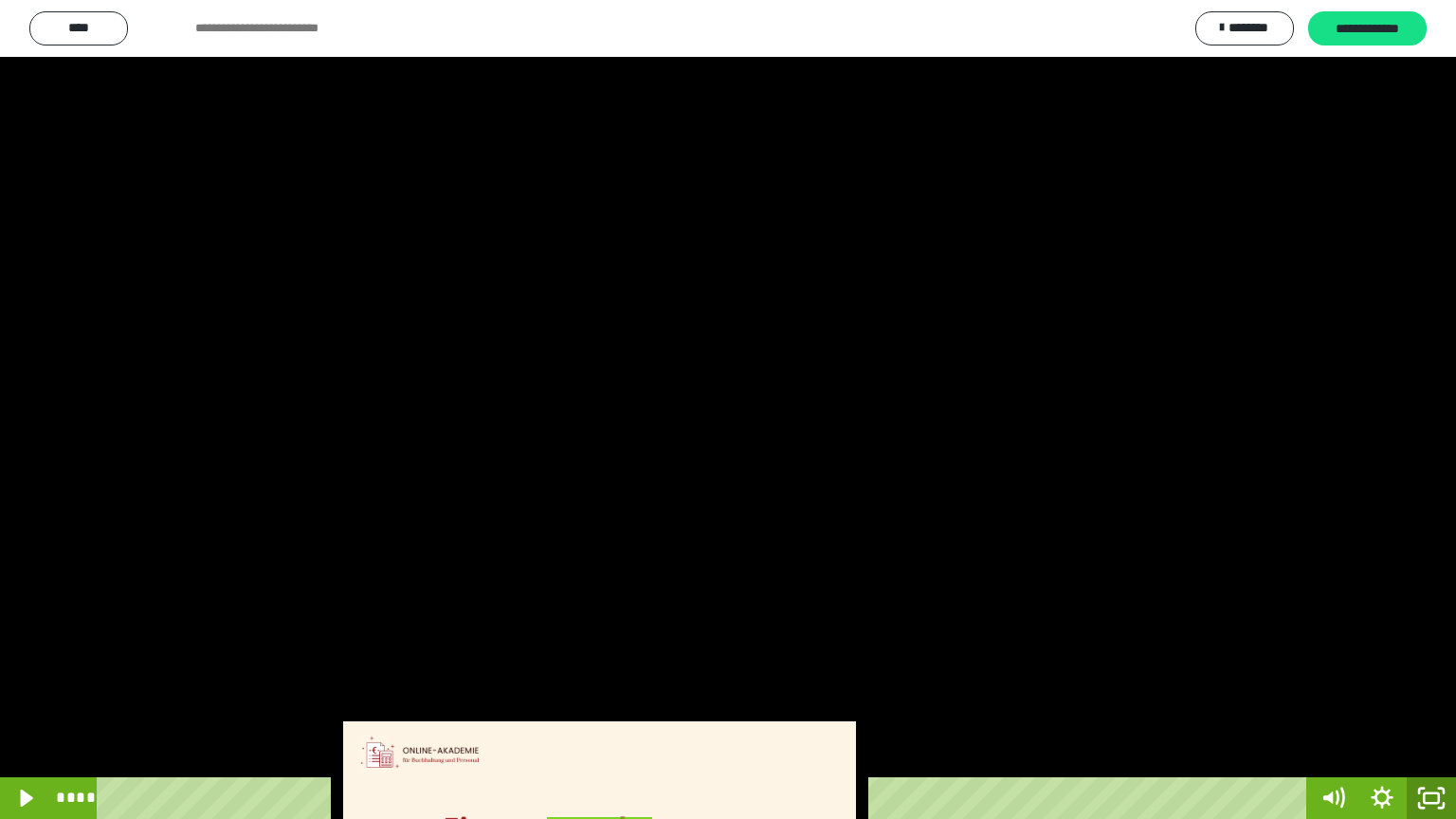 click 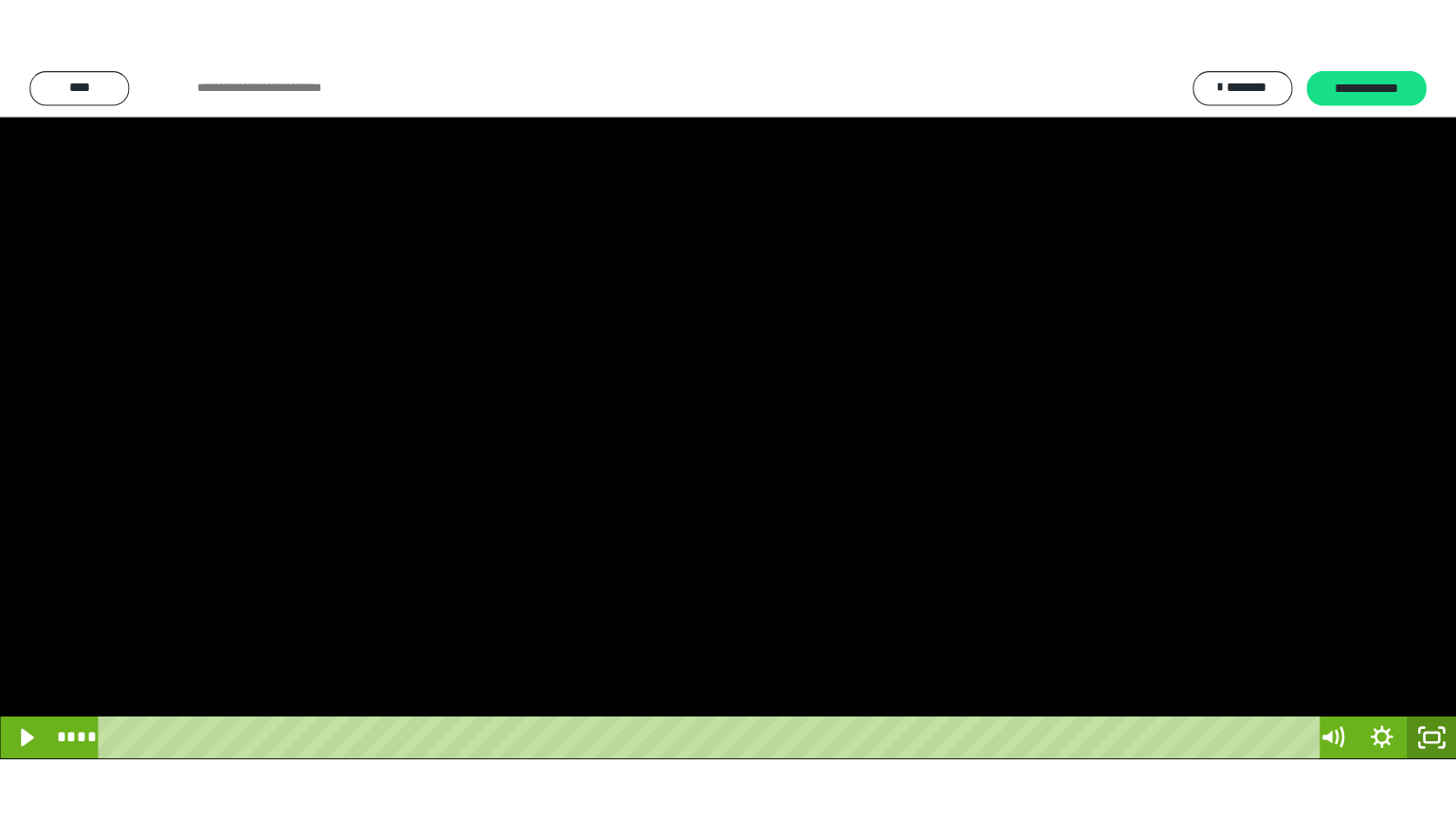 scroll, scrollTop: 3708, scrollLeft: 0, axis: vertical 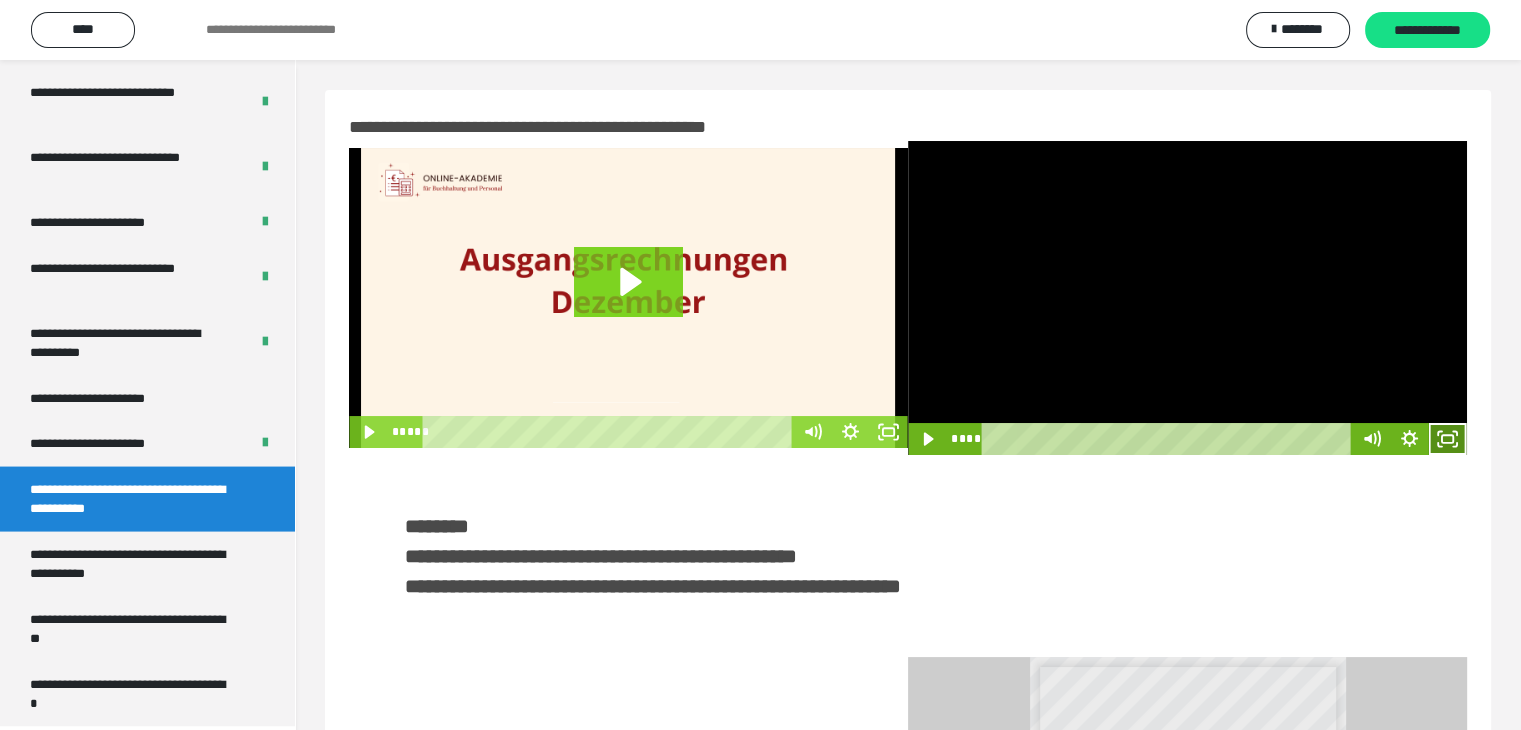 click 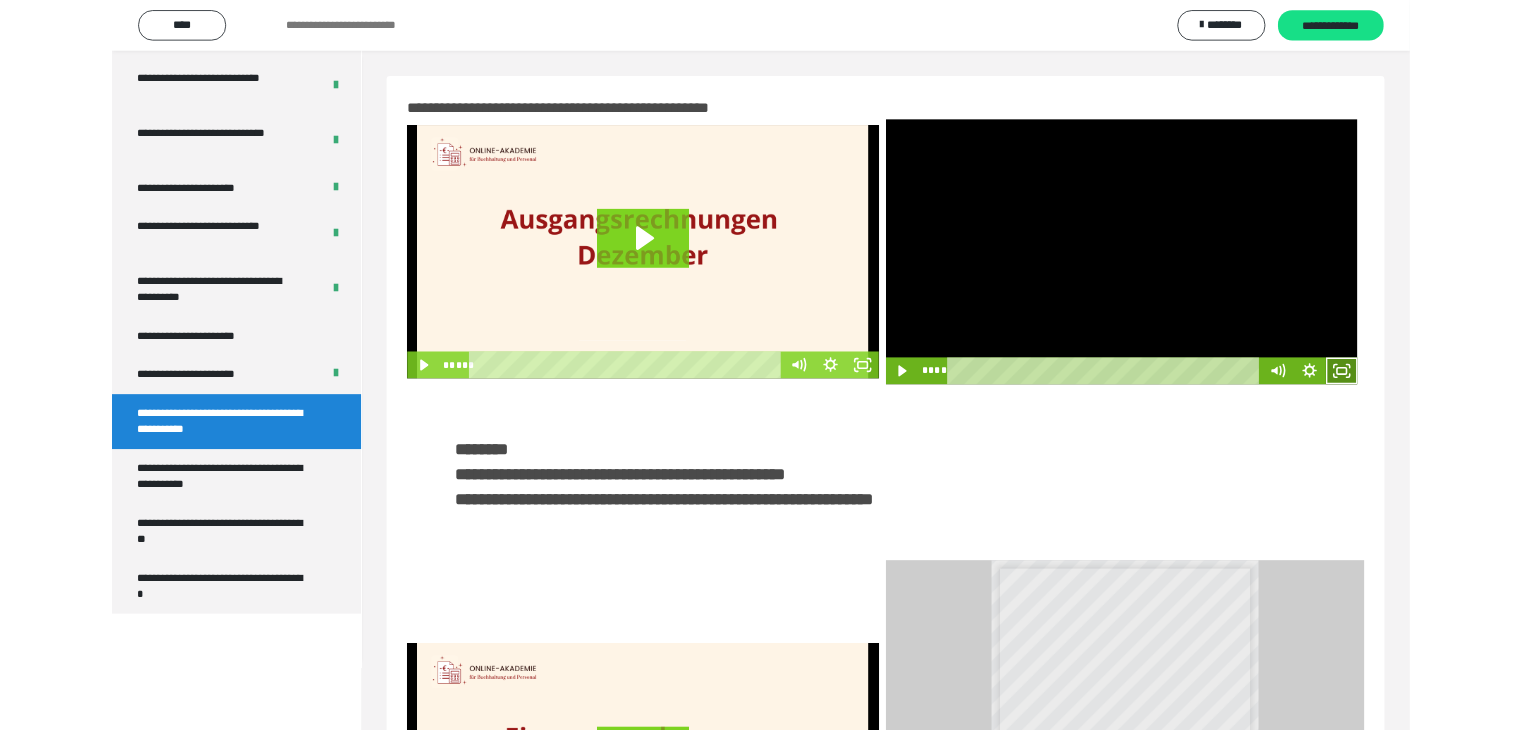 scroll, scrollTop: 3777, scrollLeft: 0, axis: vertical 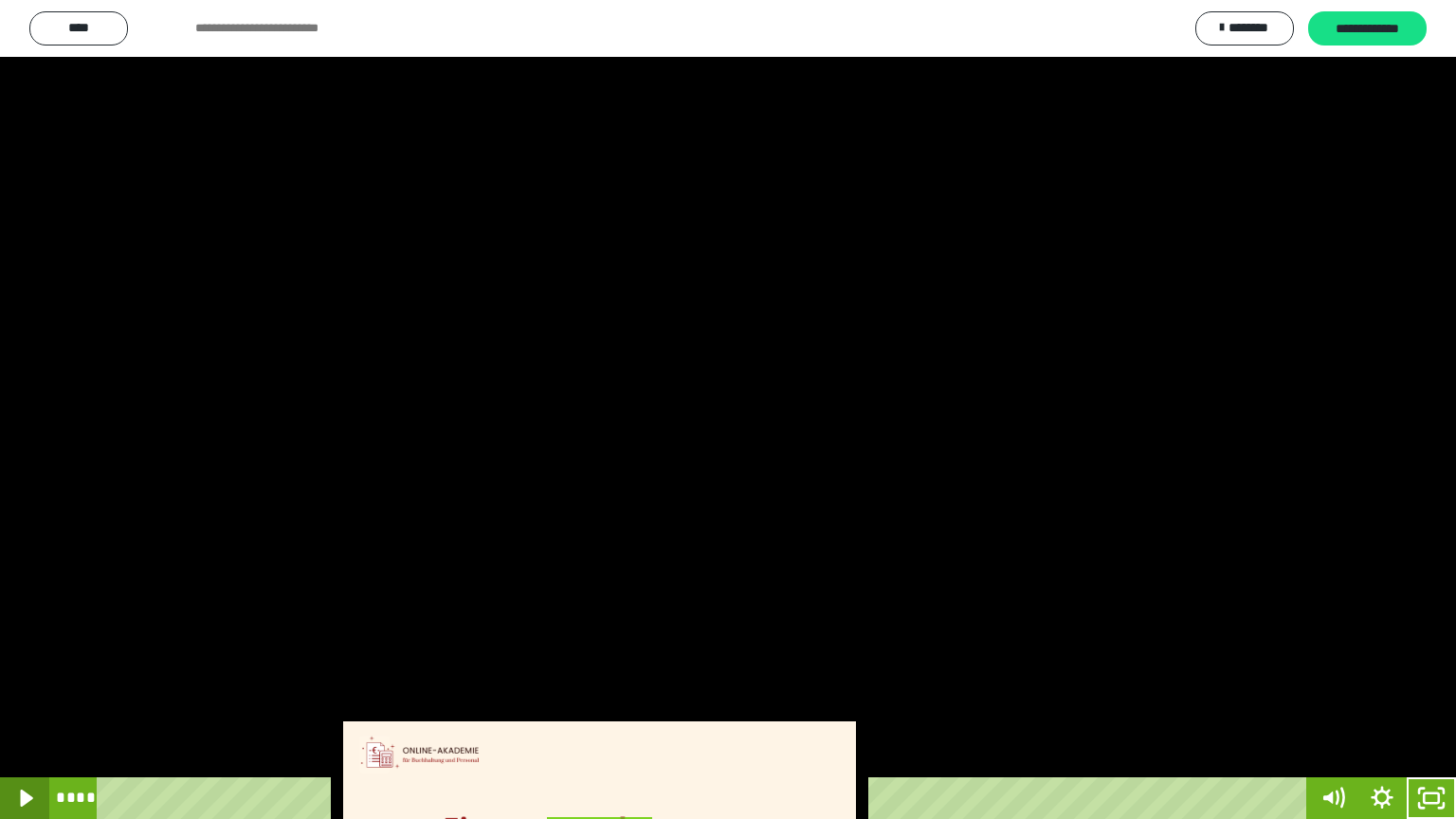 click 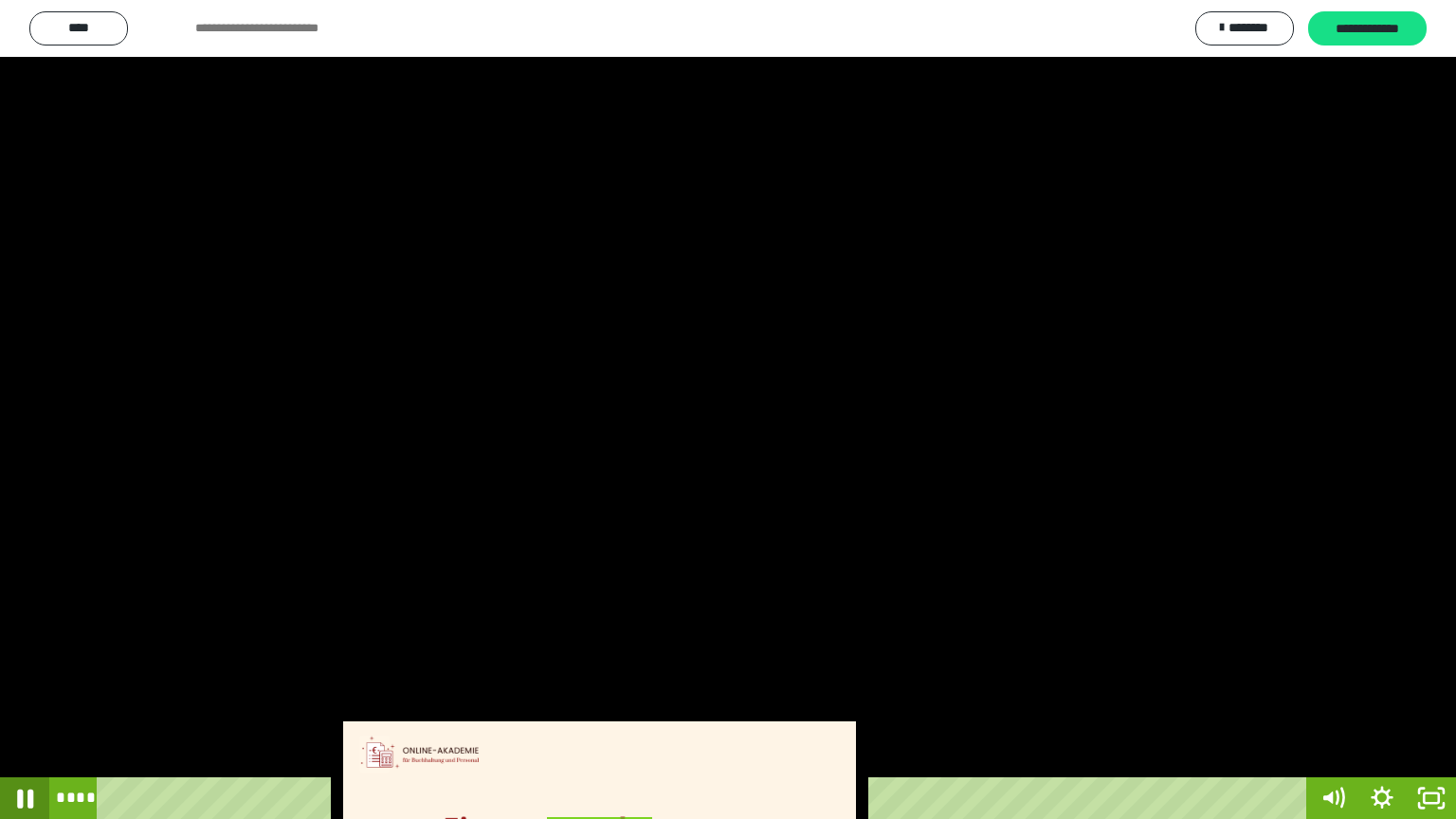 click 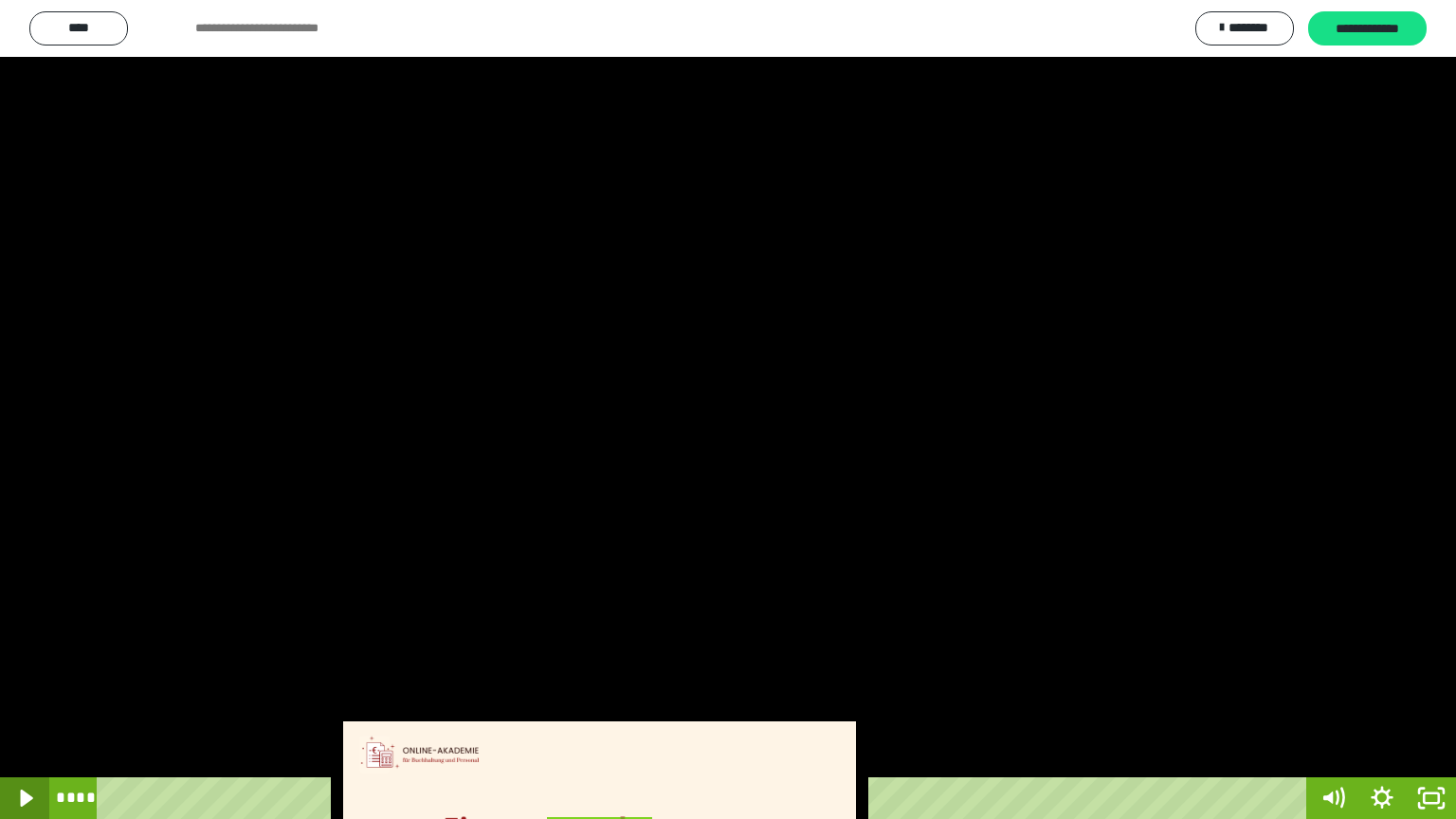 click 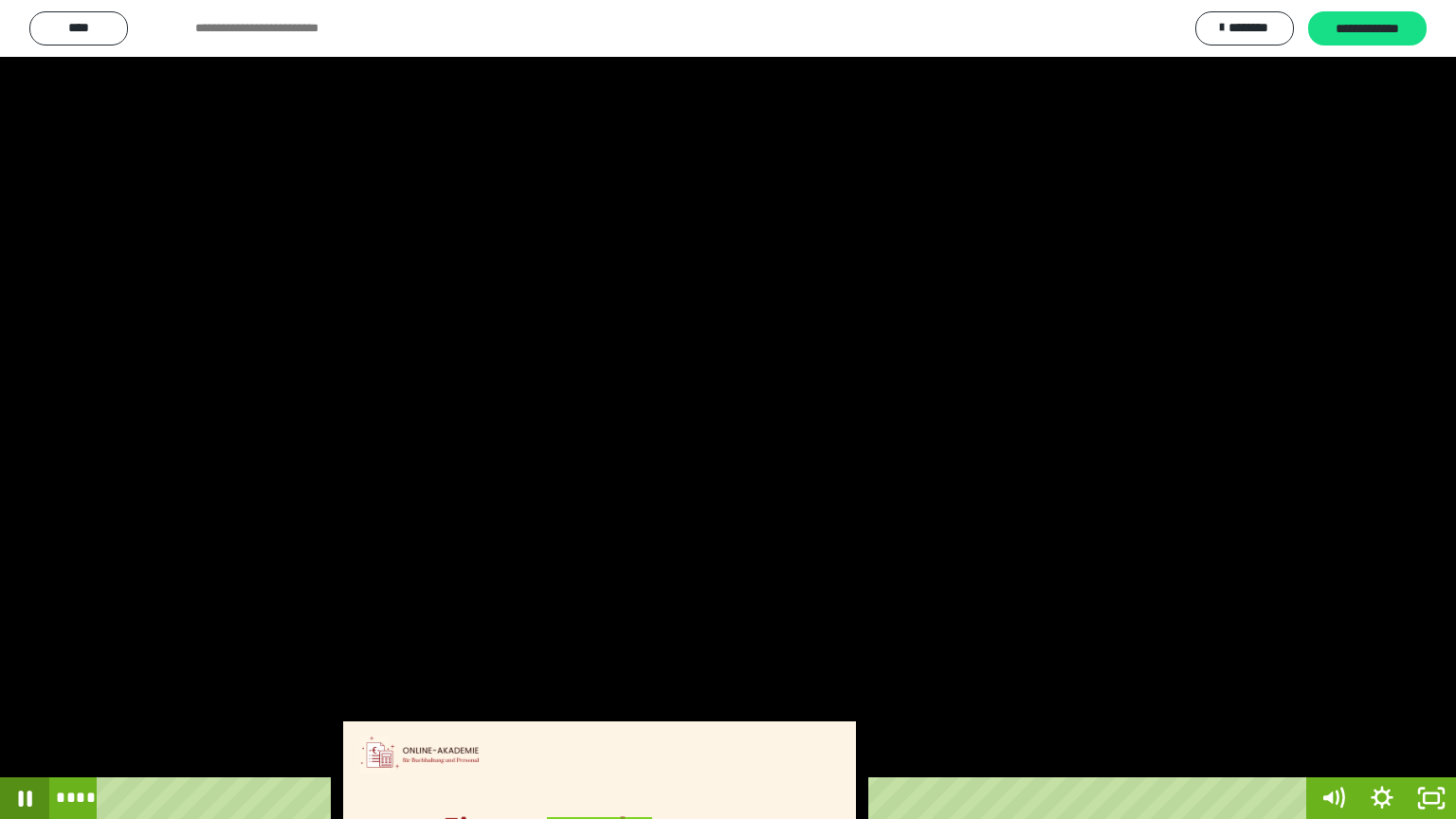 click 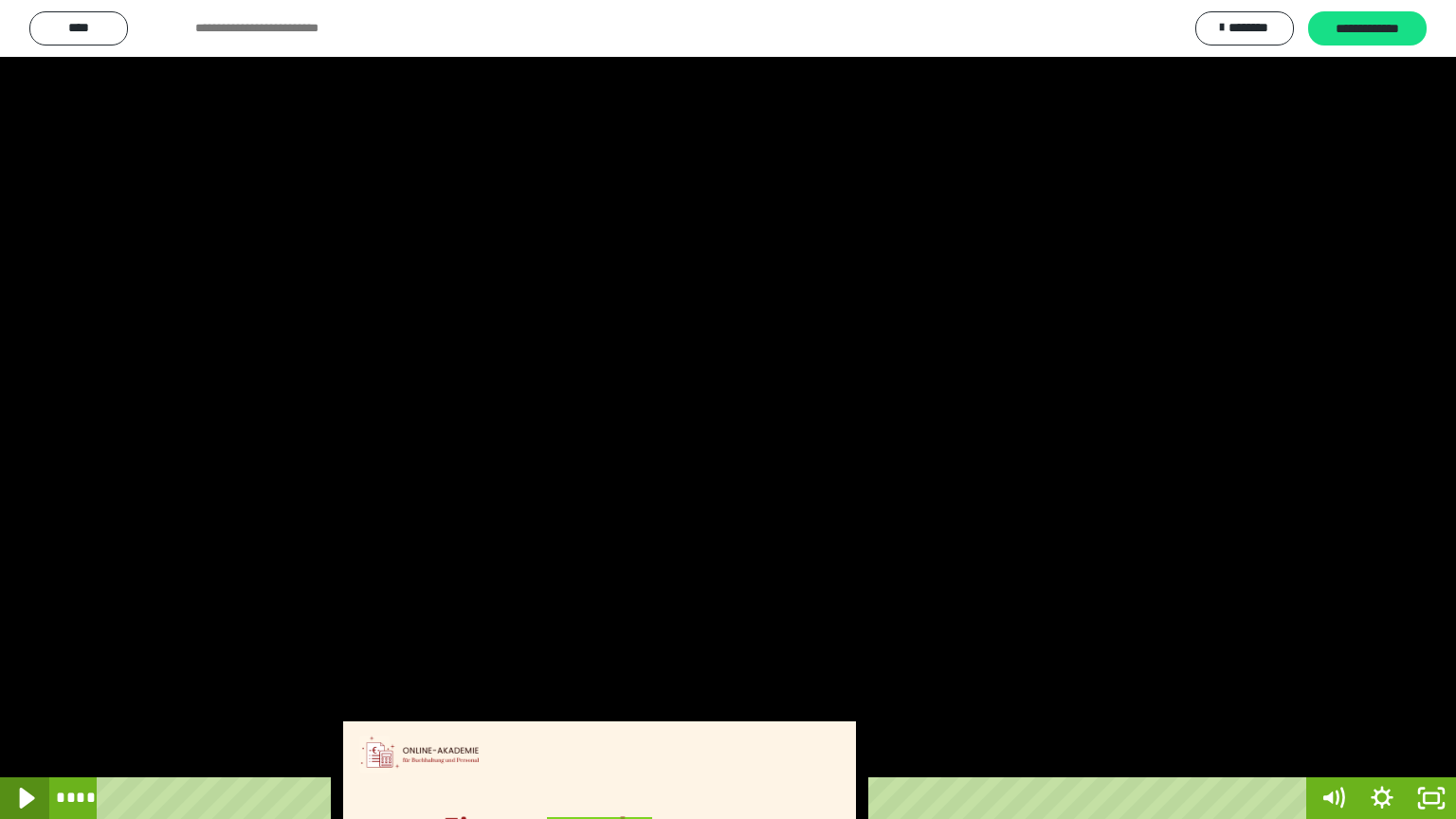 click 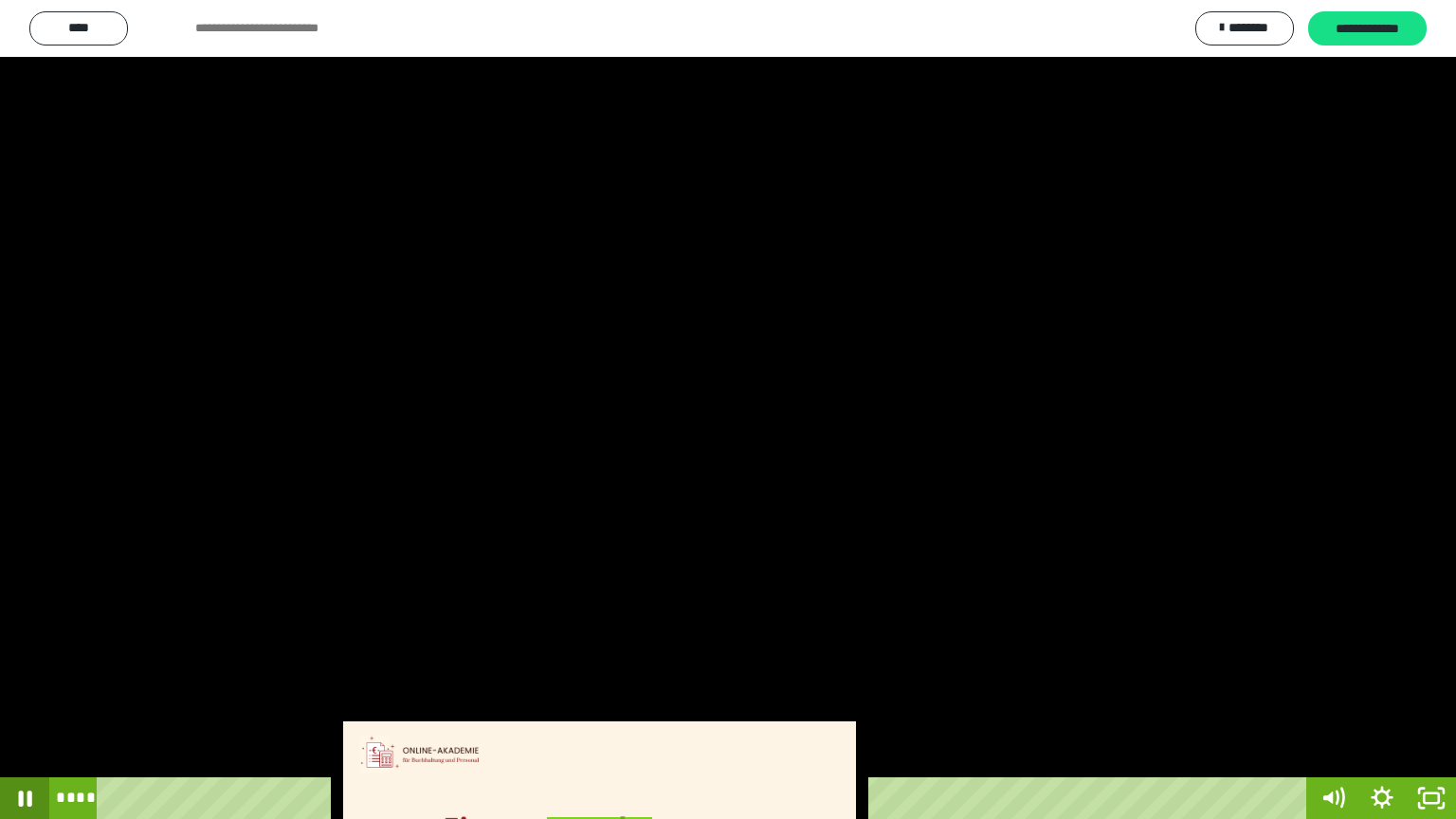 click 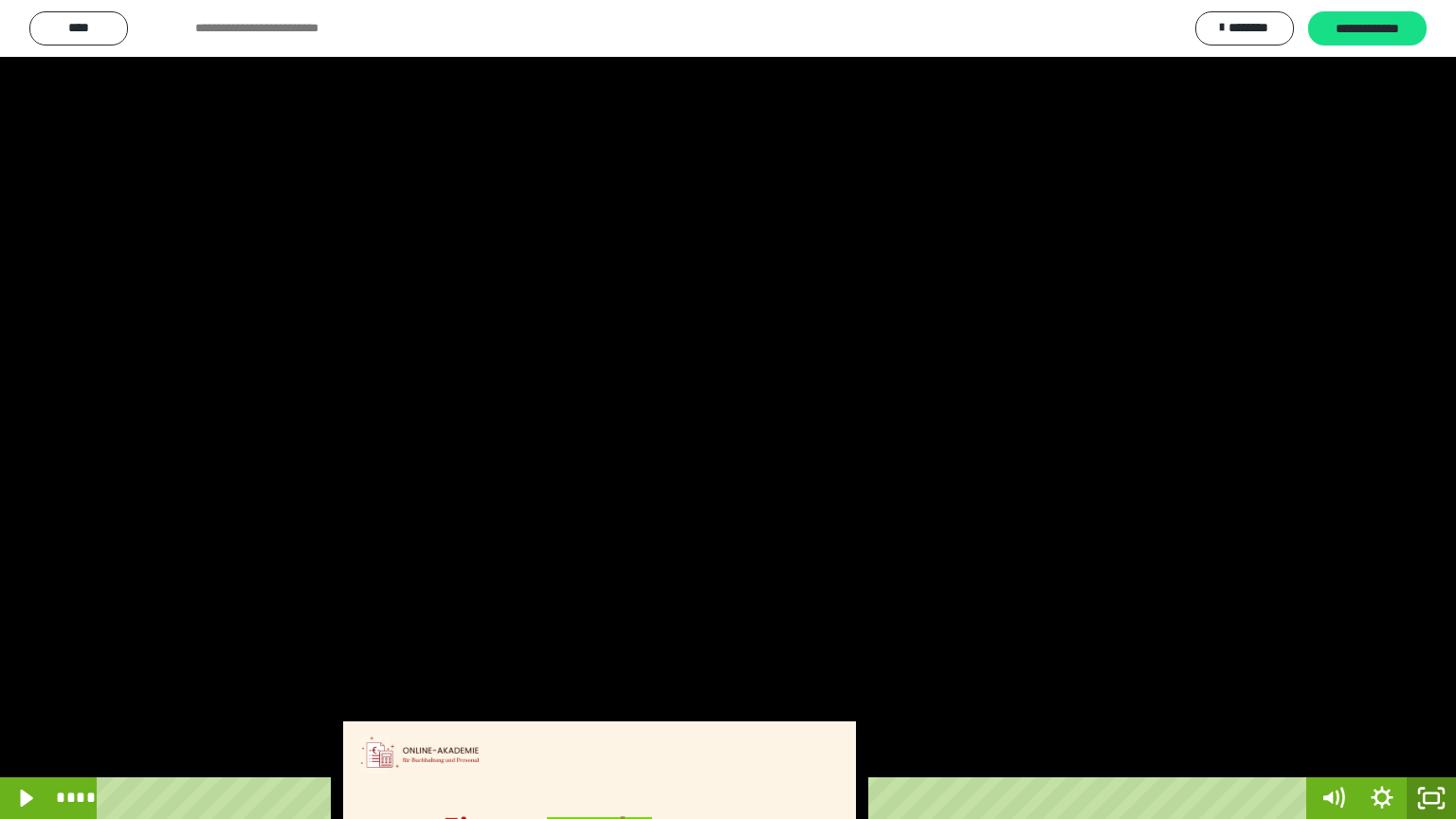 click 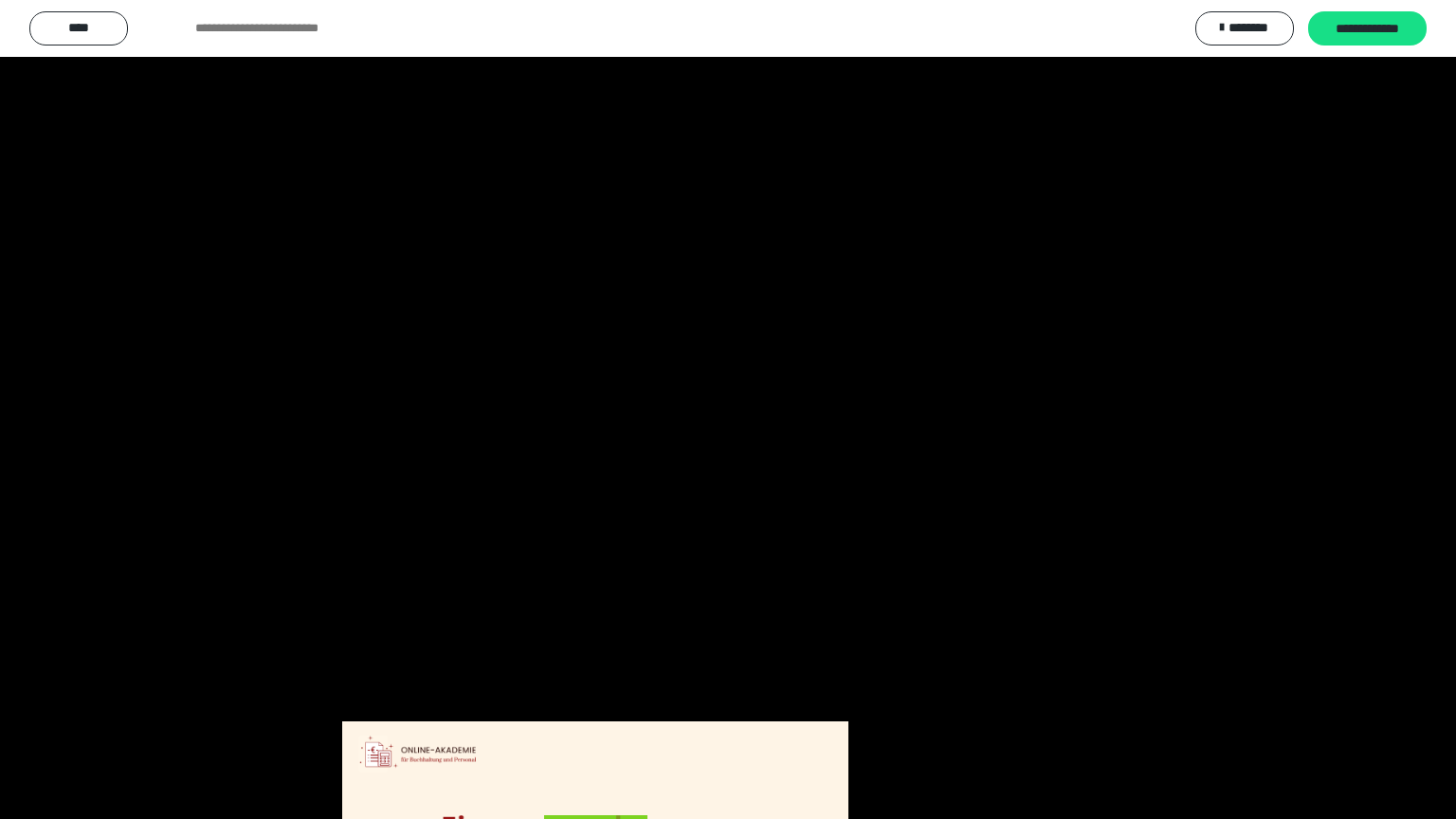 scroll, scrollTop: 3708, scrollLeft: 0, axis: vertical 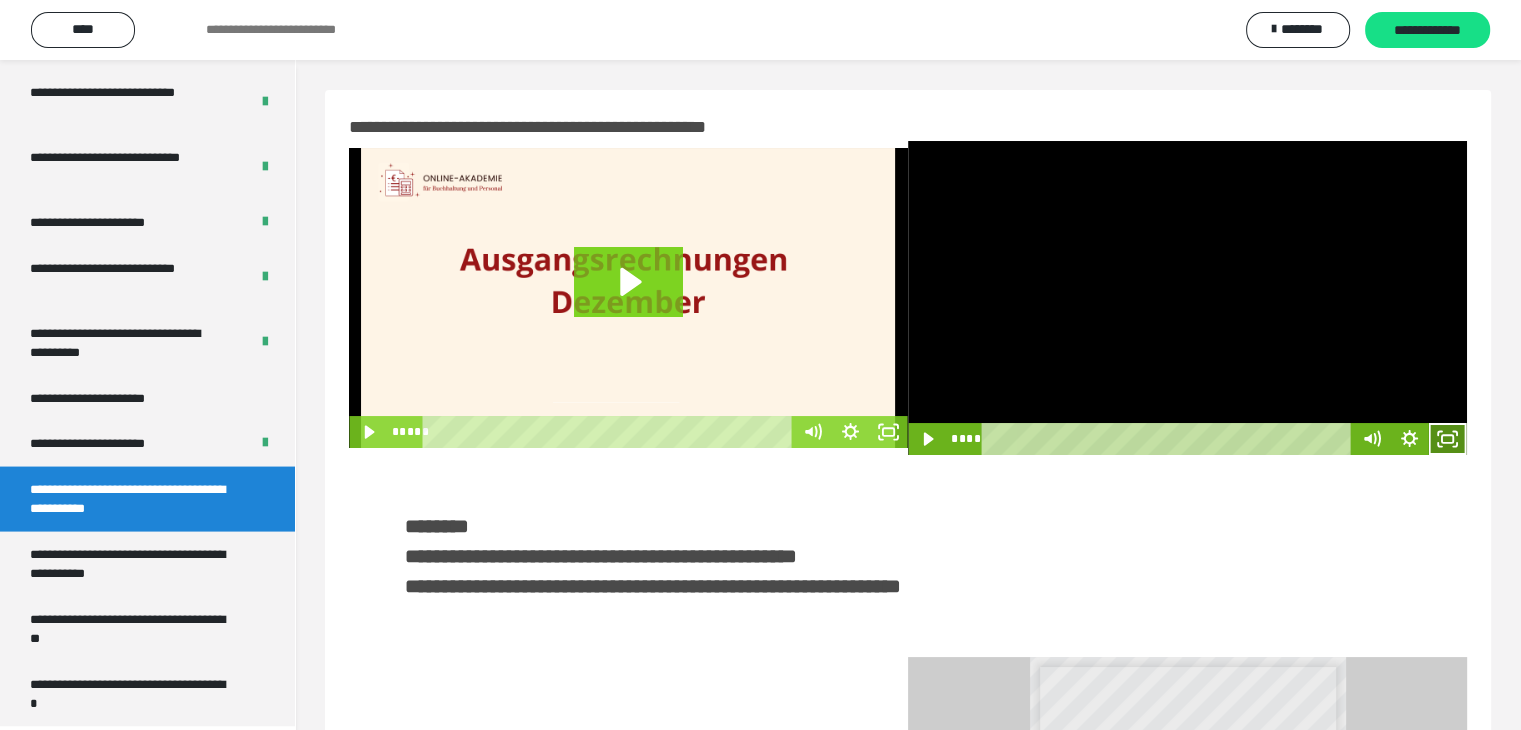click 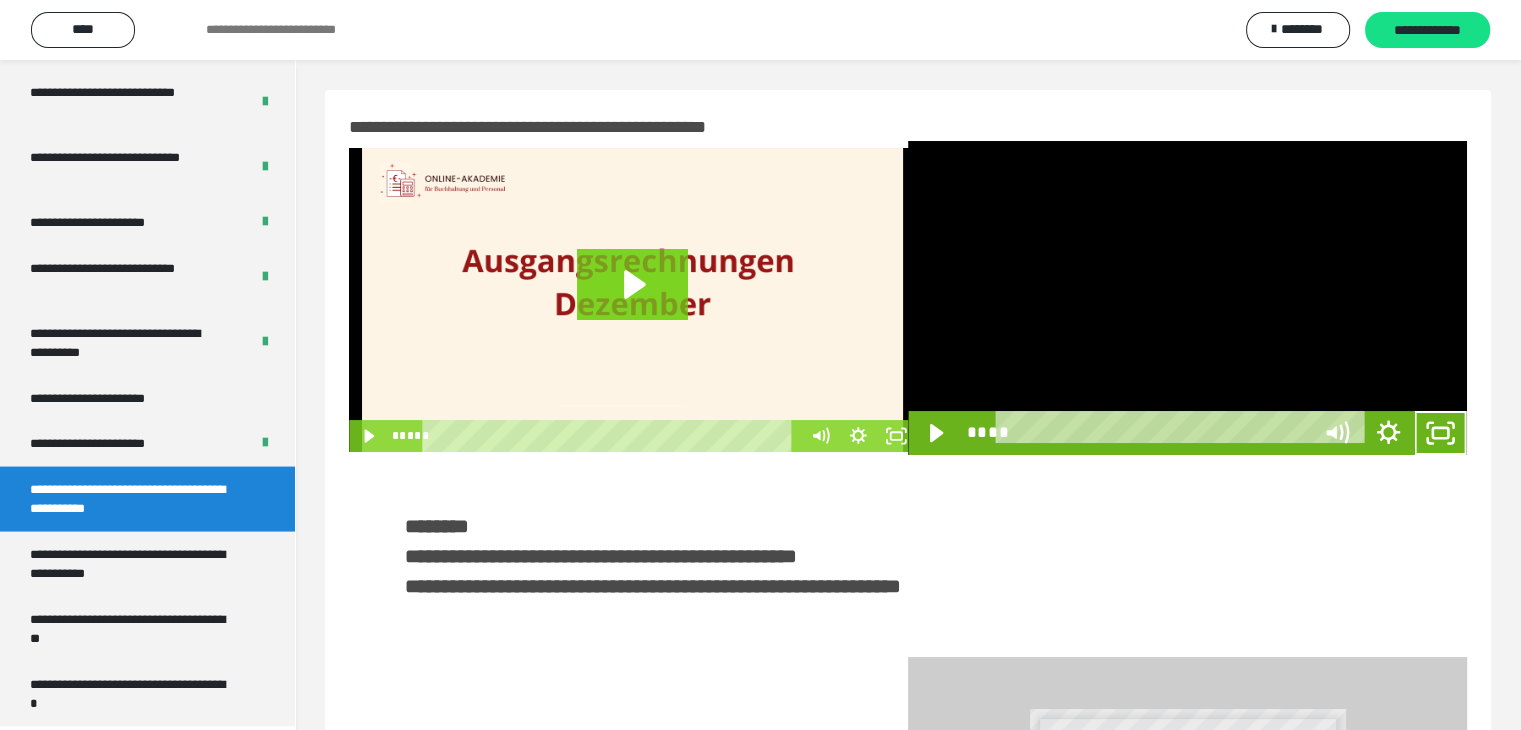 scroll, scrollTop: 3777, scrollLeft: 0, axis: vertical 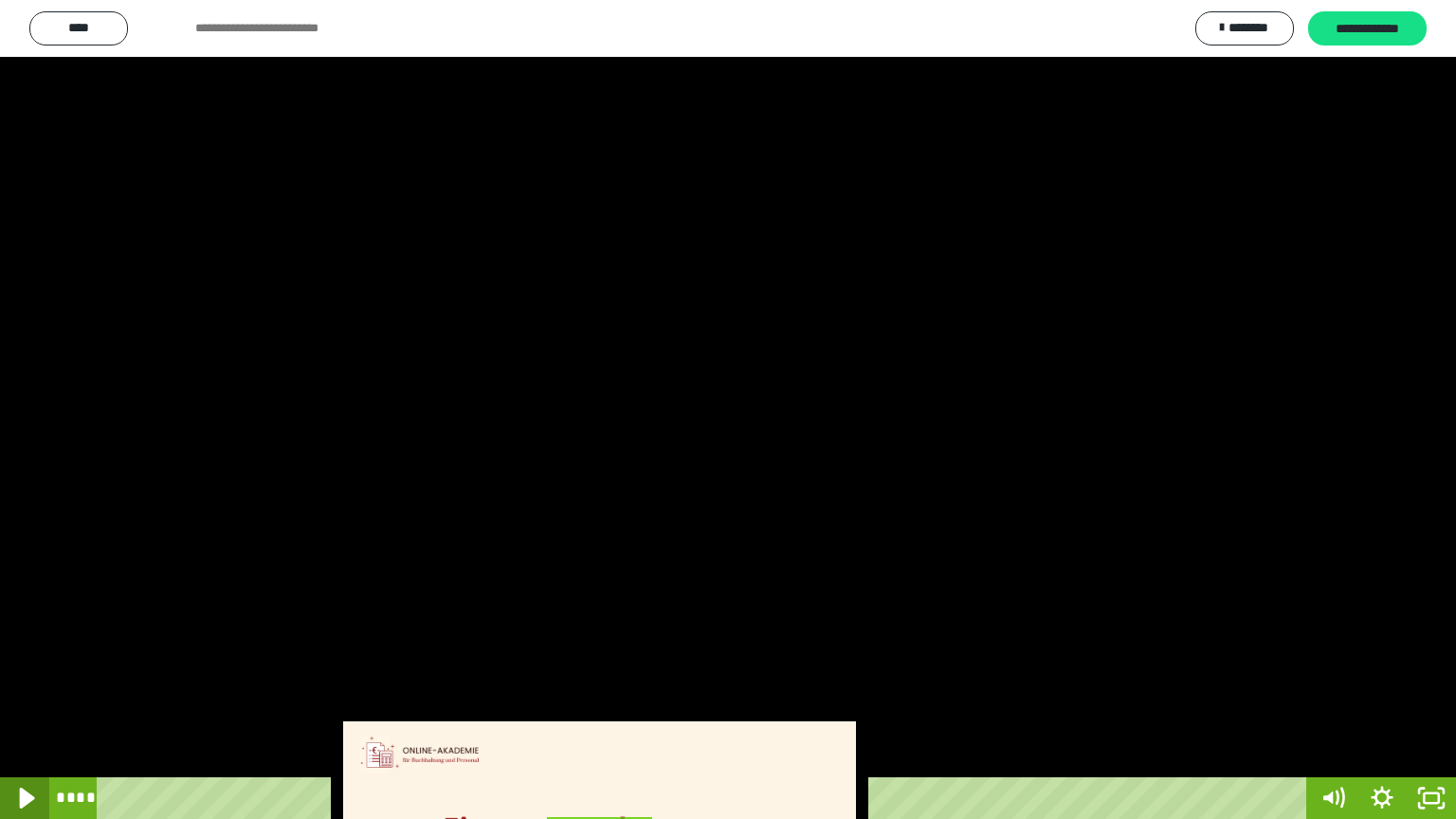 click 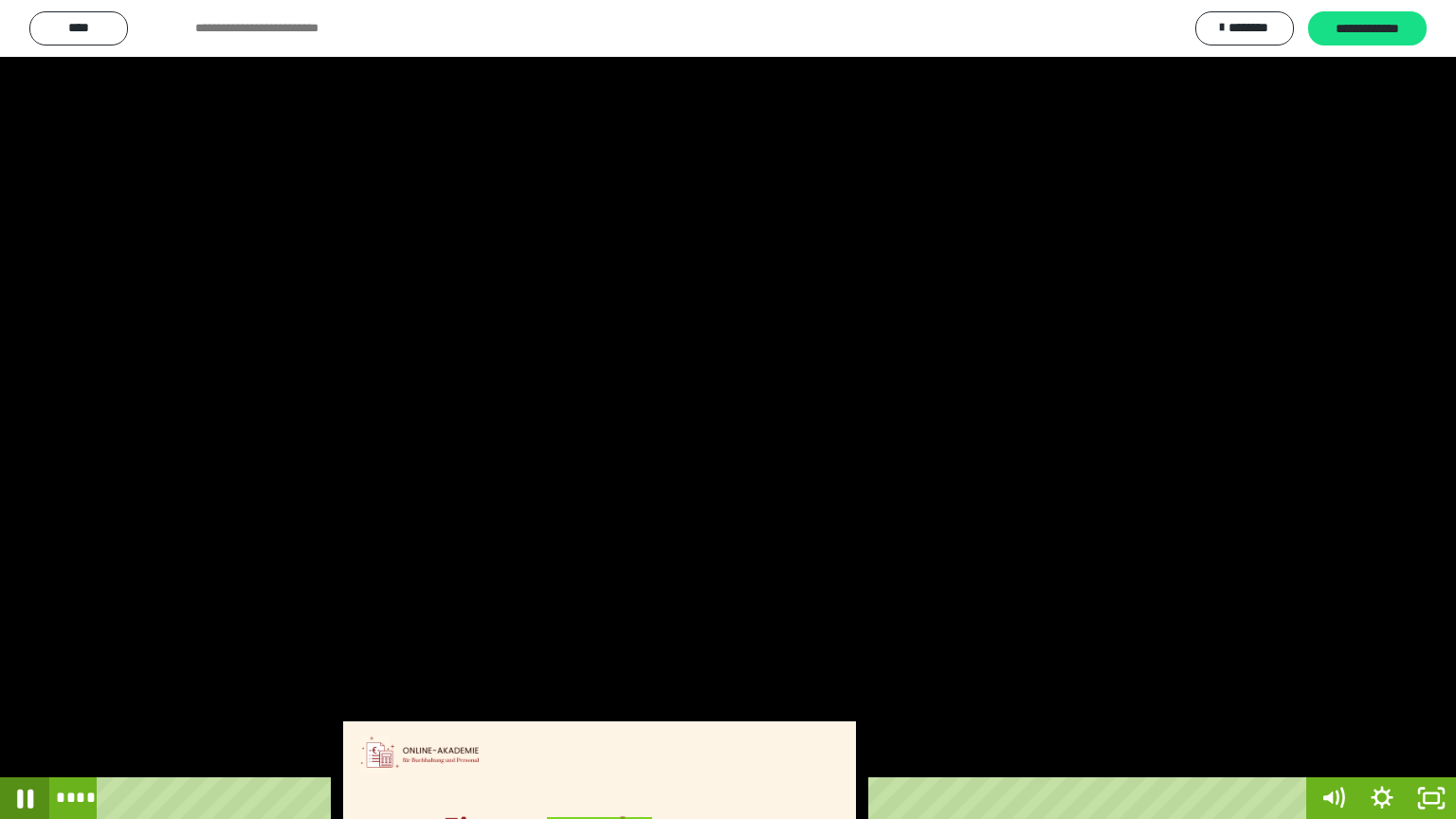 click 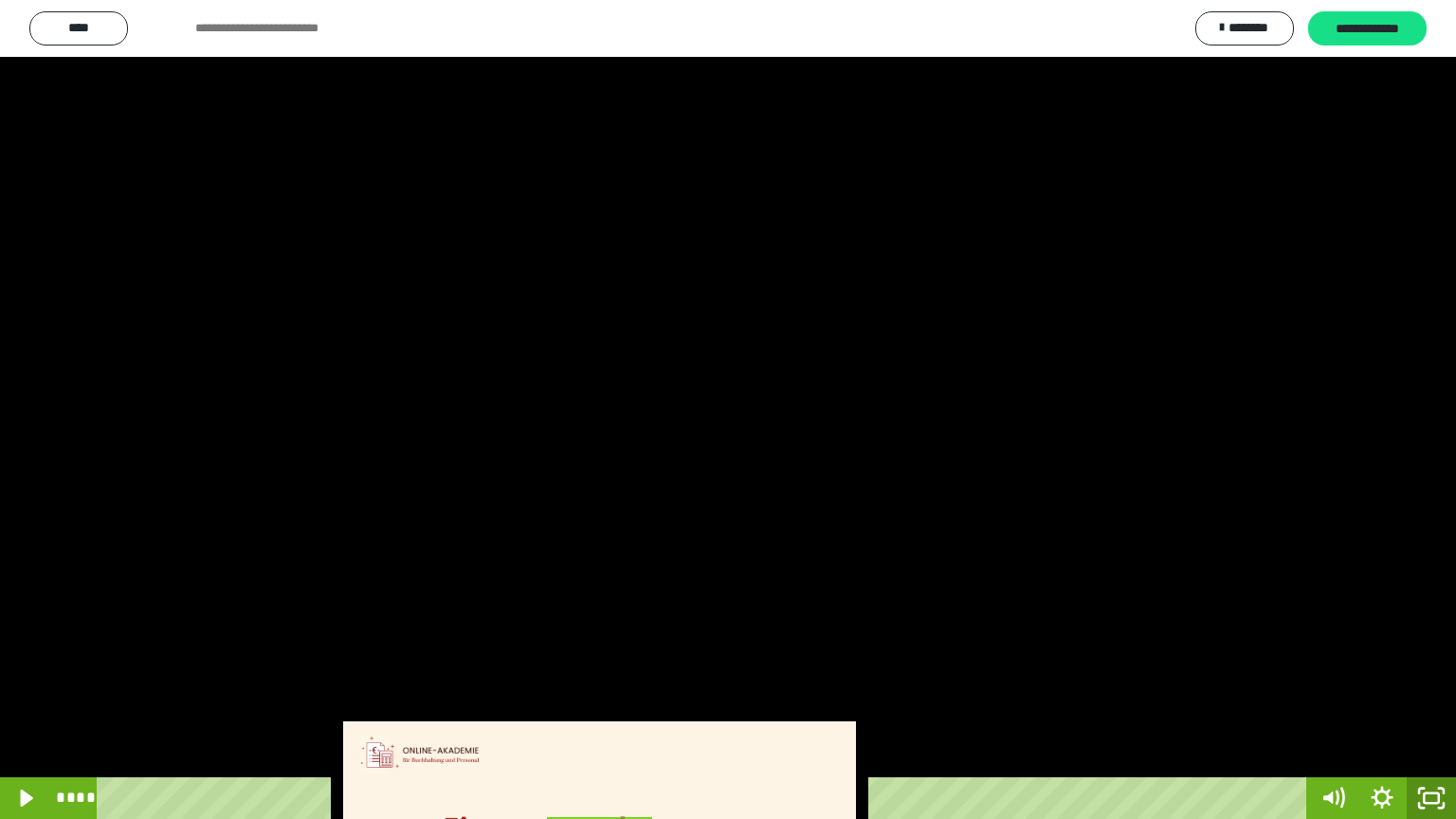 click 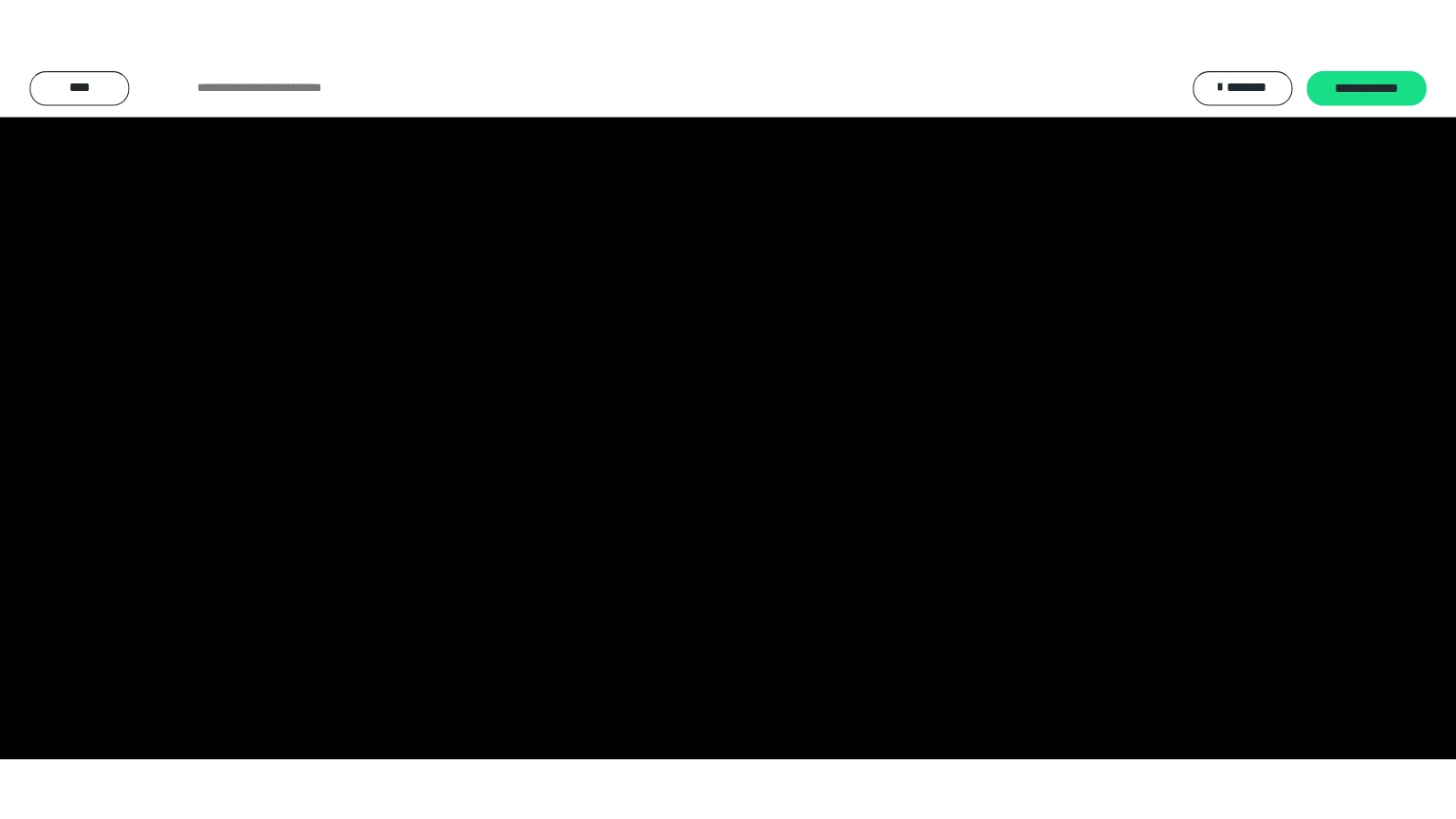 scroll, scrollTop: 3708, scrollLeft: 0, axis: vertical 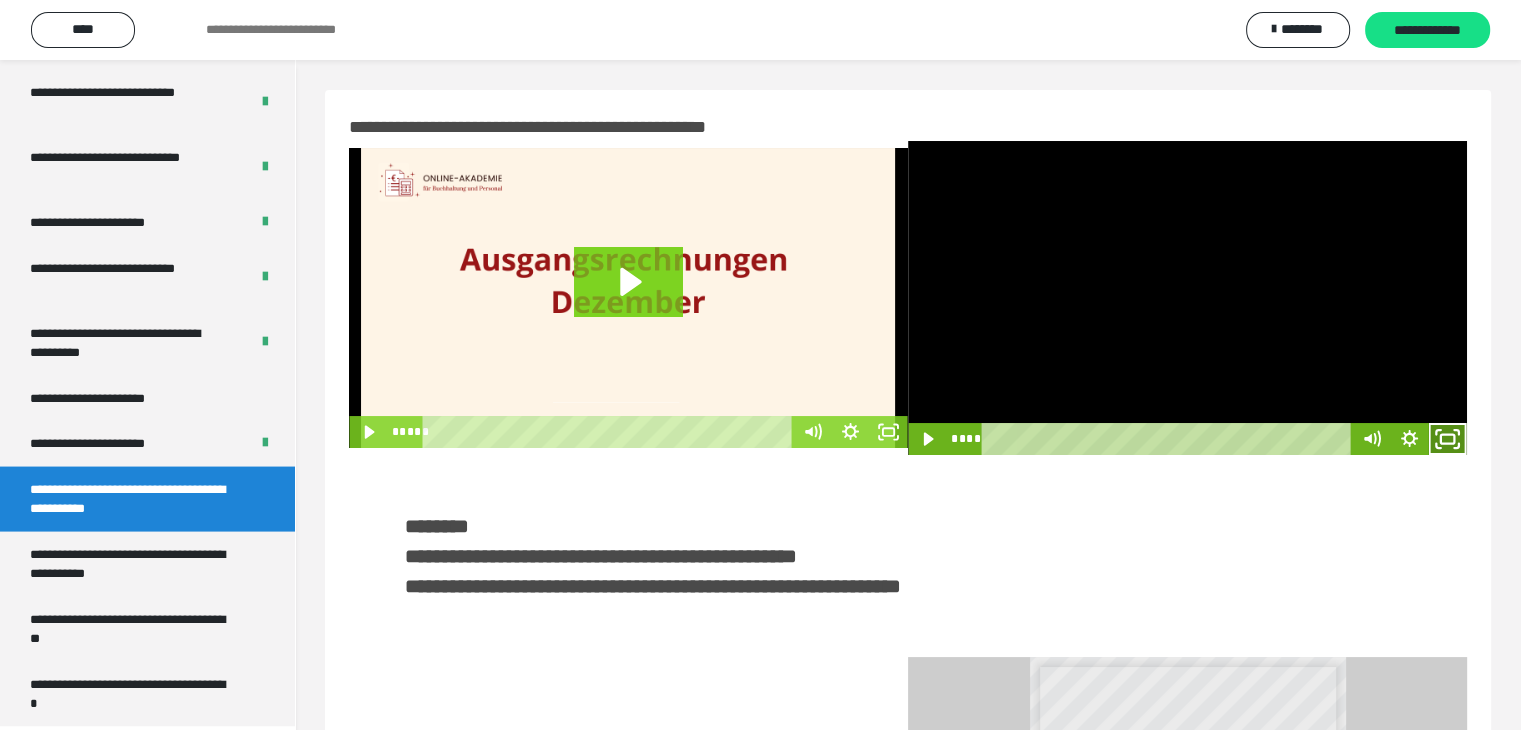 click 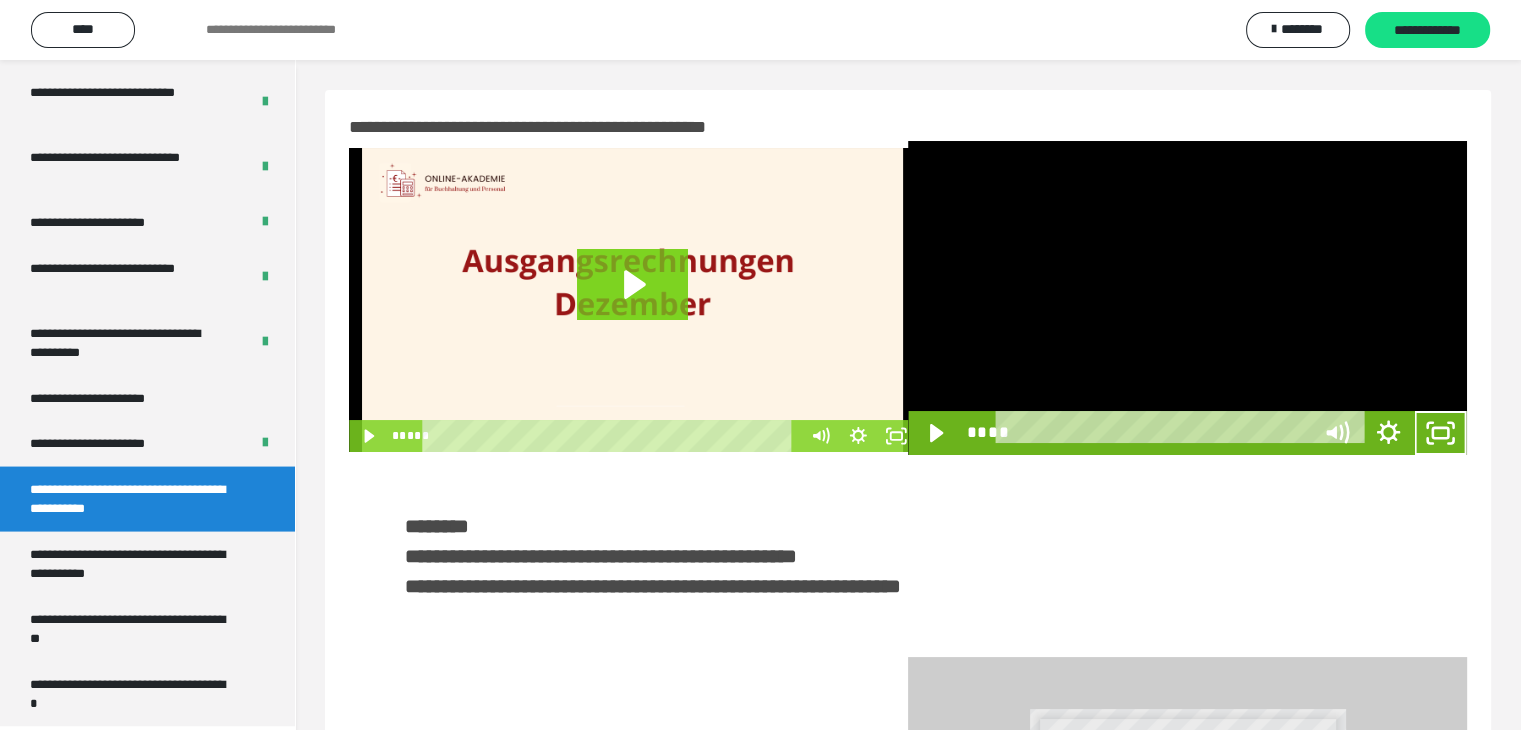 scroll, scrollTop: 3777, scrollLeft: 0, axis: vertical 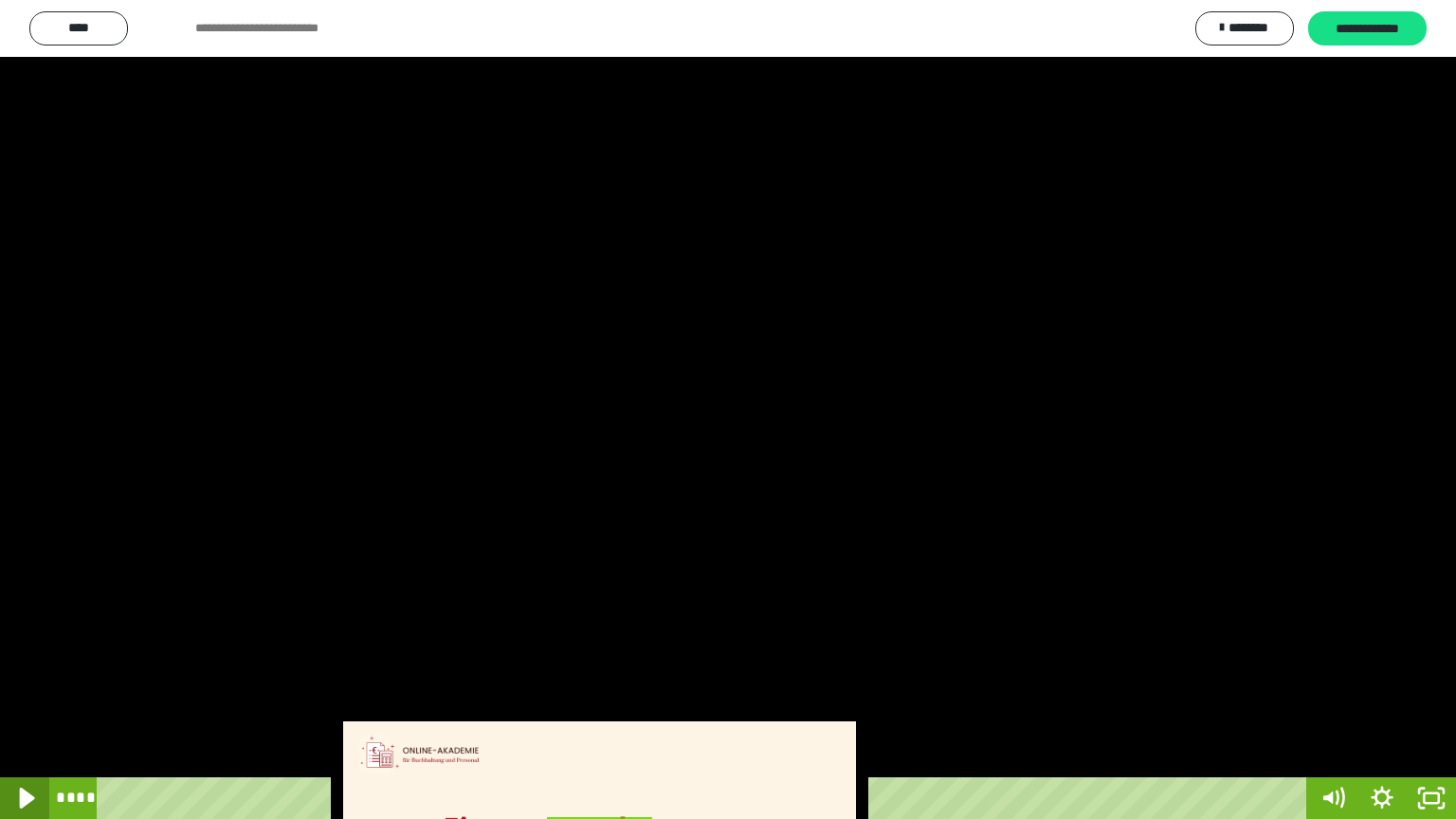 click 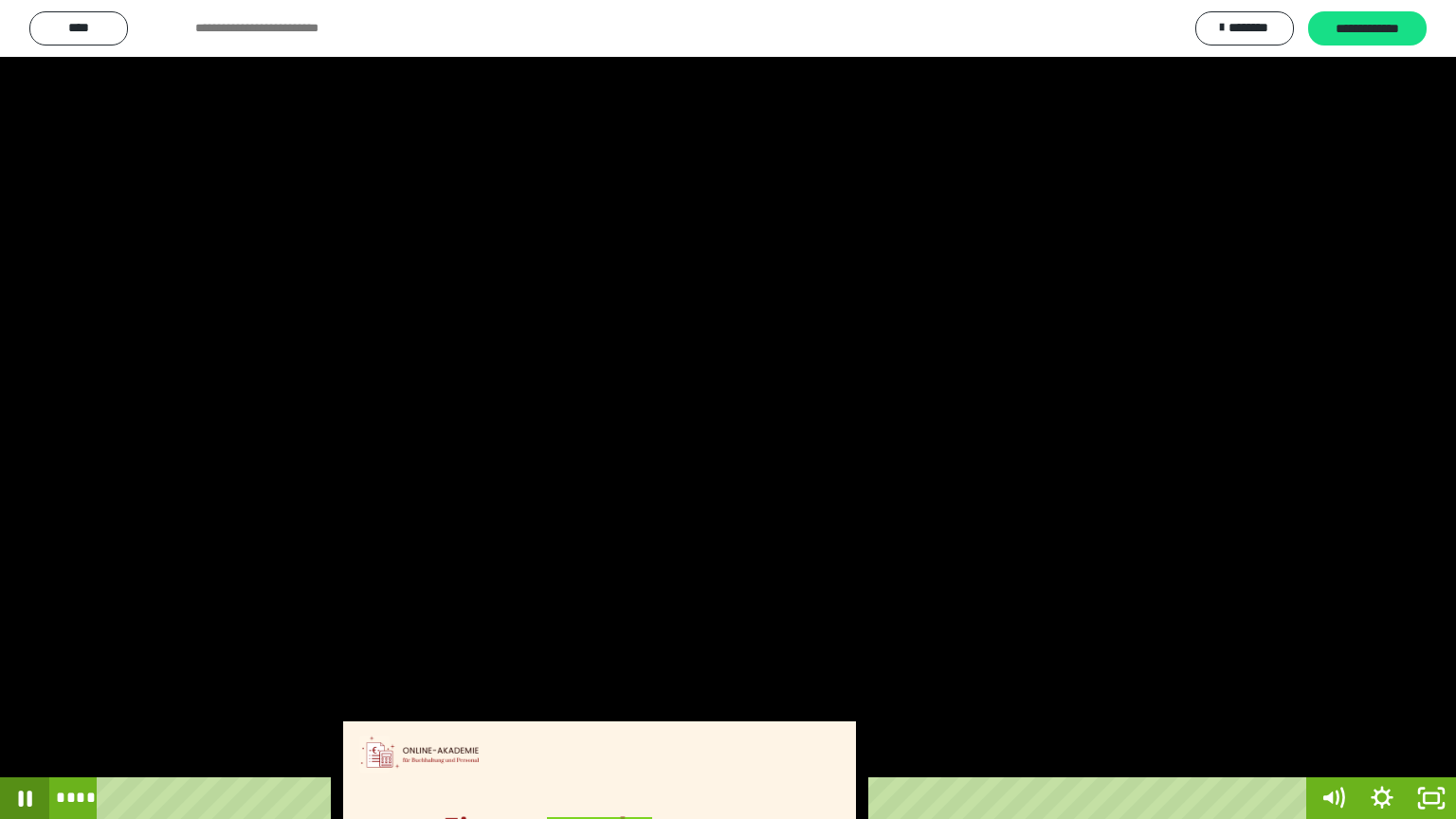 click 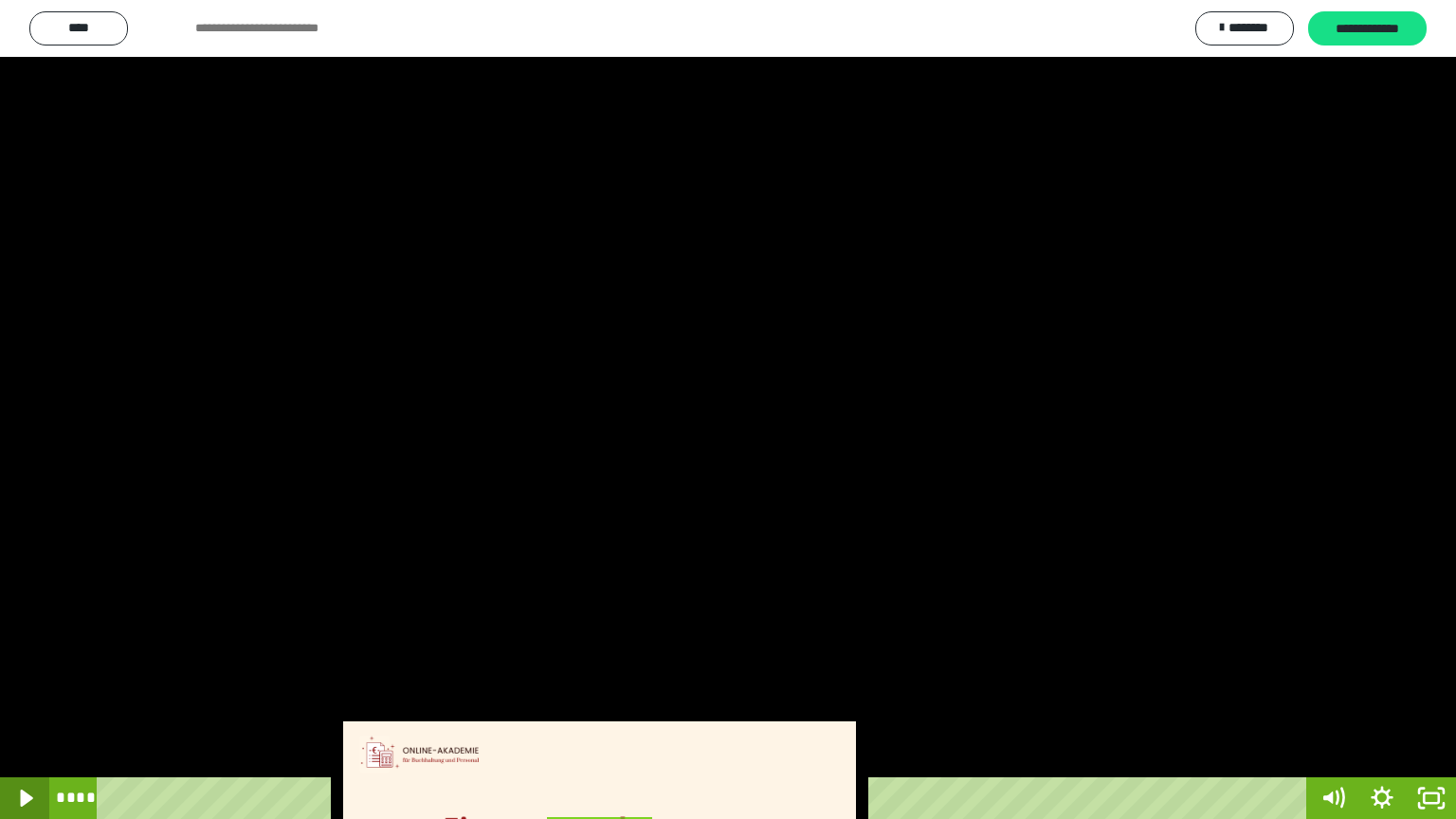click 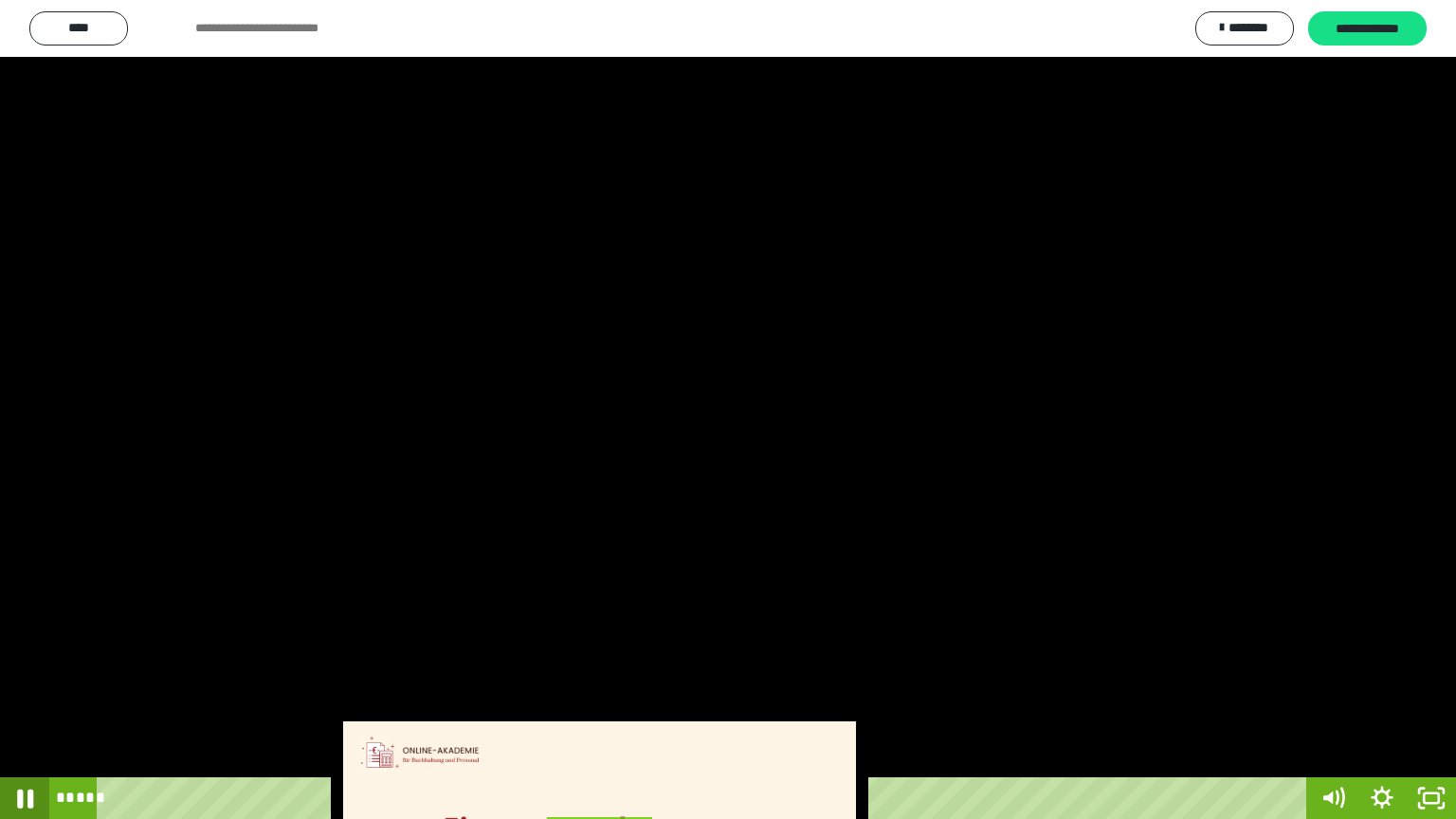 click 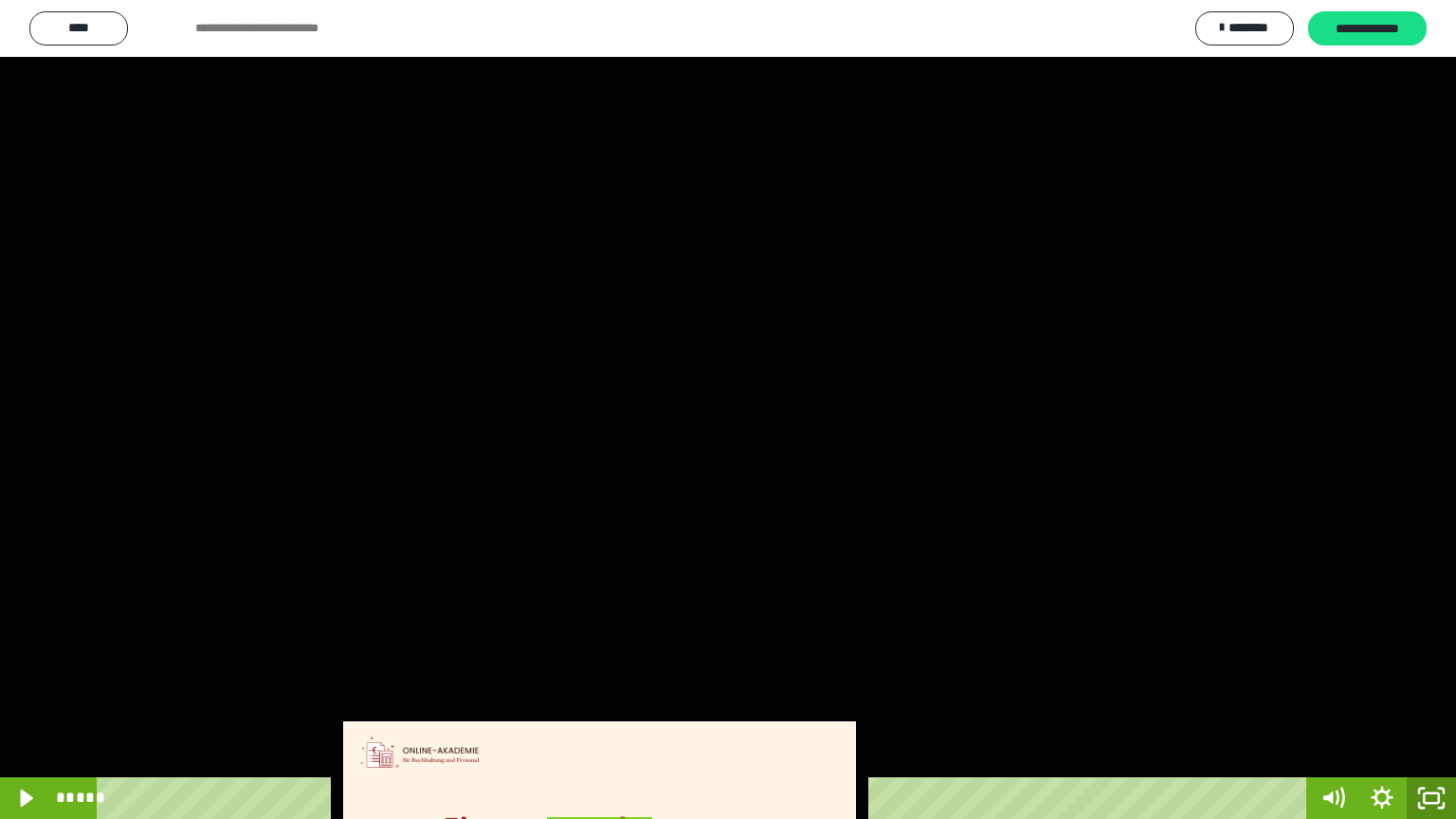 click 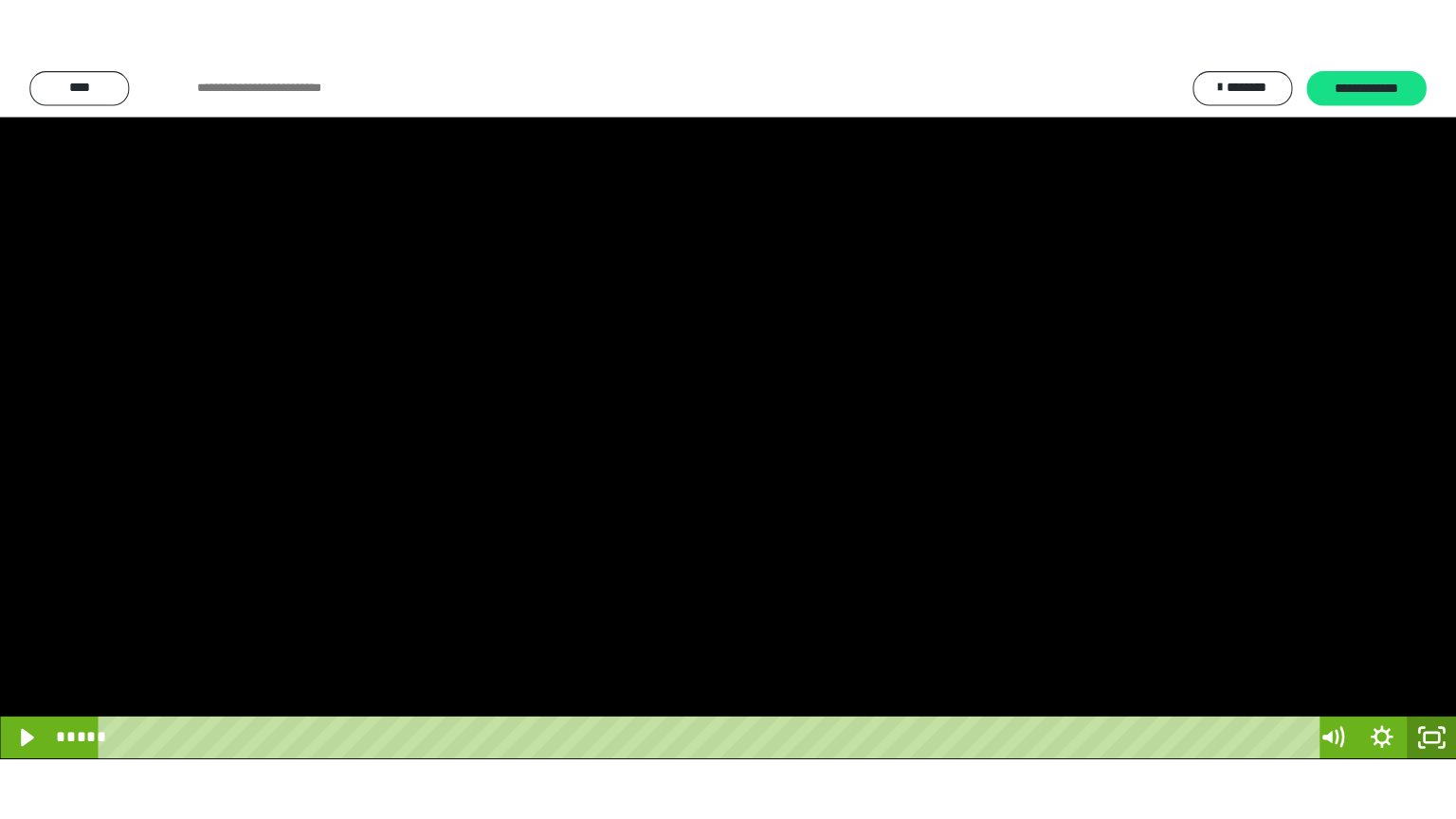scroll, scrollTop: 3708, scrollLeft: 0, axis: vertical 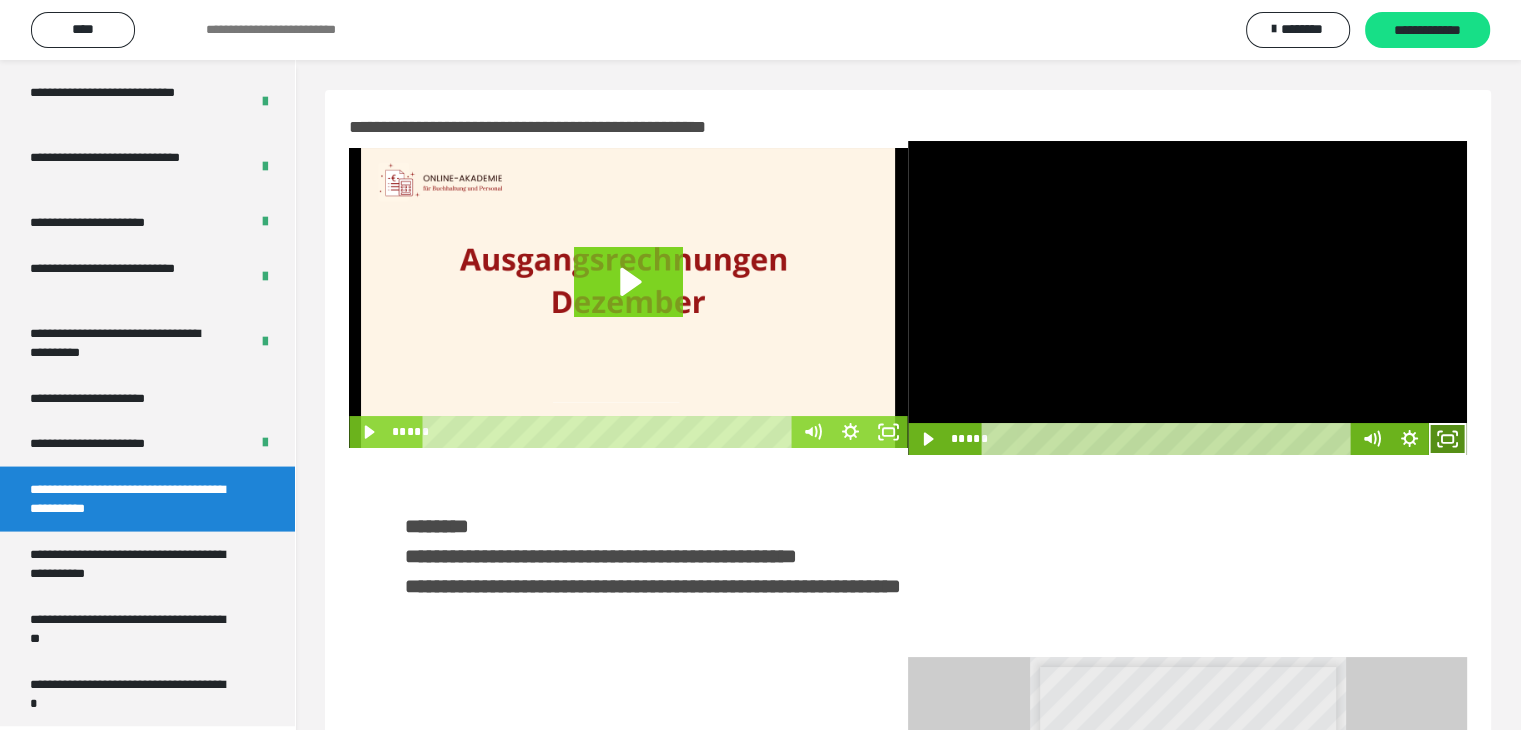 drag, startPoint x: 1448, startPoint y: 439, endPoint x: 1448, endPoint y: 526, distance: 87 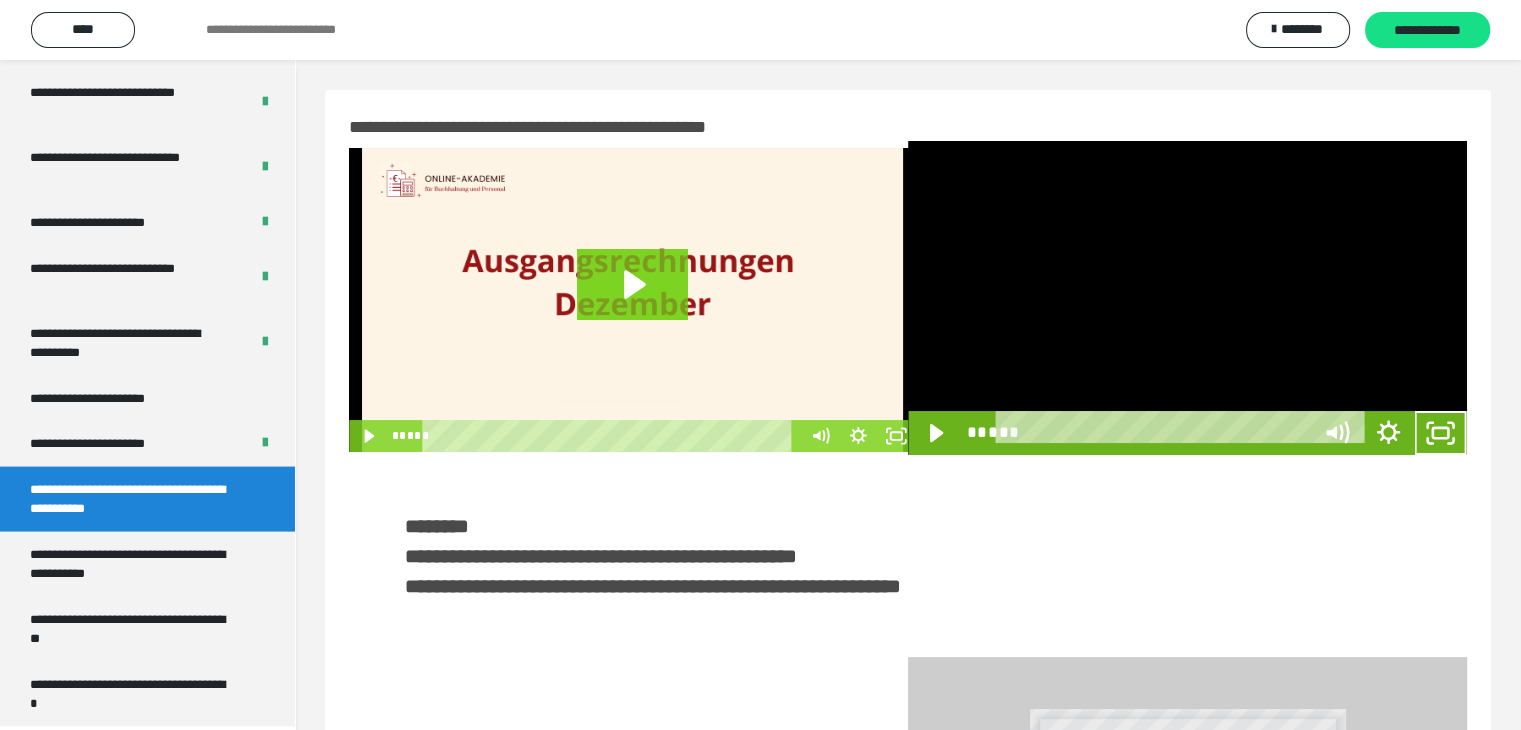 scroll, scrollTop: 3777, scrollLeft: 0, axis: vertical 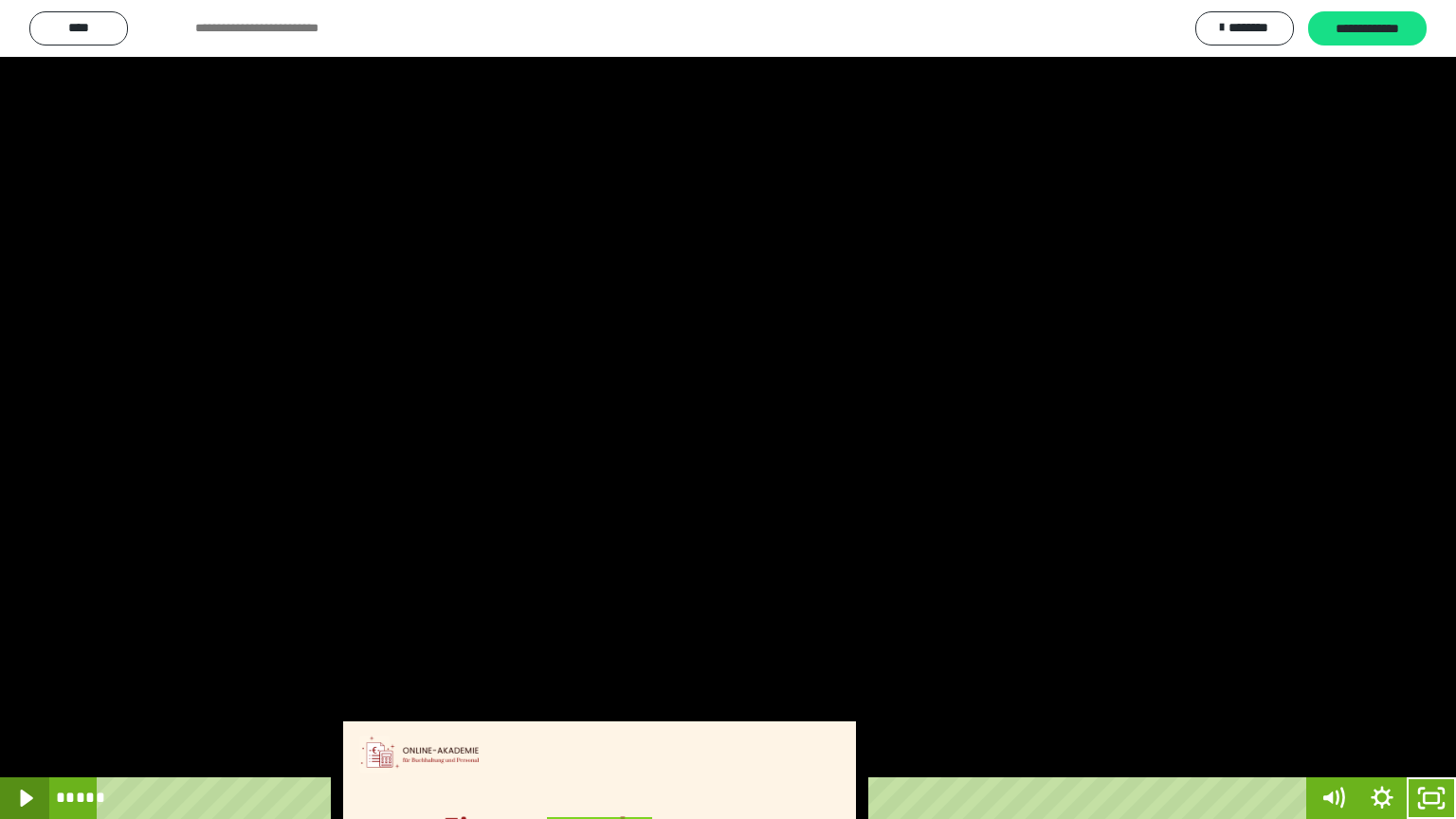 click 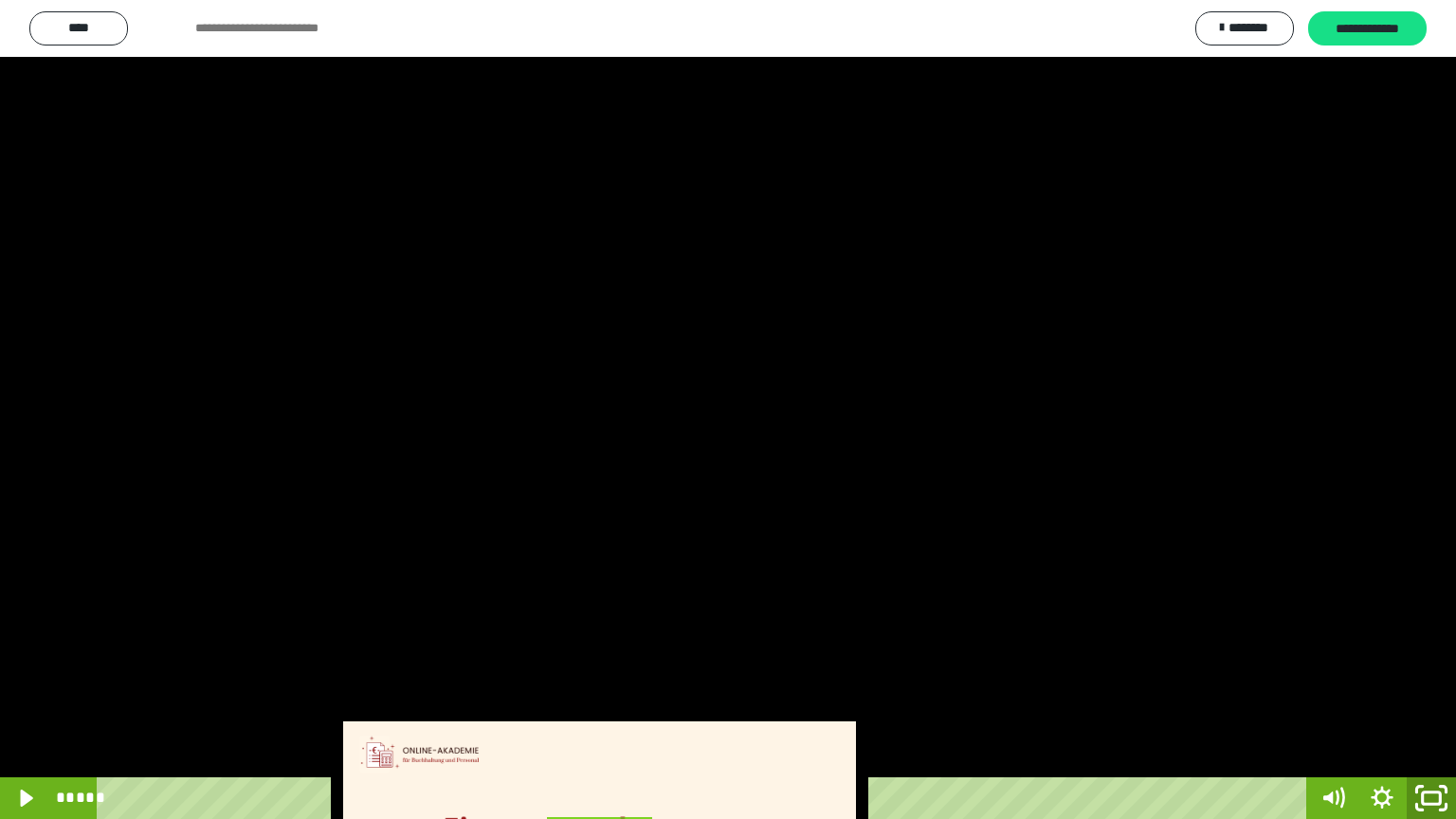 click 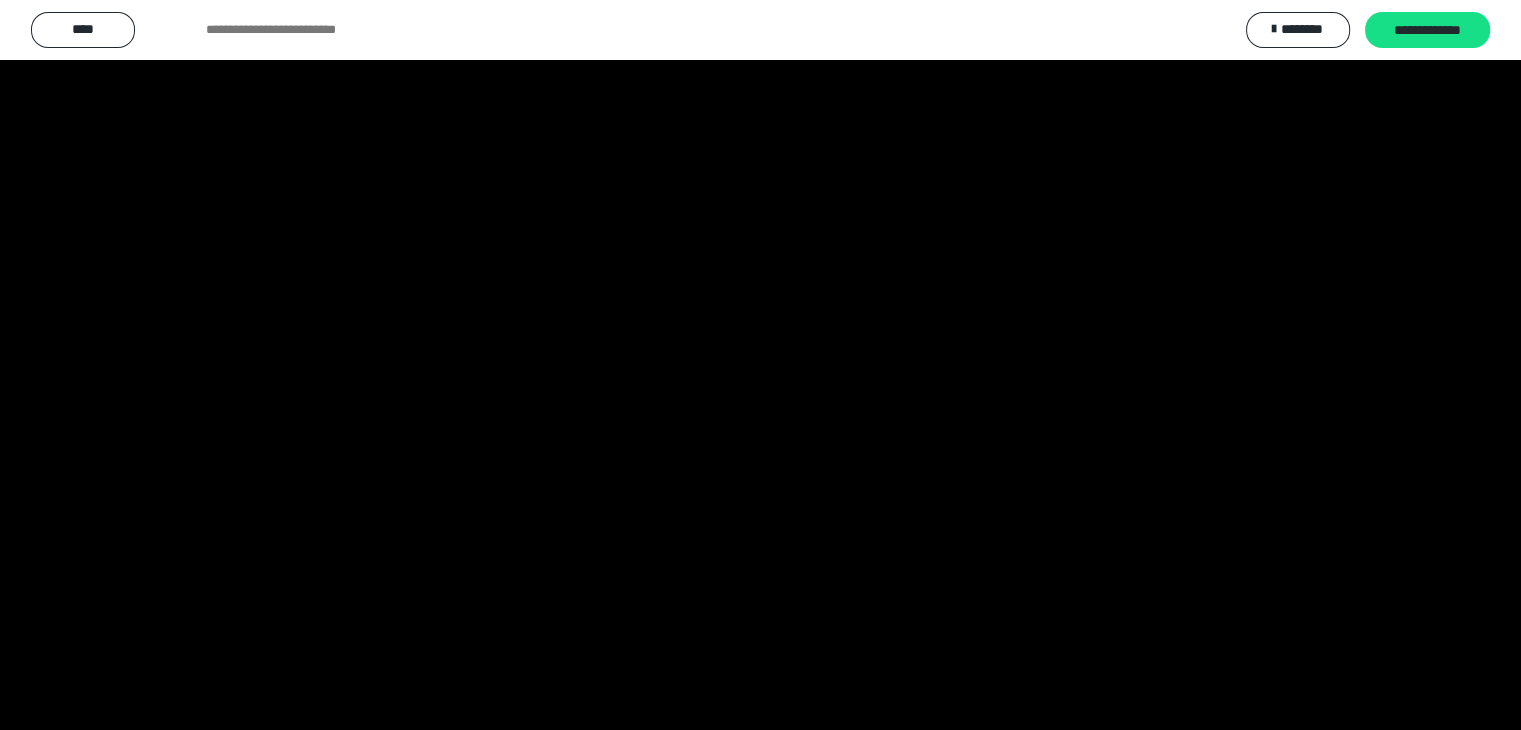scroll, scrollTop: 3912, scrollLeft: 0, axis: vertical 